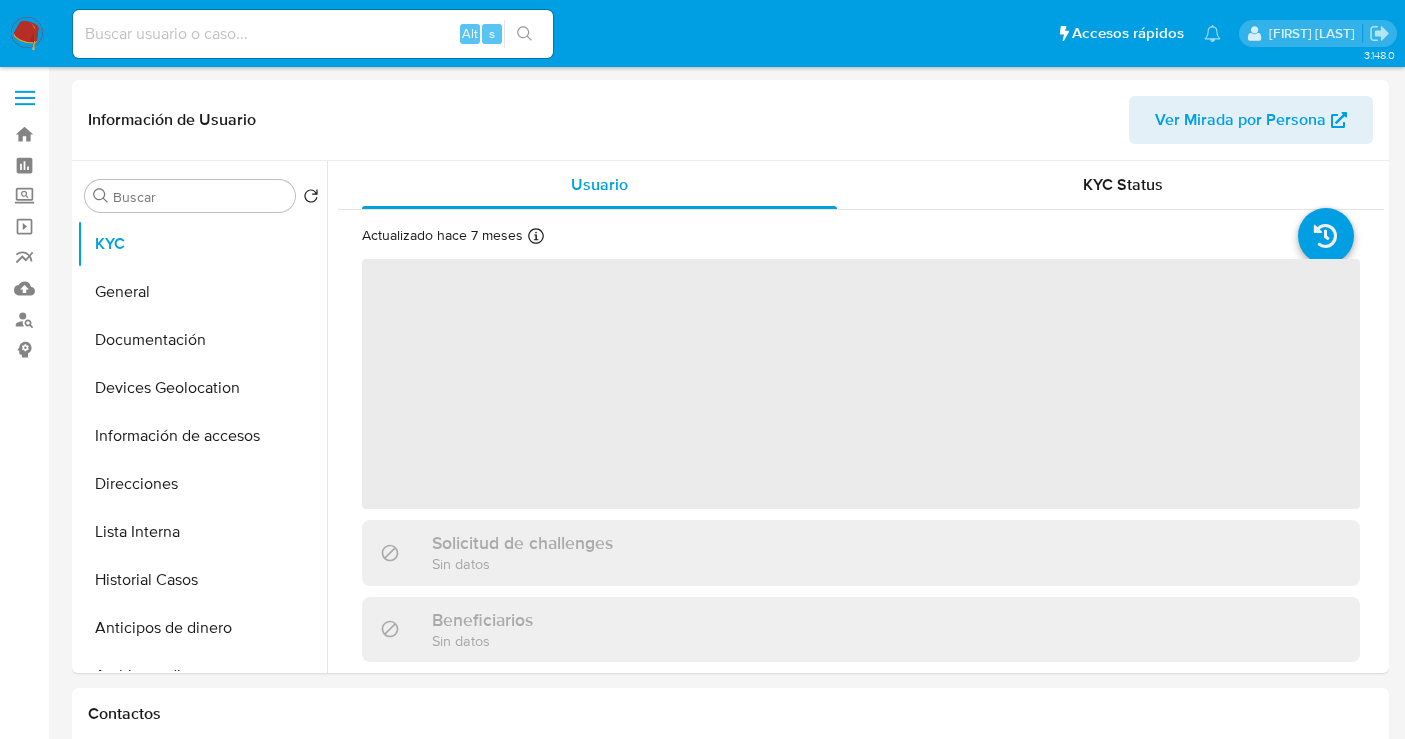 scroll, scrollTop: 0, scrollLeft: 0, axis: both 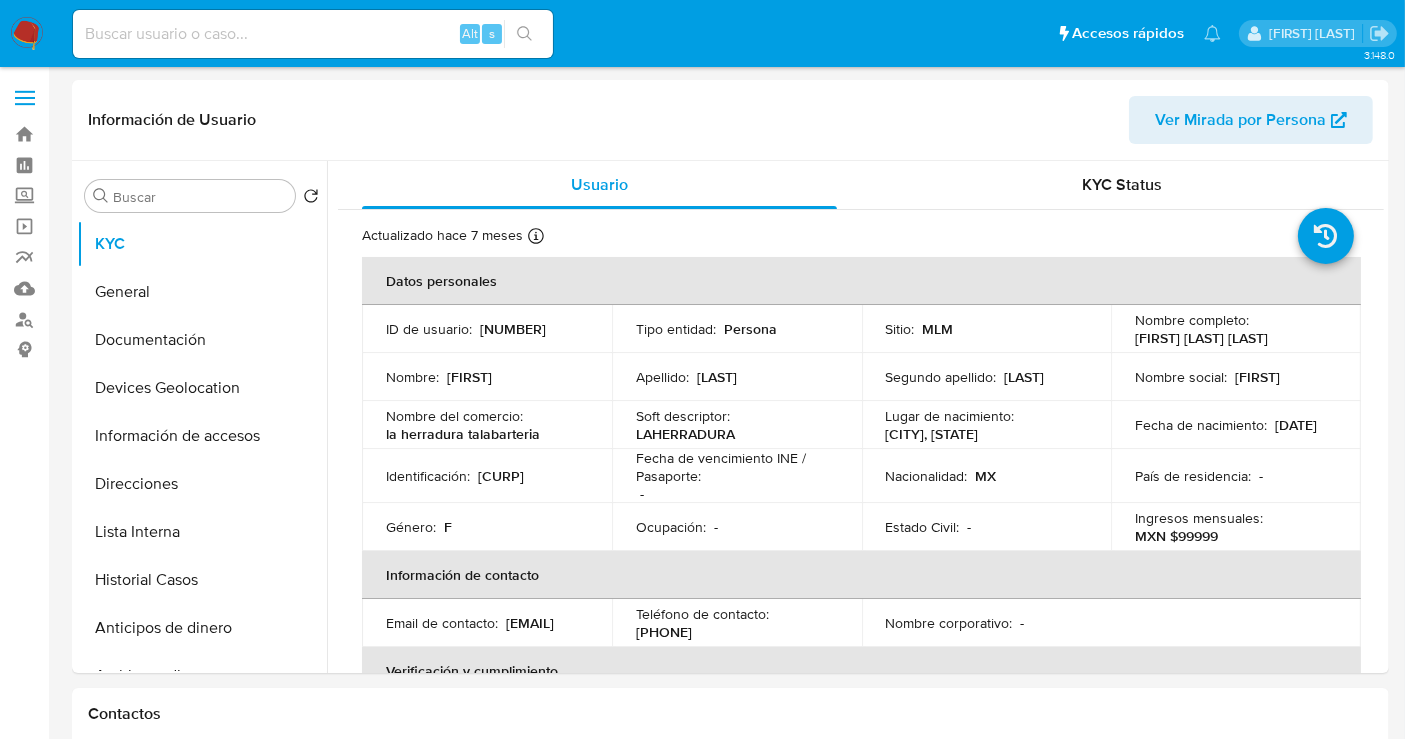 select on "10" 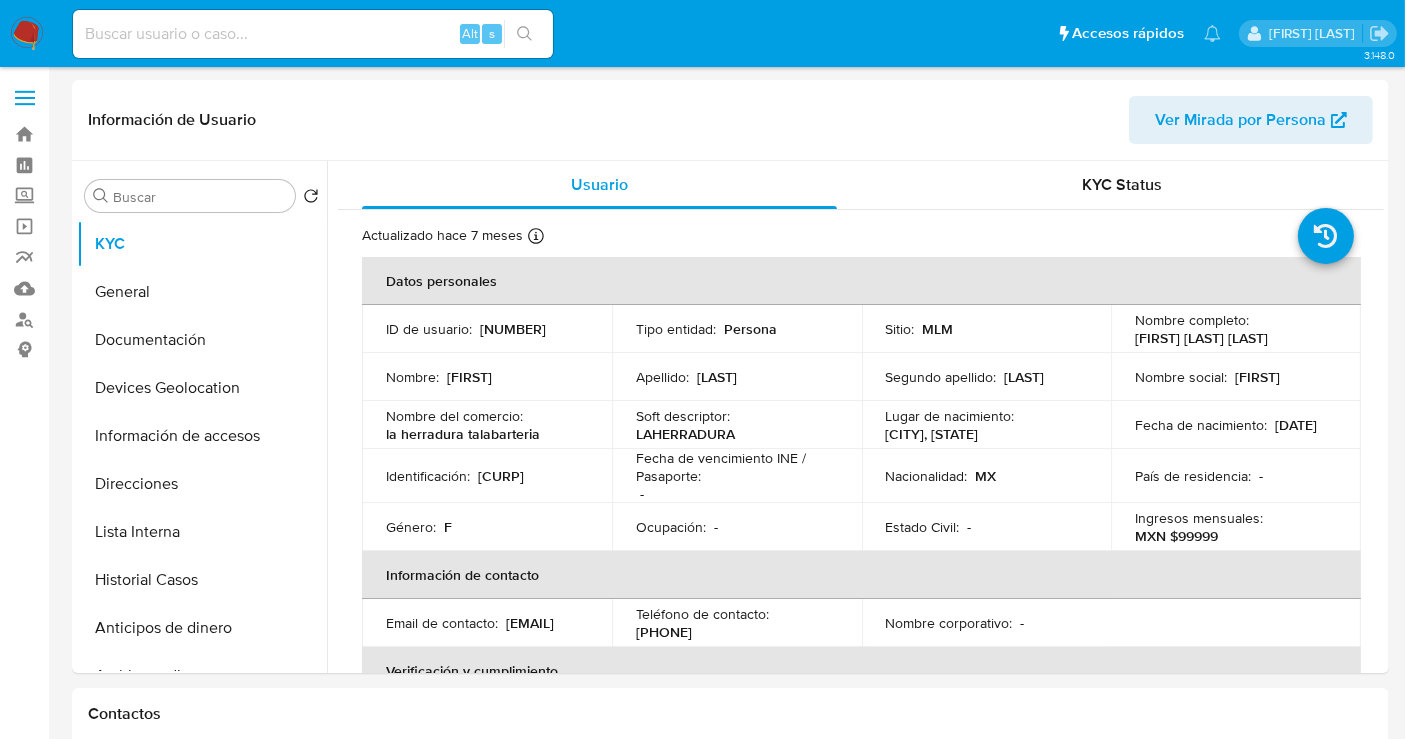 drag, startPoint x: 36, startPoint y: 25, endPoint x: 59, endPoint y: 67, distance: 47.88528 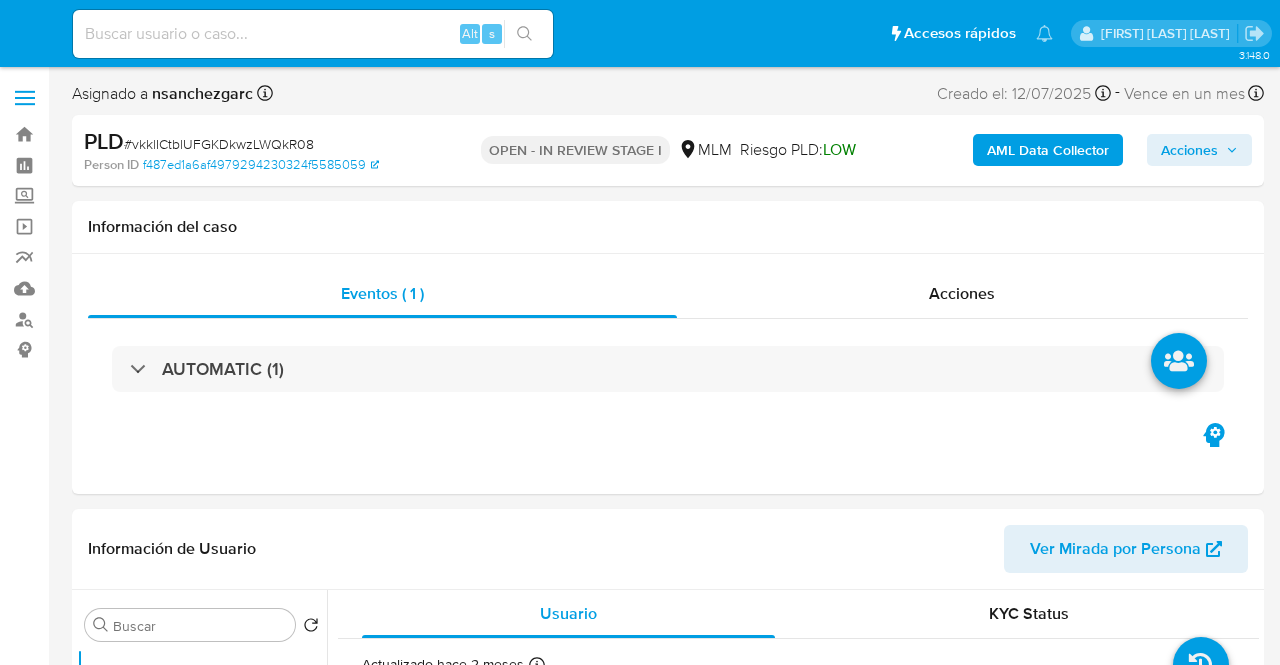 select on "10" 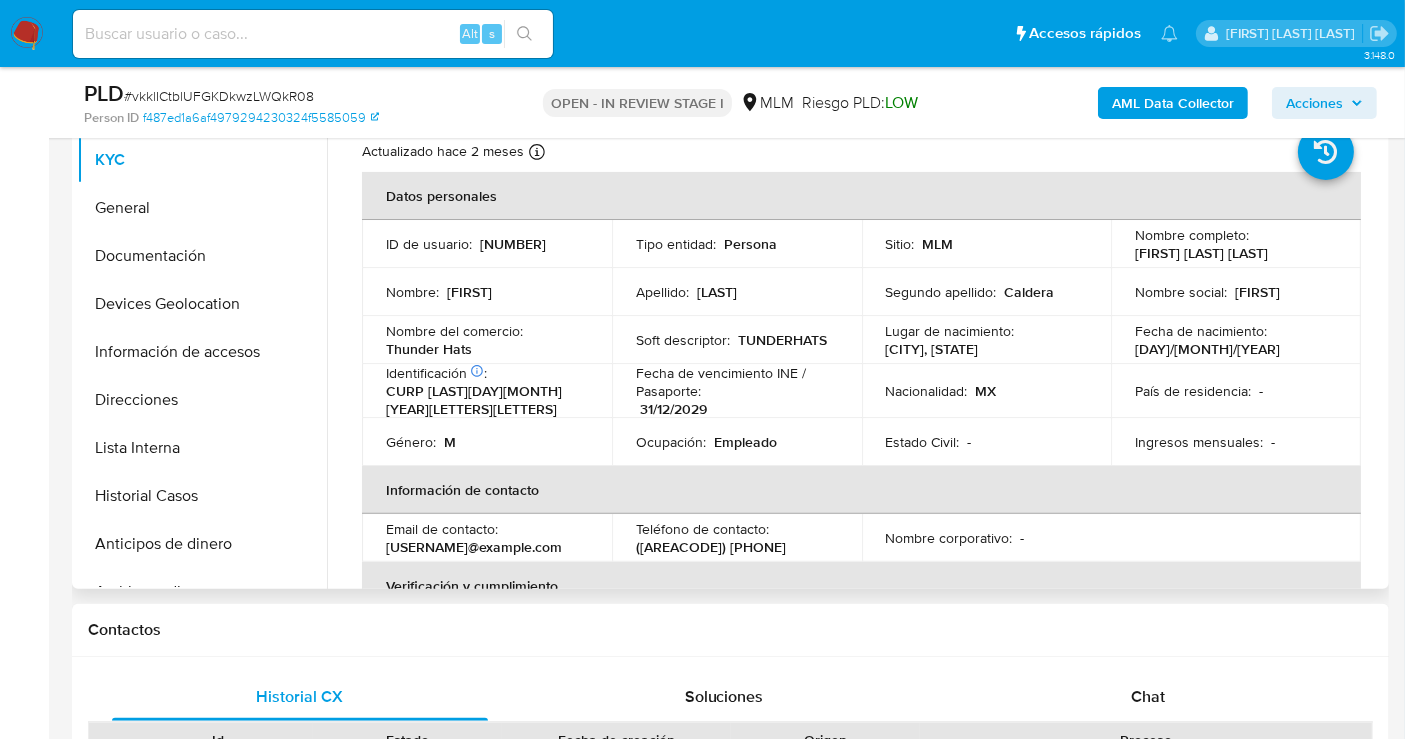 scroll, scrollTop: 444, scrollLeft: 0, axis: vertical 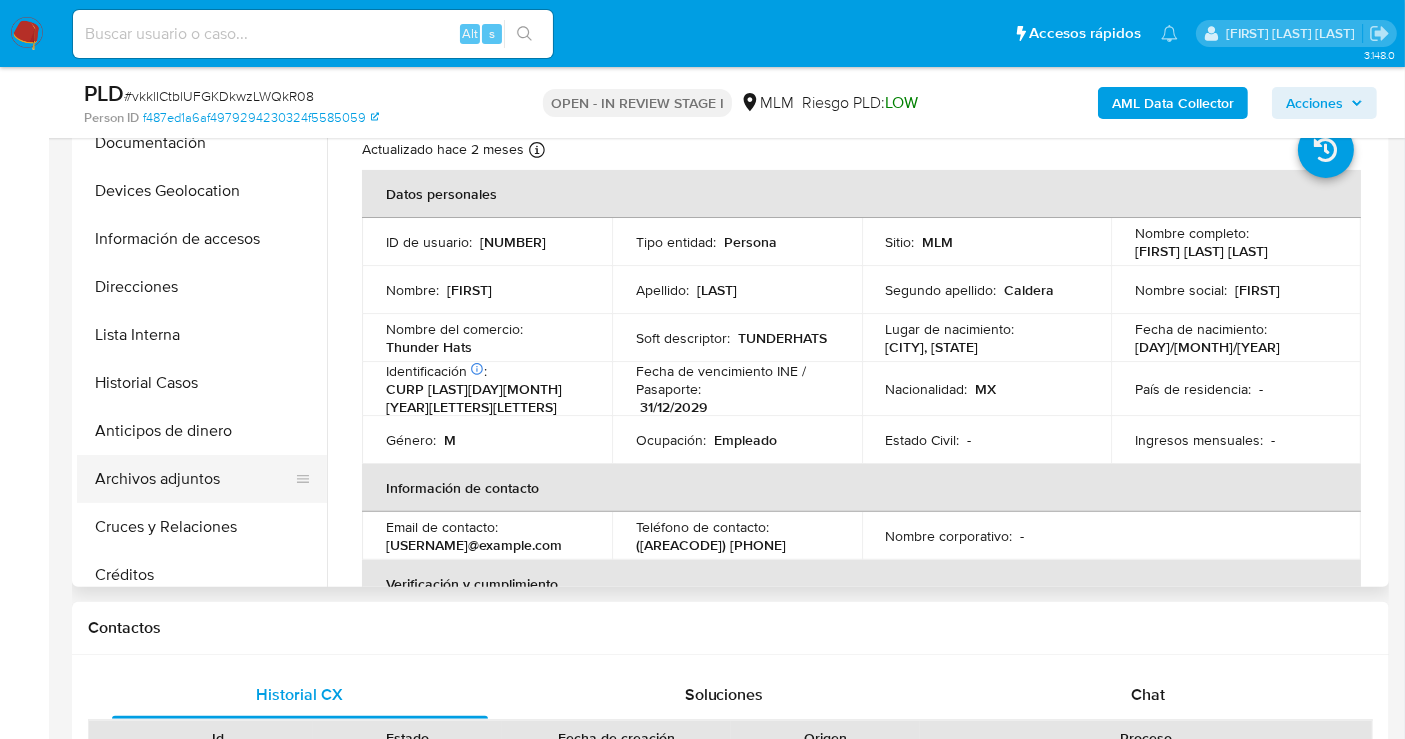 click on "Archivos adjuntos" at bounding box center (194, 479) 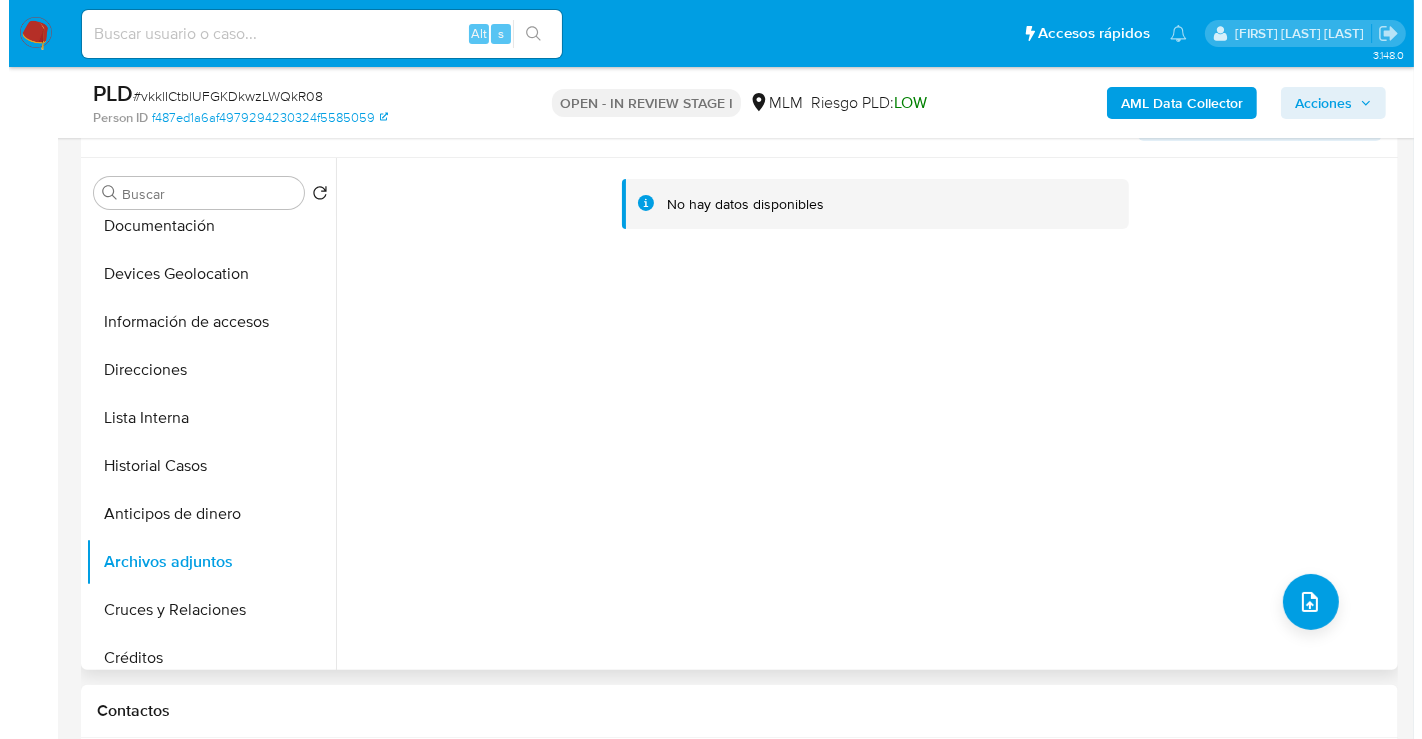 scroll, scrollTop: 333, scrollLeft: 0, axis: vertical 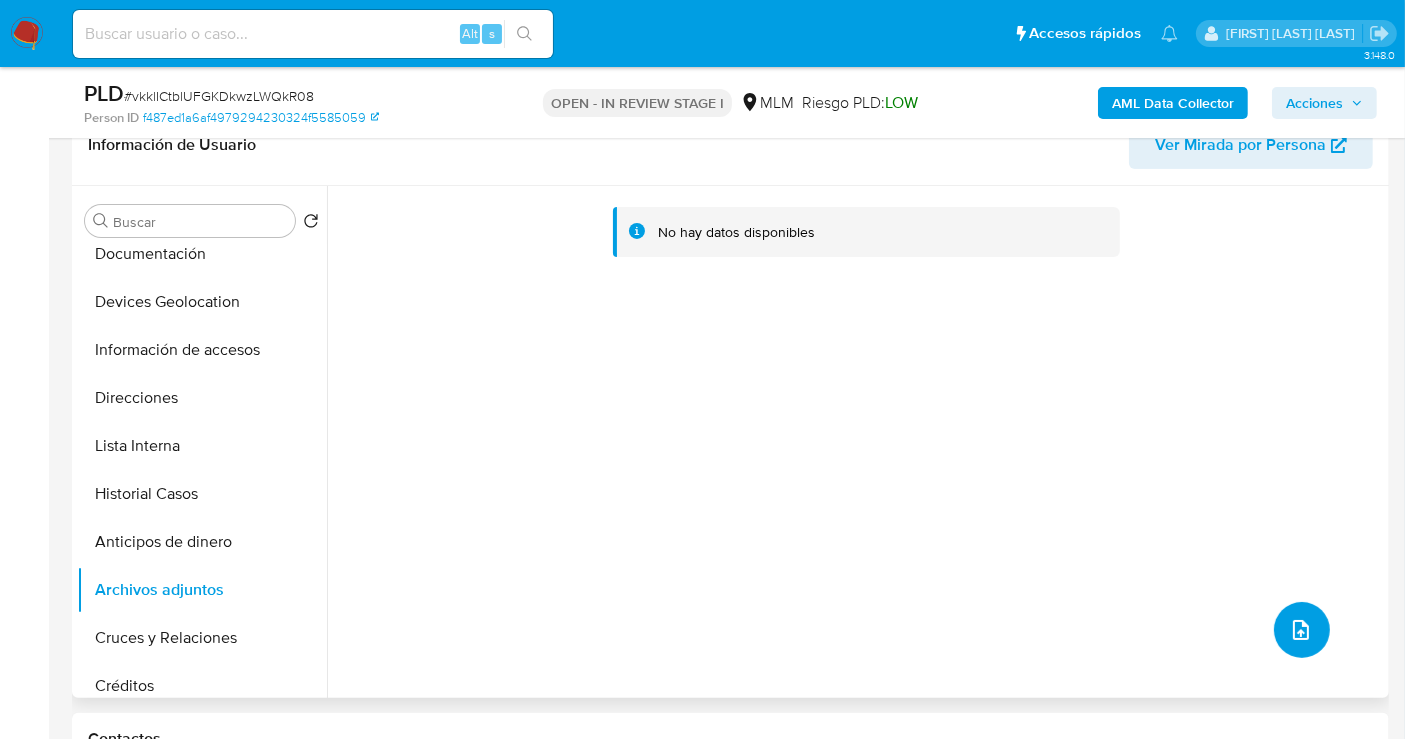 click 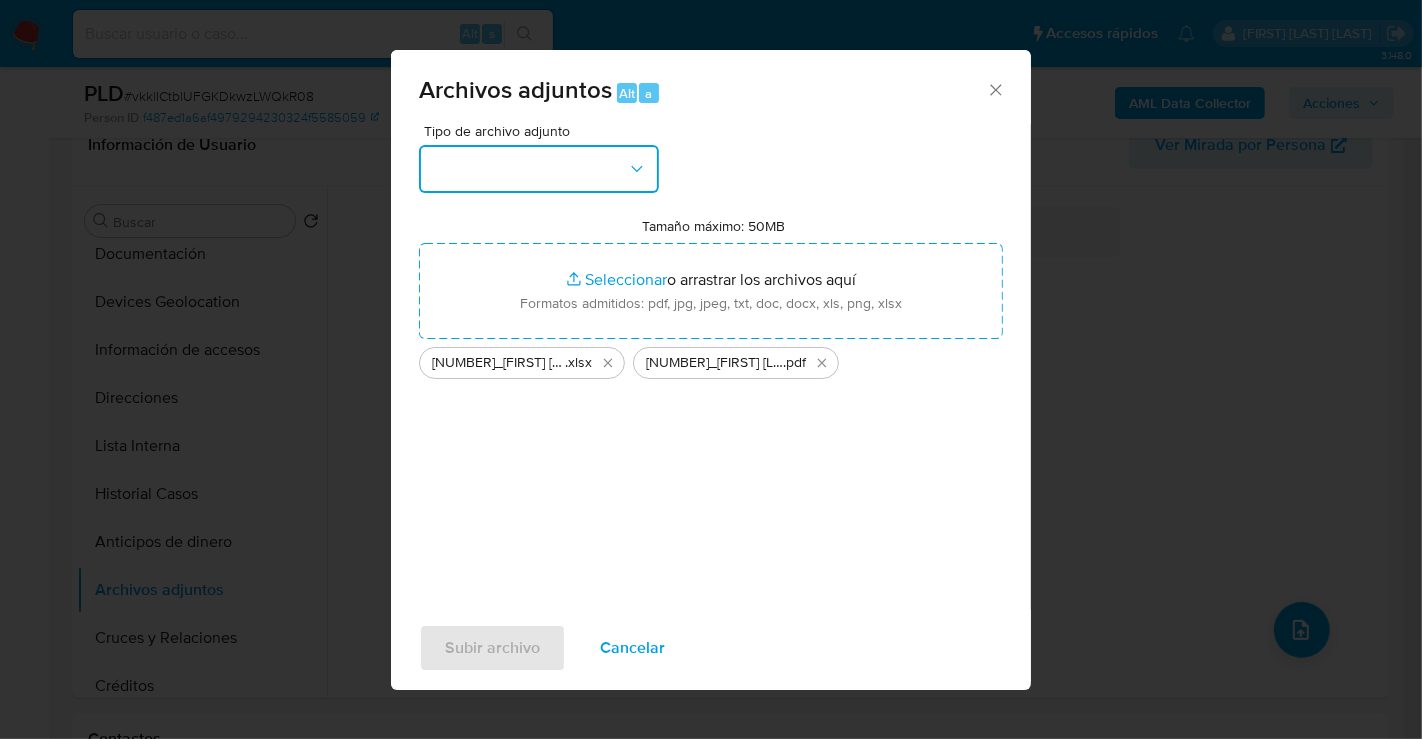 click at bounding box center (539, 169) 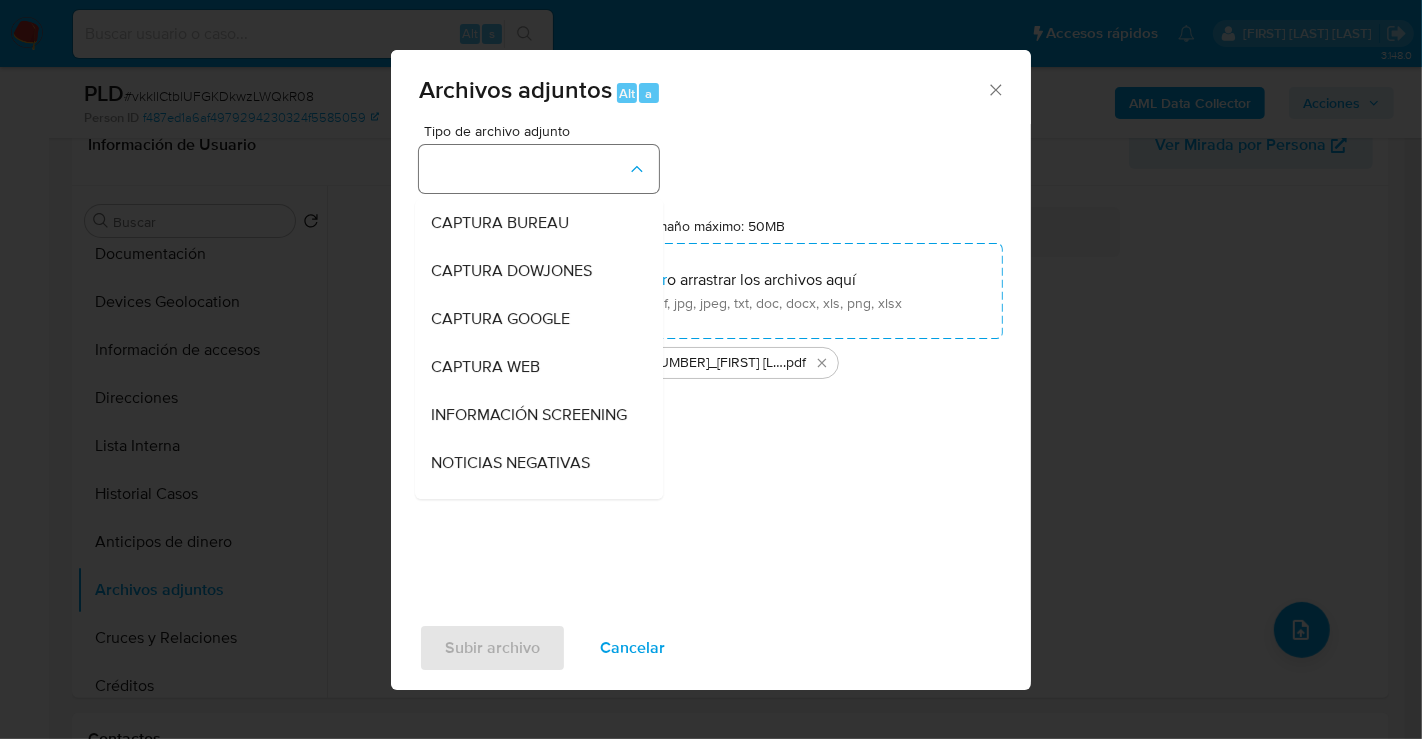 type 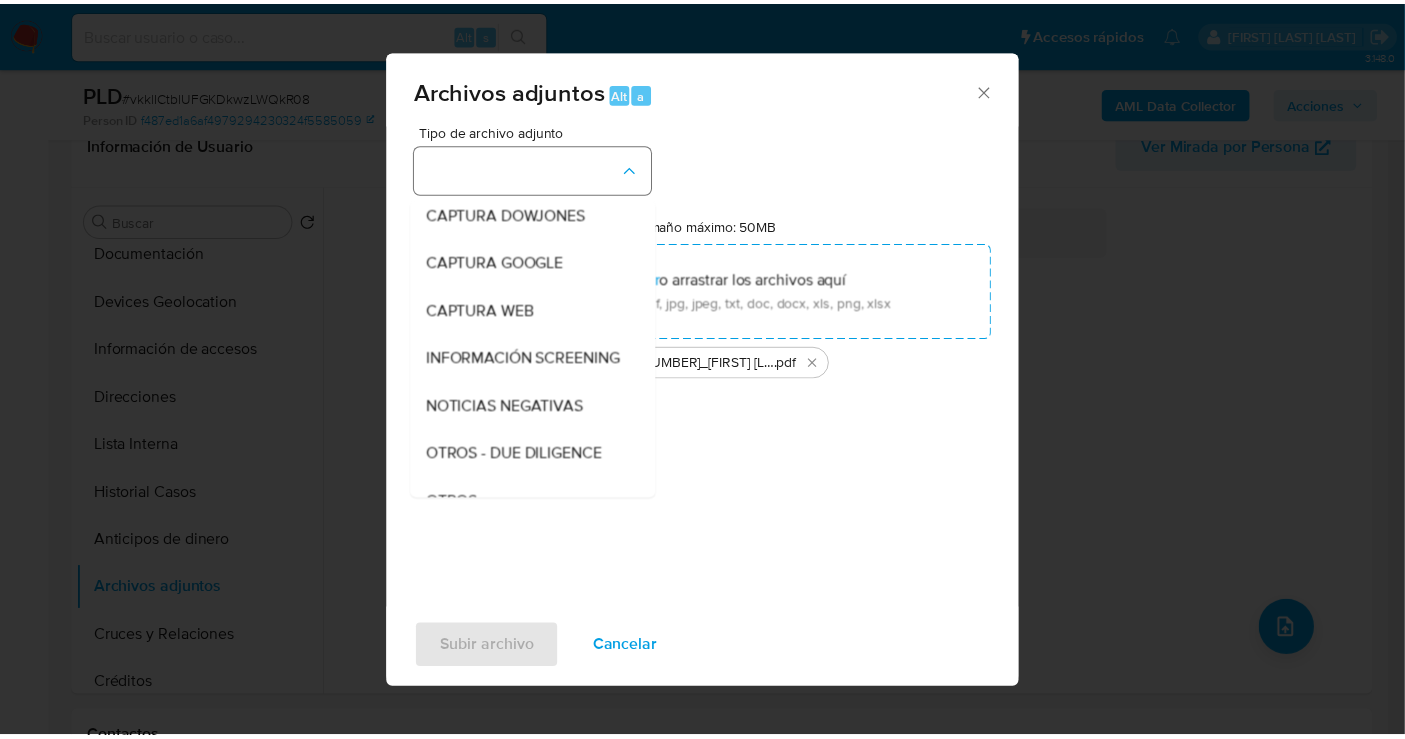 scroll, scrollTop: 103, scrollLeft: 0, axis: vertical 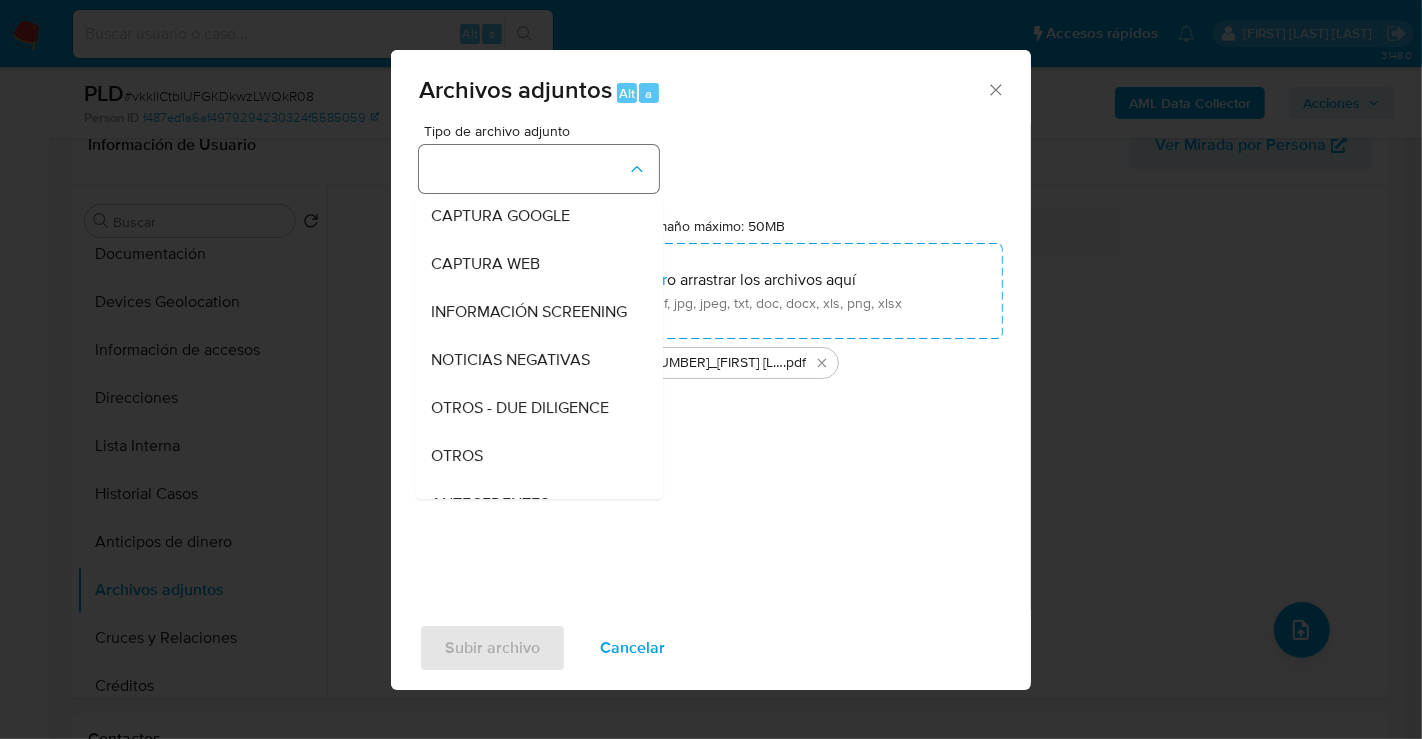 type 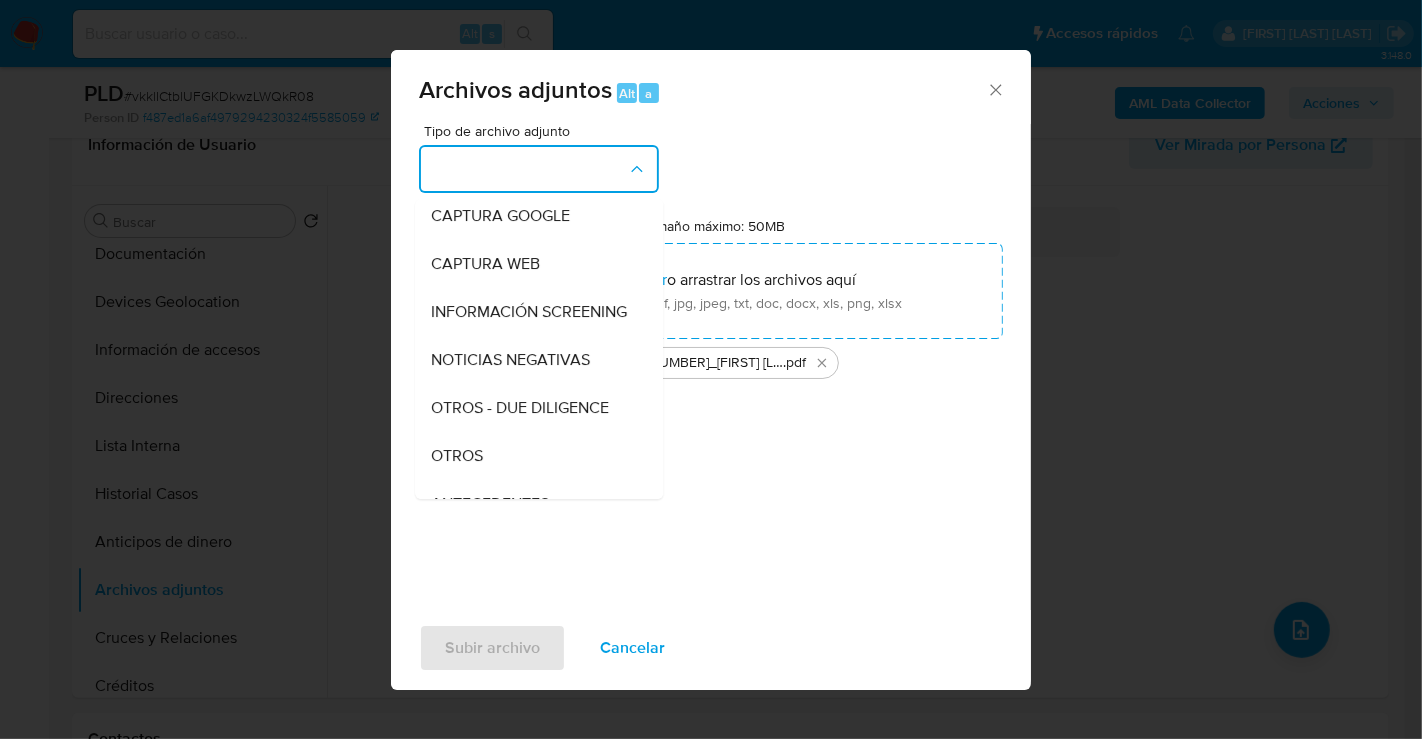 type 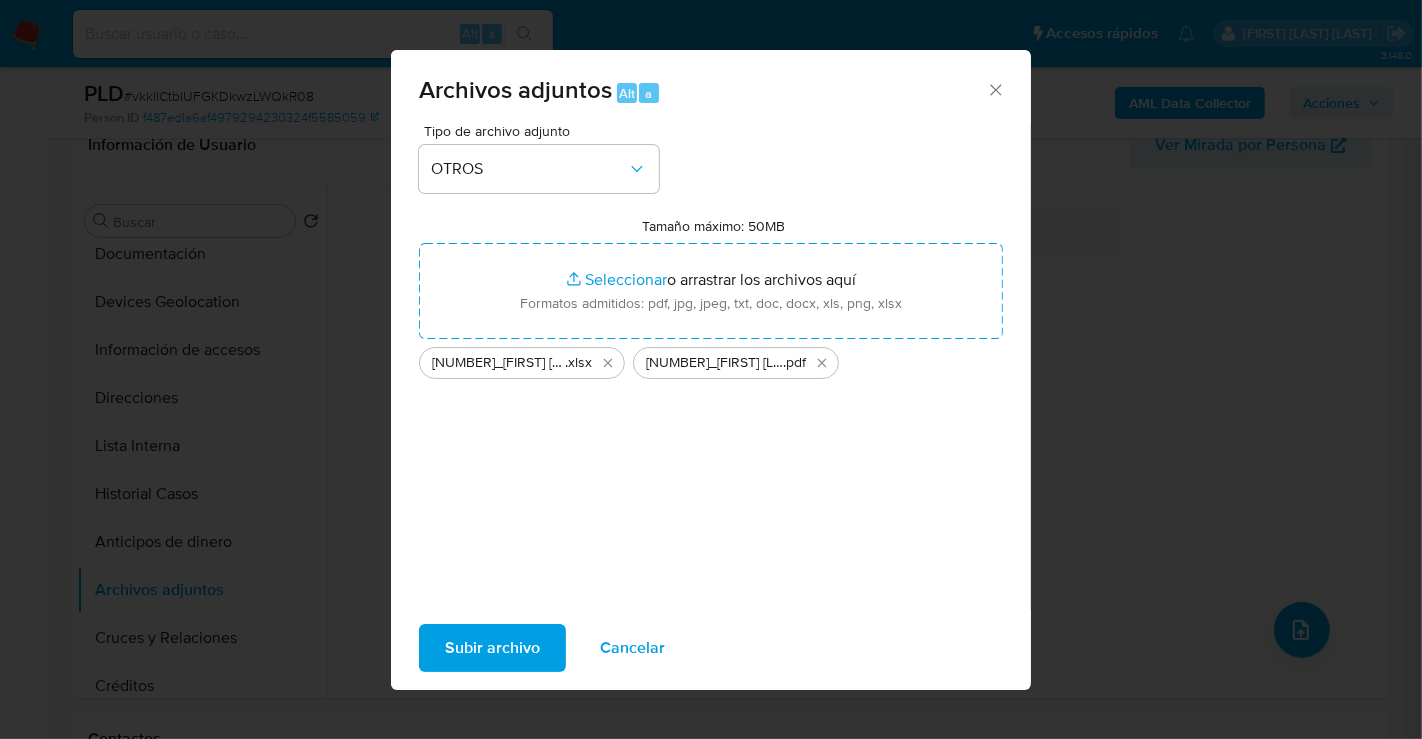 click on "Subir archivo" at bounding box center (492, 648) 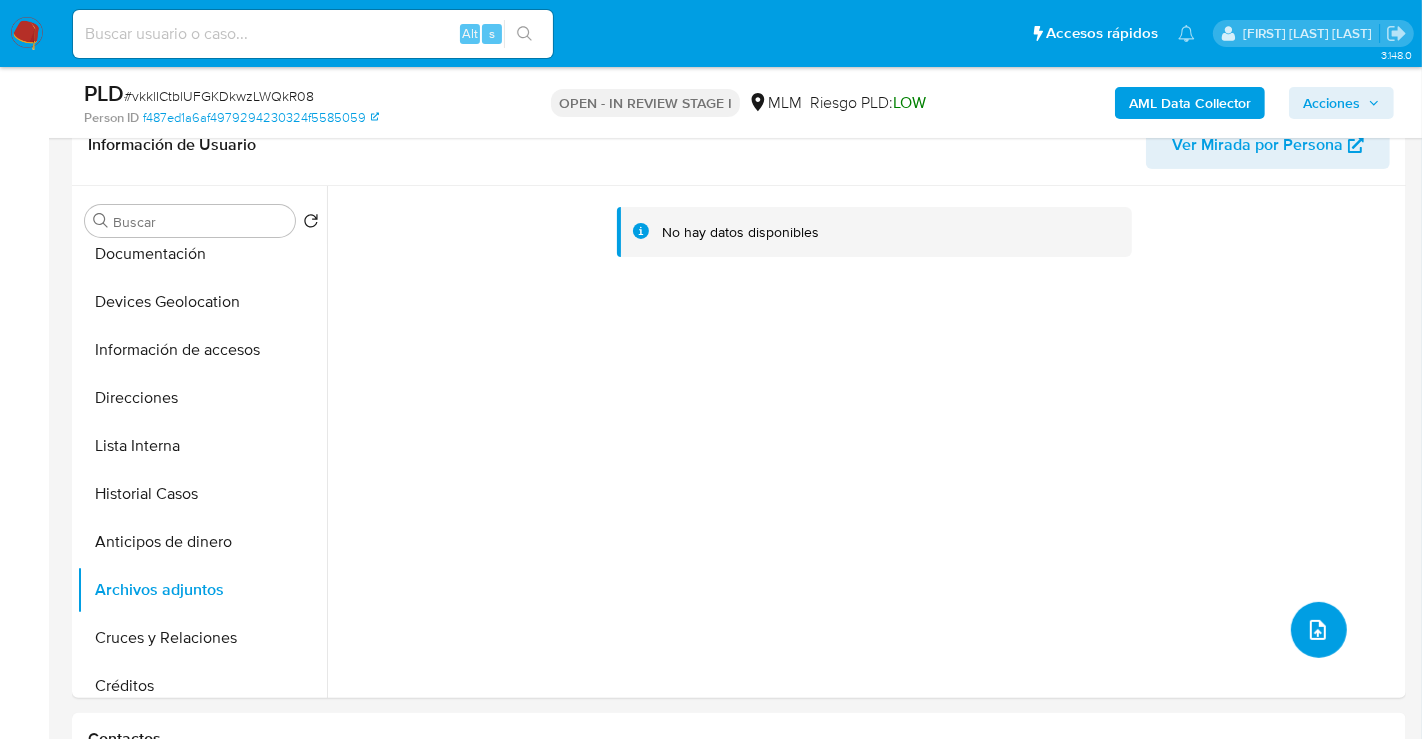 type 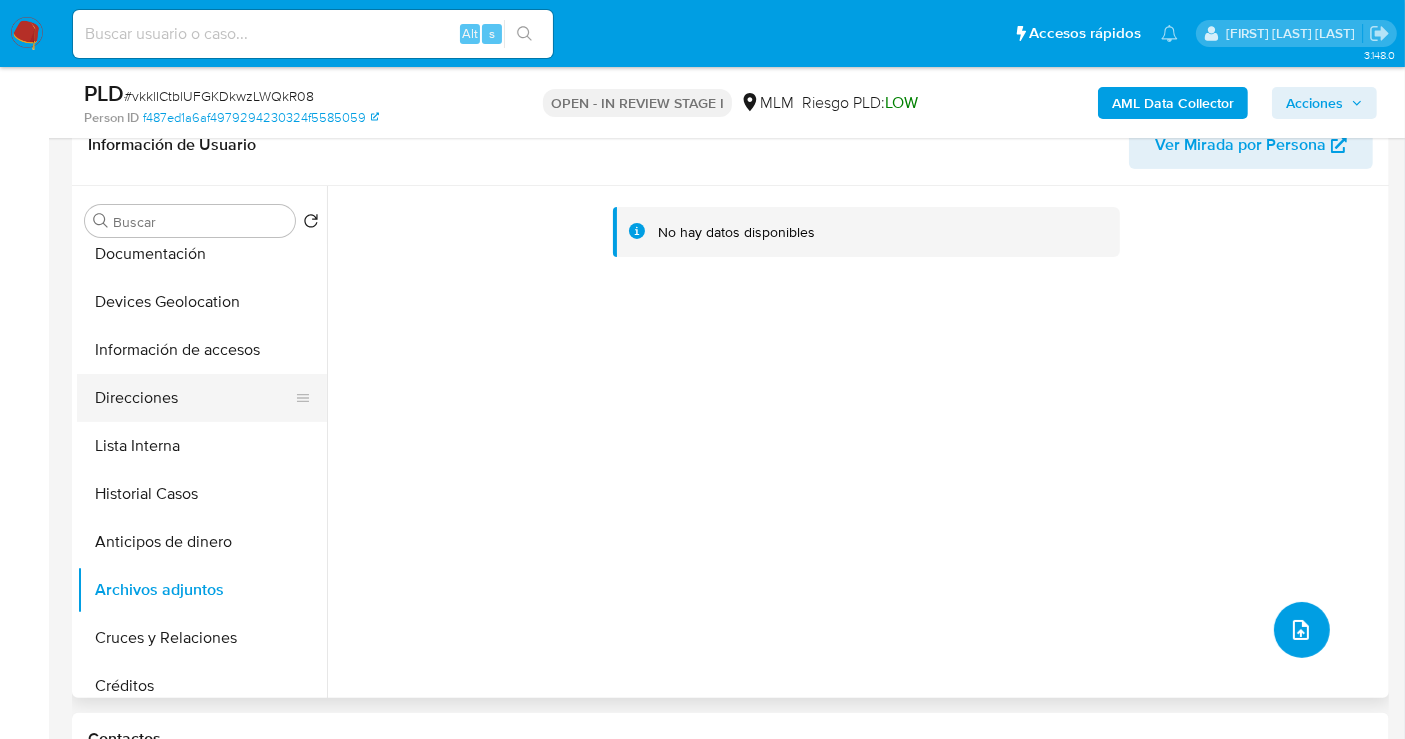 scroll, scrollTop: 0, scrollLeft: 0, axis: both 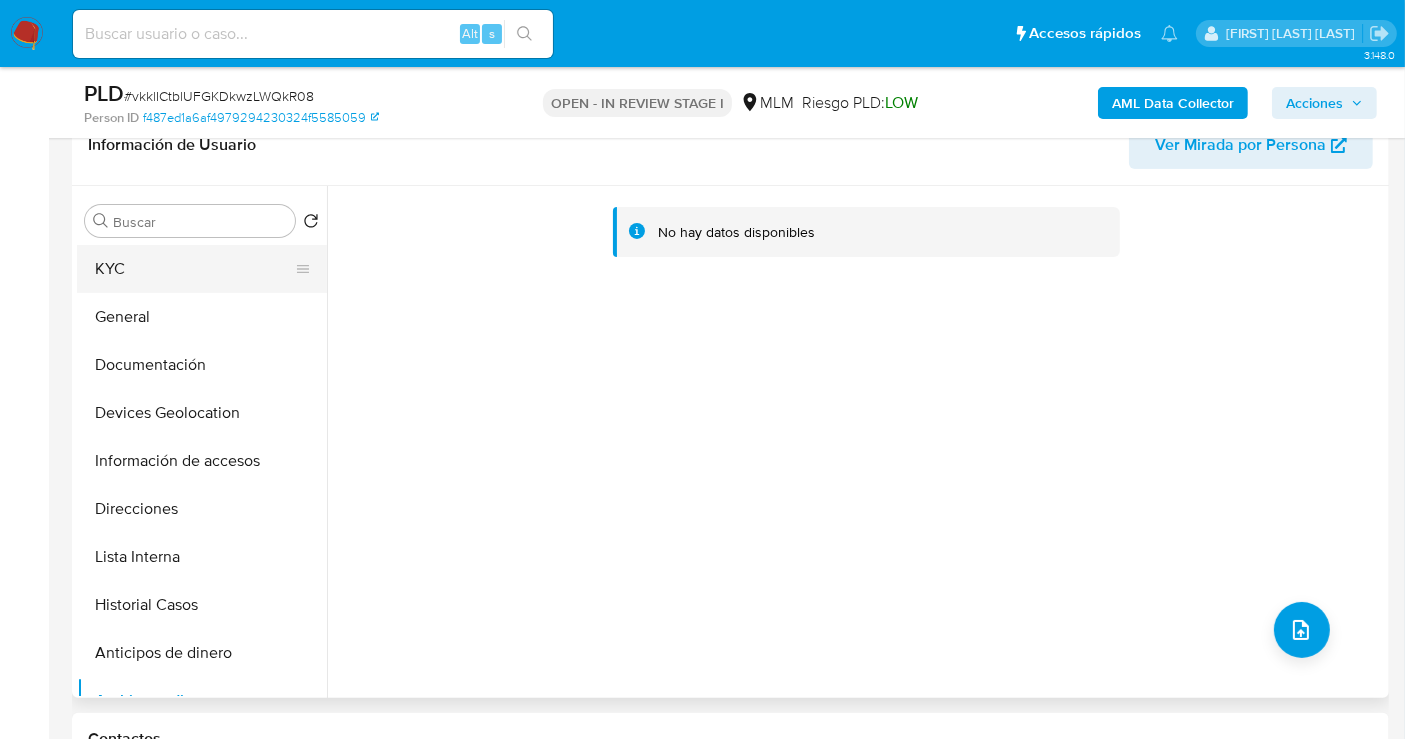 click on "KYC" at bounding box center (194, 269) 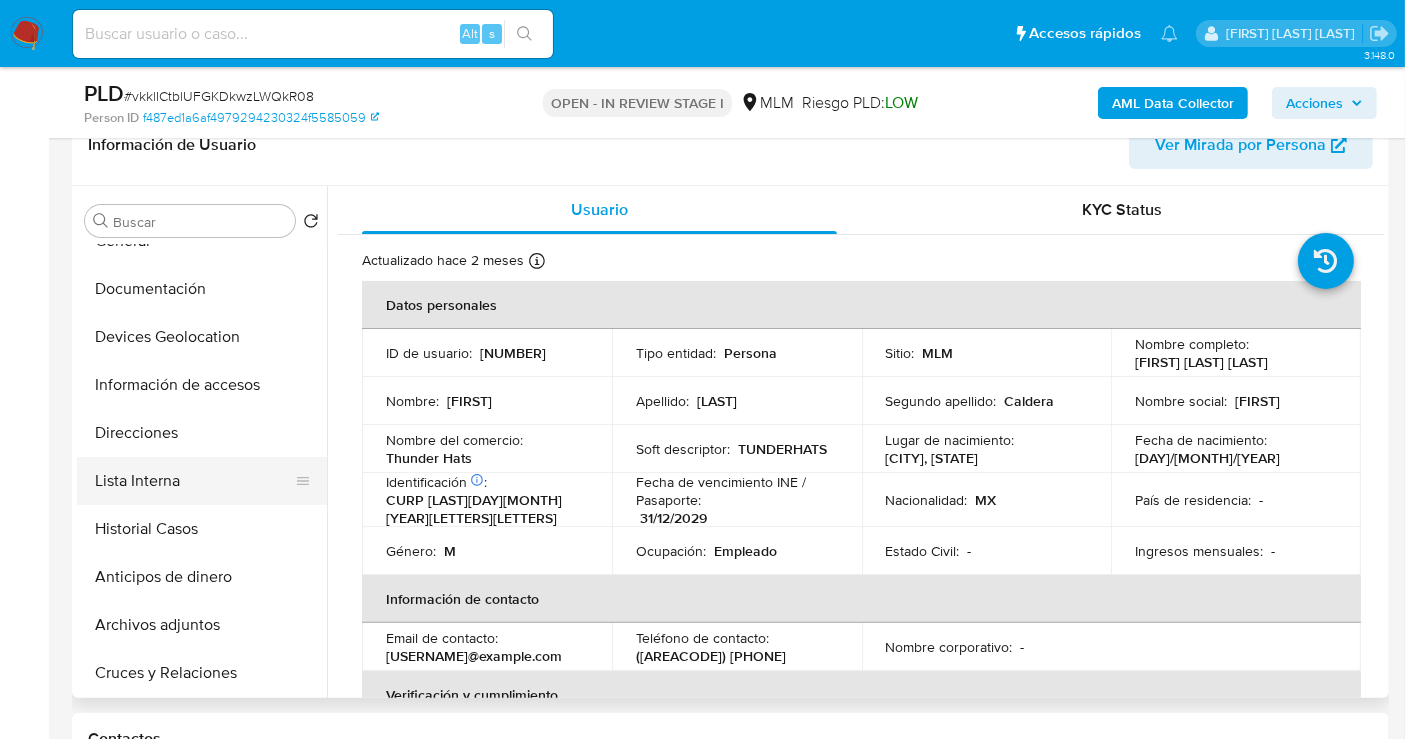scroll, scrollTop: 111, scrollLeft: 0, axis: vertical 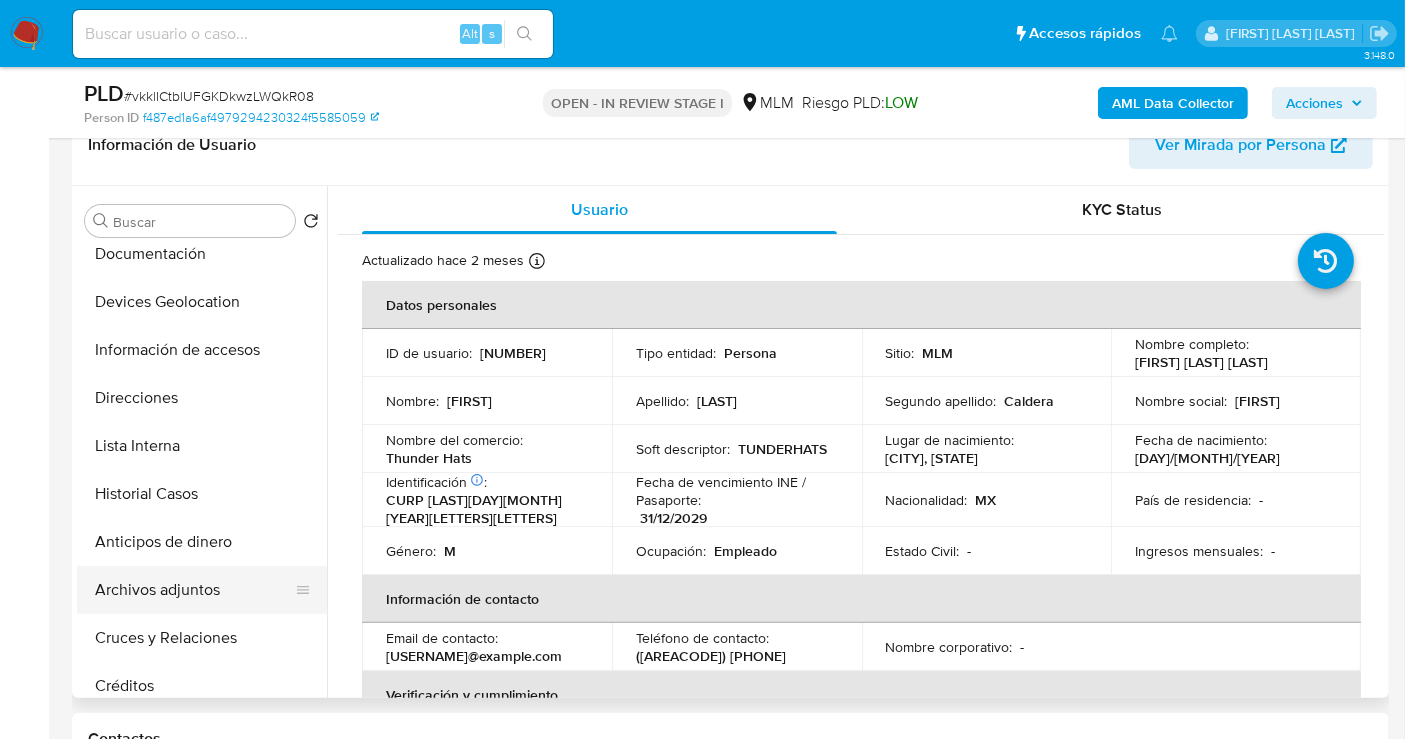 click on "Archivos adjuntos" at bounding box center [194, 590] 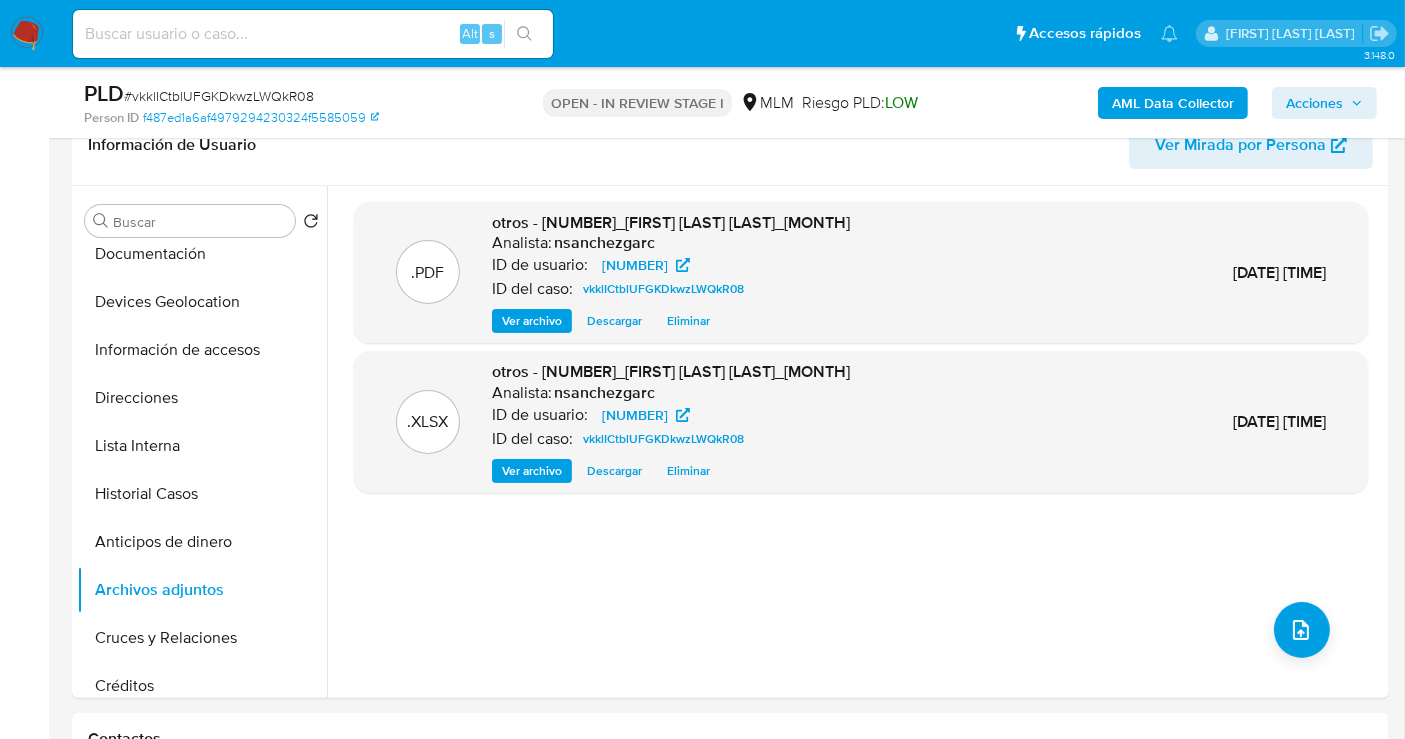 click on "Acciones" at bounding box center [1314, 103] 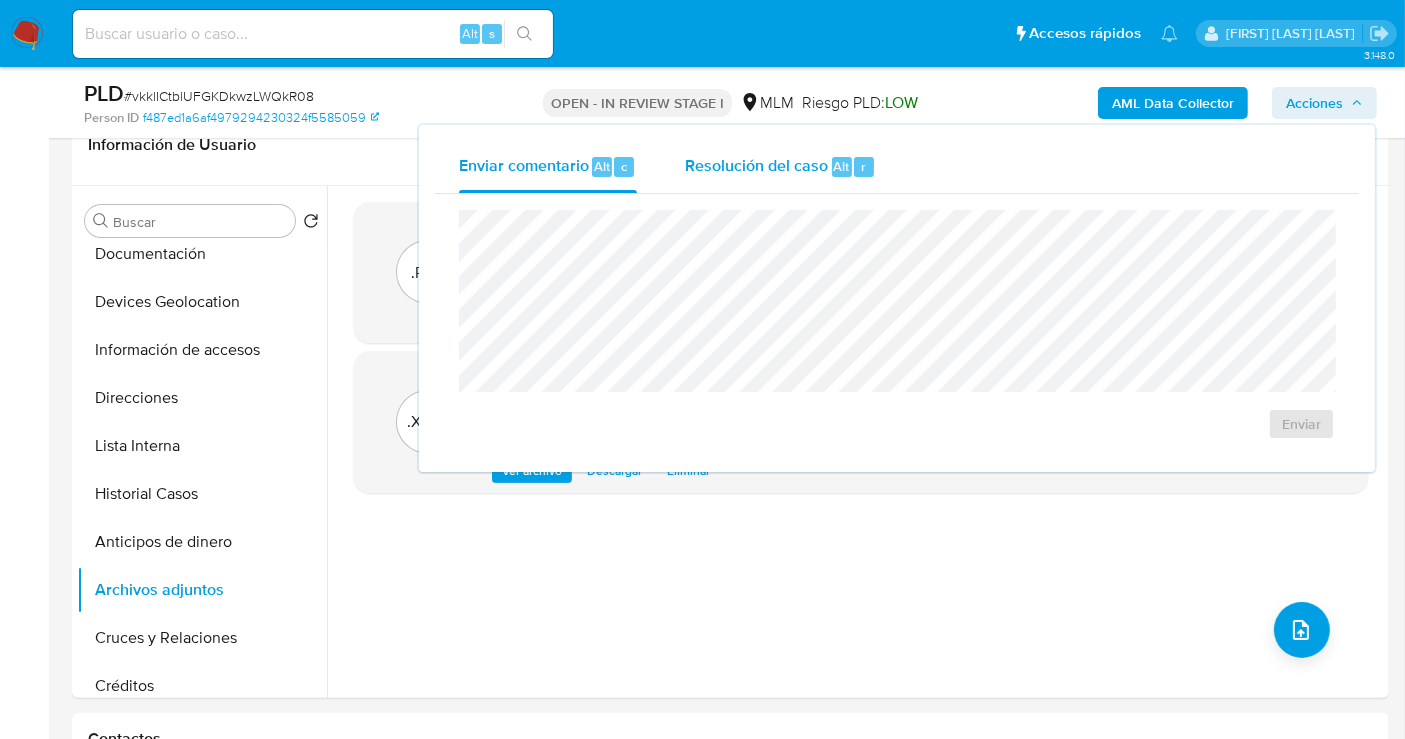 click on "Resolución del caso" at bounding box center [756, 165] 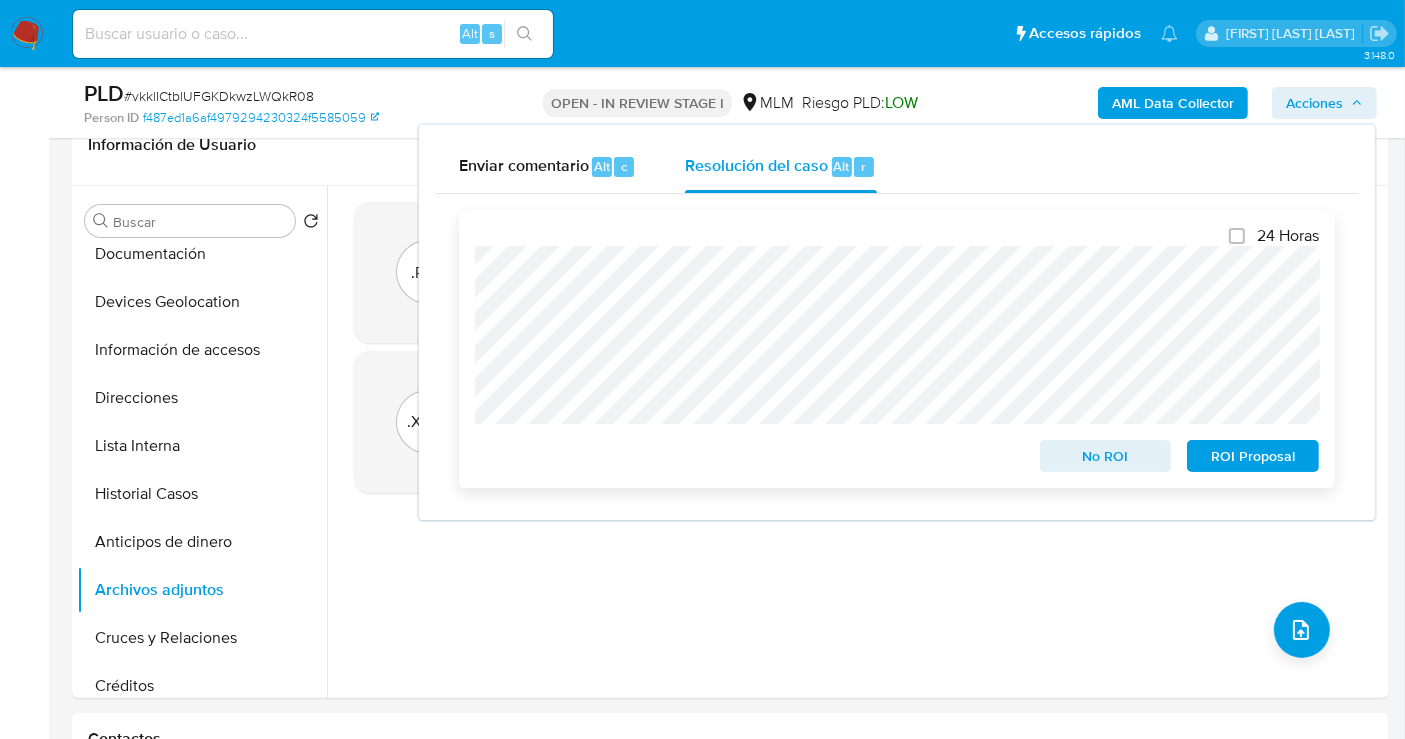 click on "No ROI" at bounding box center [1106, 456] 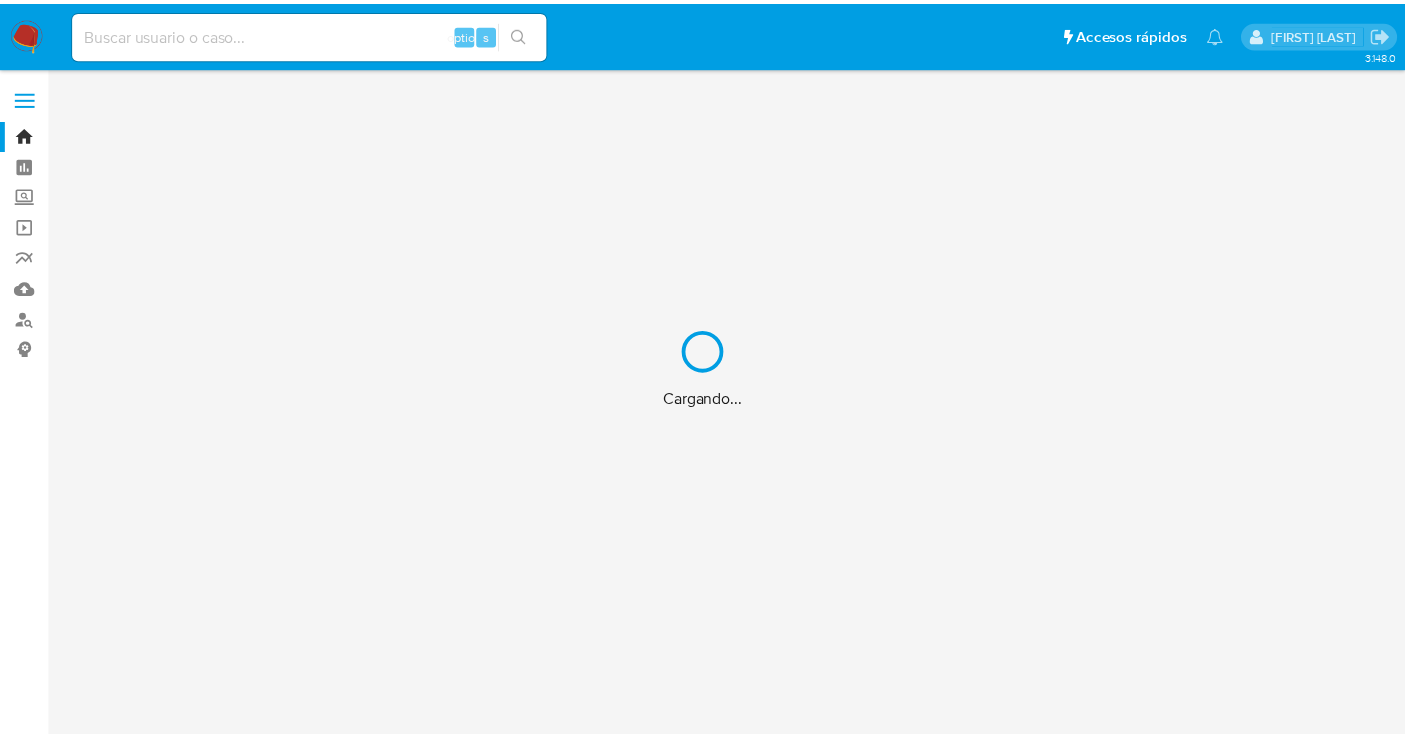 scroll, scrollTop: 0, scrollLeft: 0, axis: both 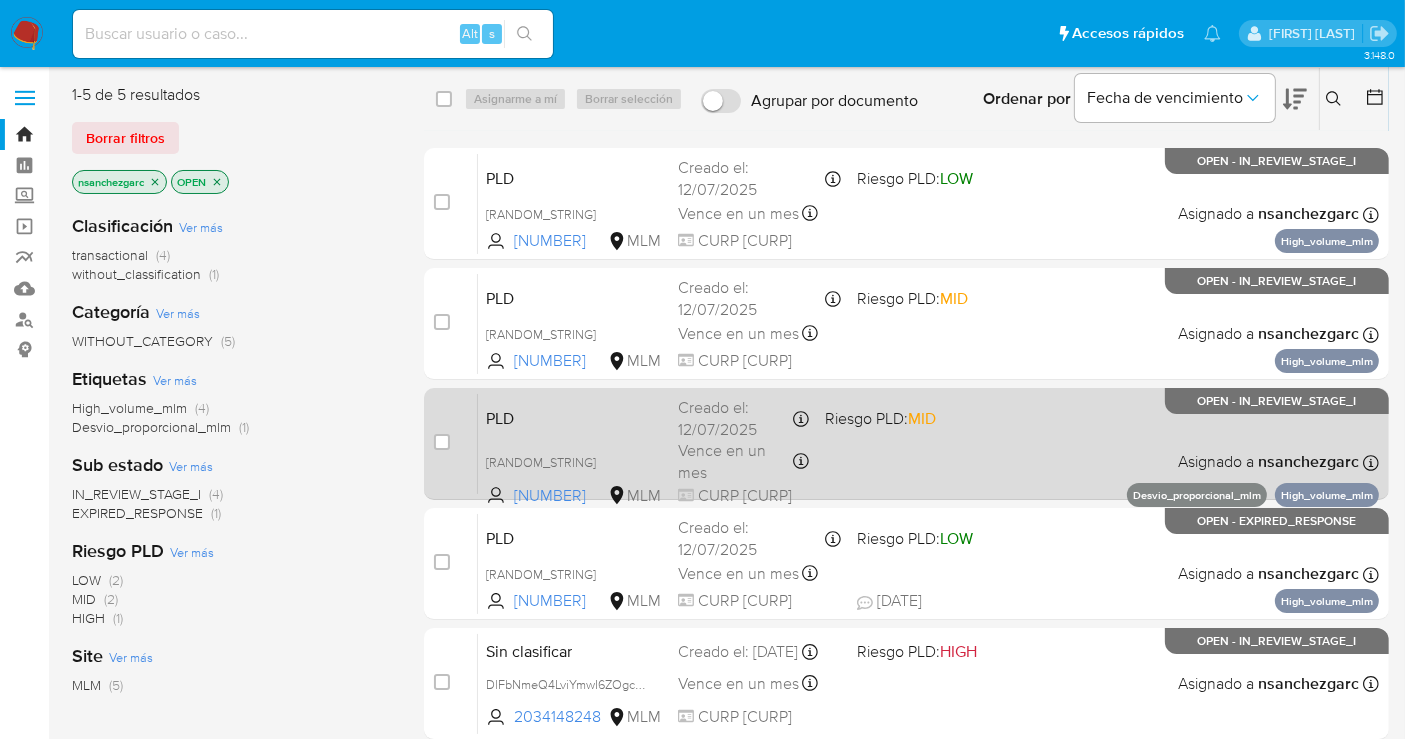 click on "Creado el: 12/07/2025   Creado el: 12/07/2025 02:04:32" at bounding box center (743, 418) 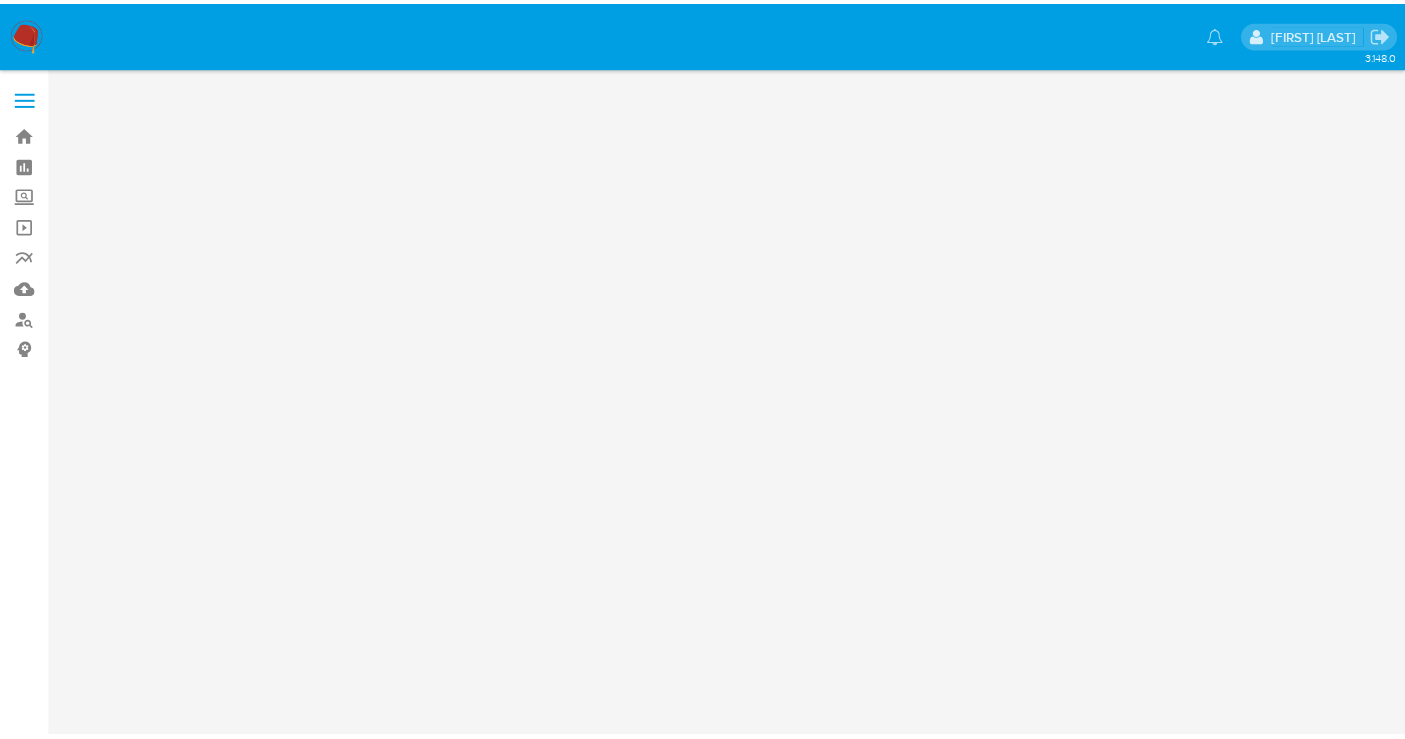 scroll, scrollTop: 0, scrollLeft: 0, axis: both 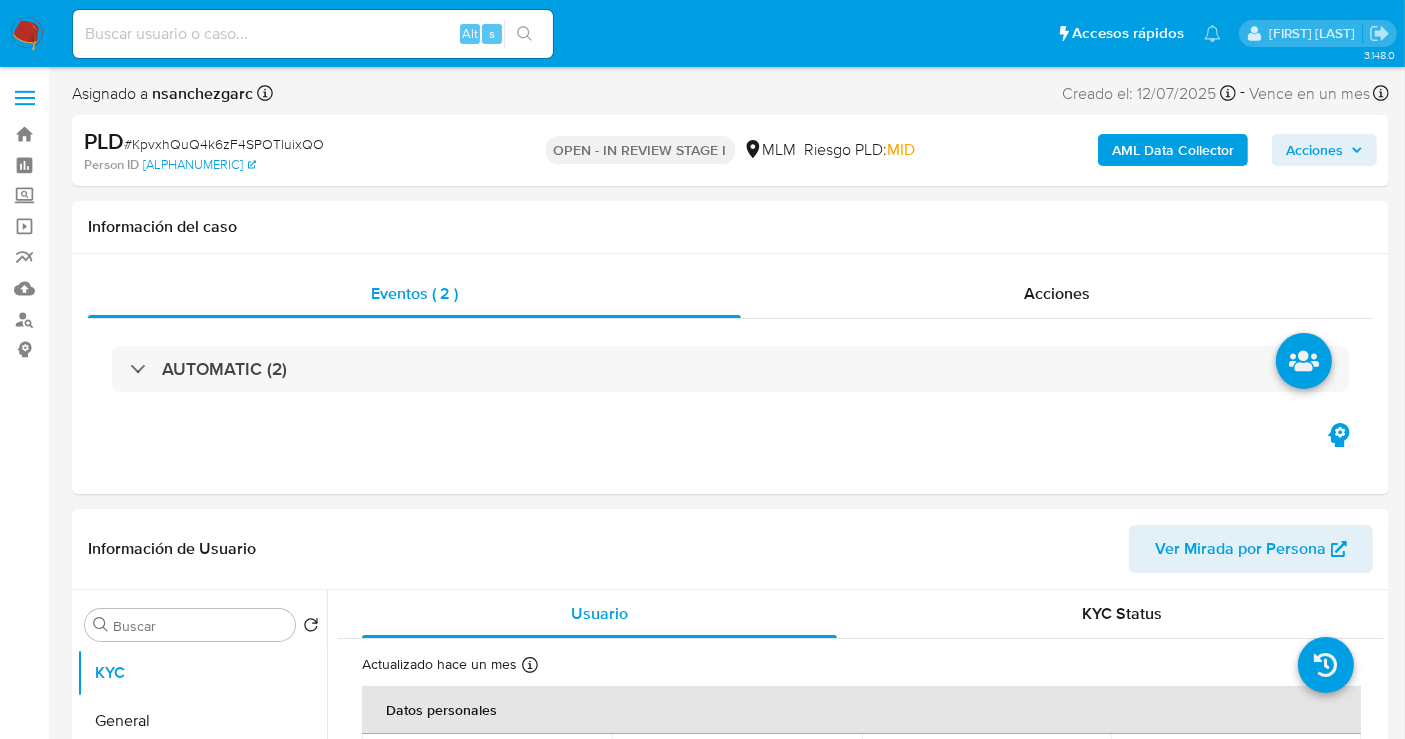 select on "10" 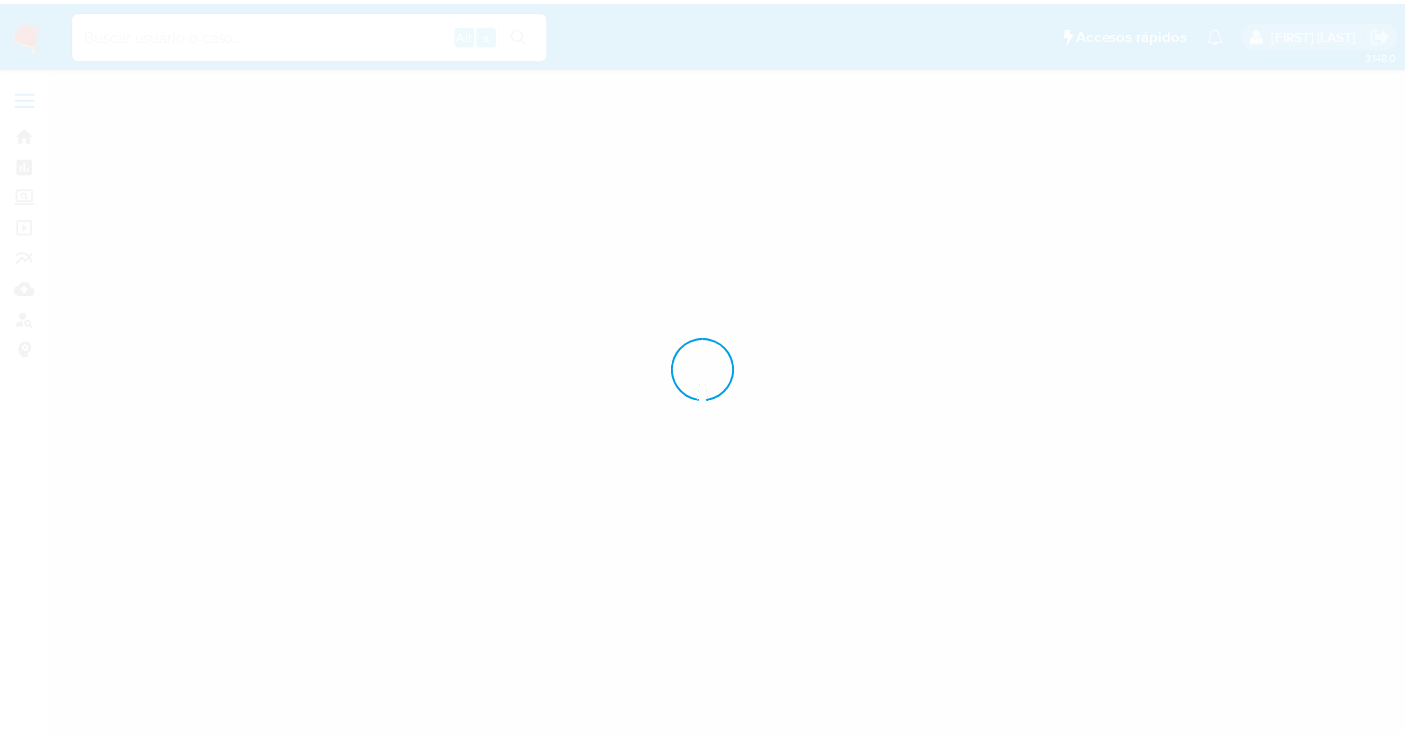 scroll, scrollTop: 0, scrollLeft: 0, axis: both 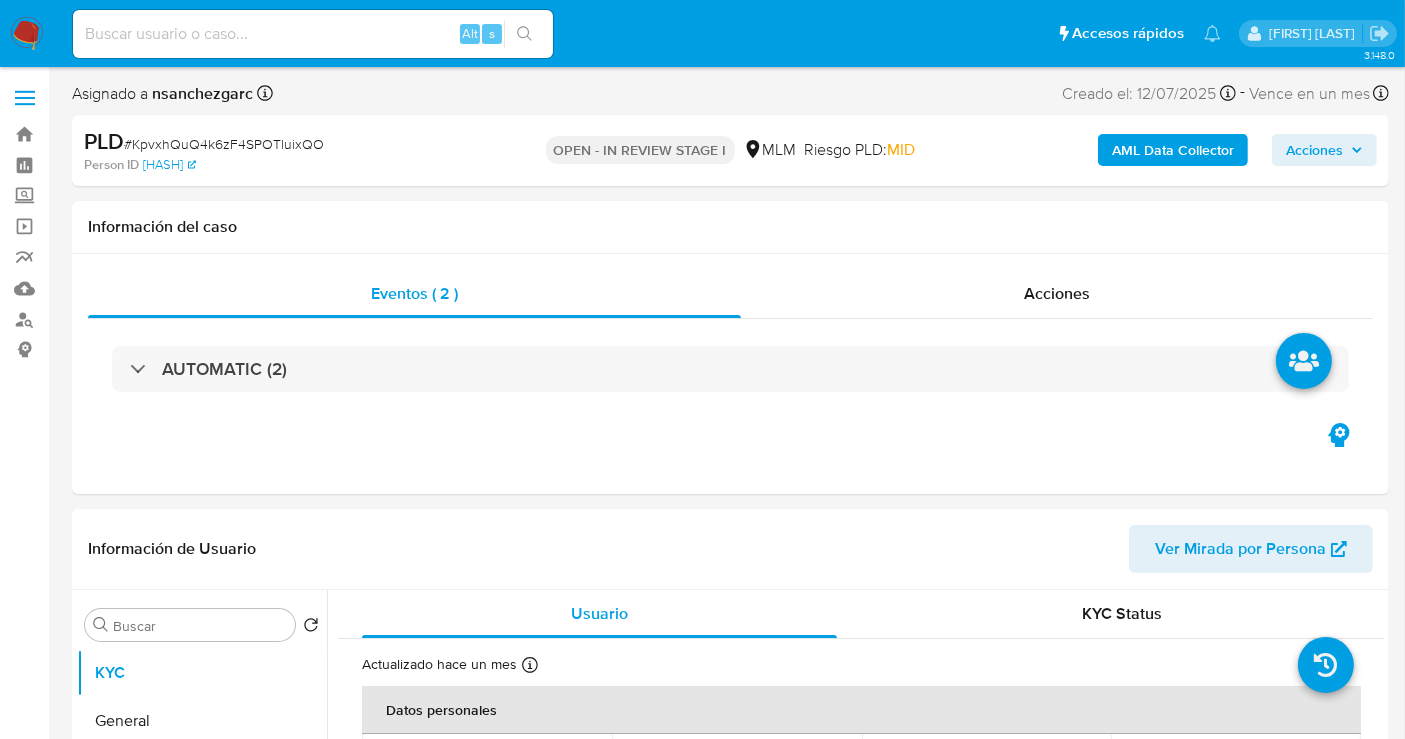 select on "10" 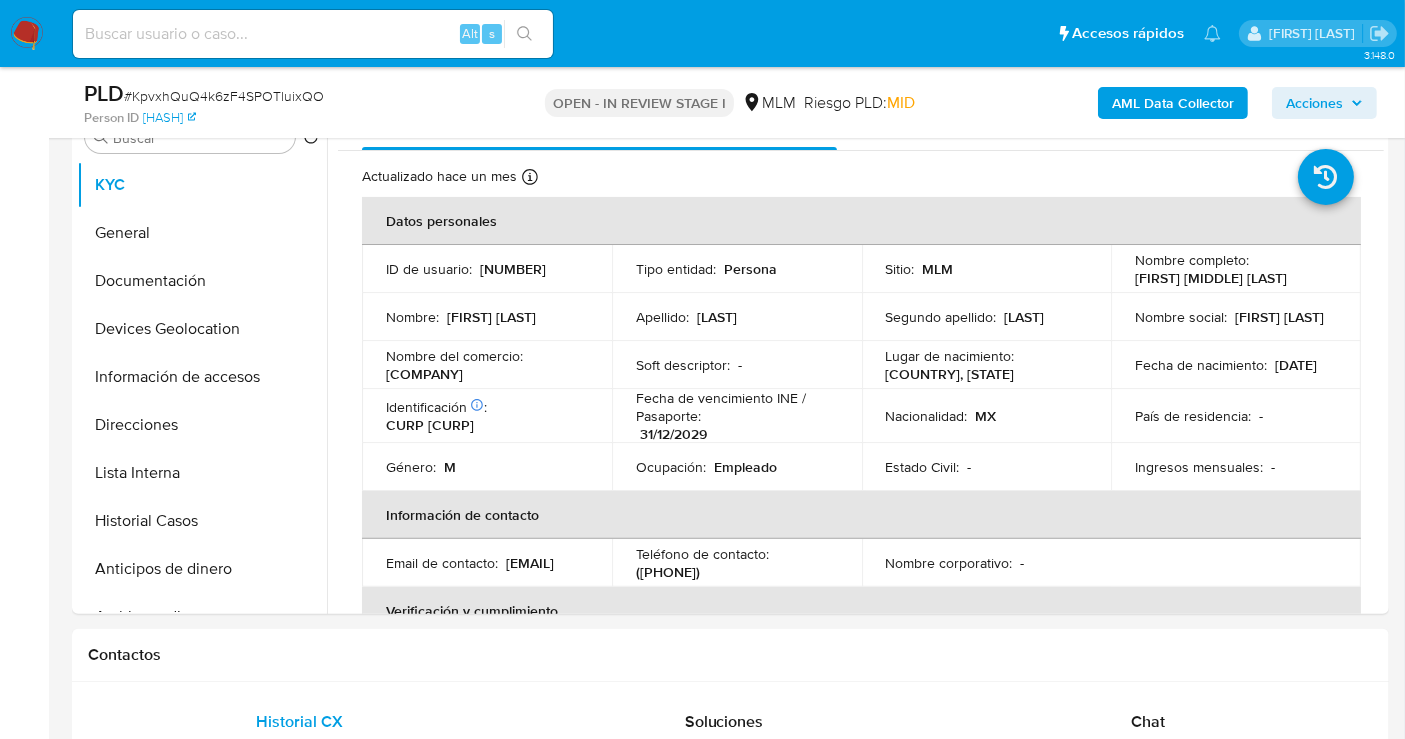 scroll, scrollTop: 444, scrollLeft: 0, axis: vertical 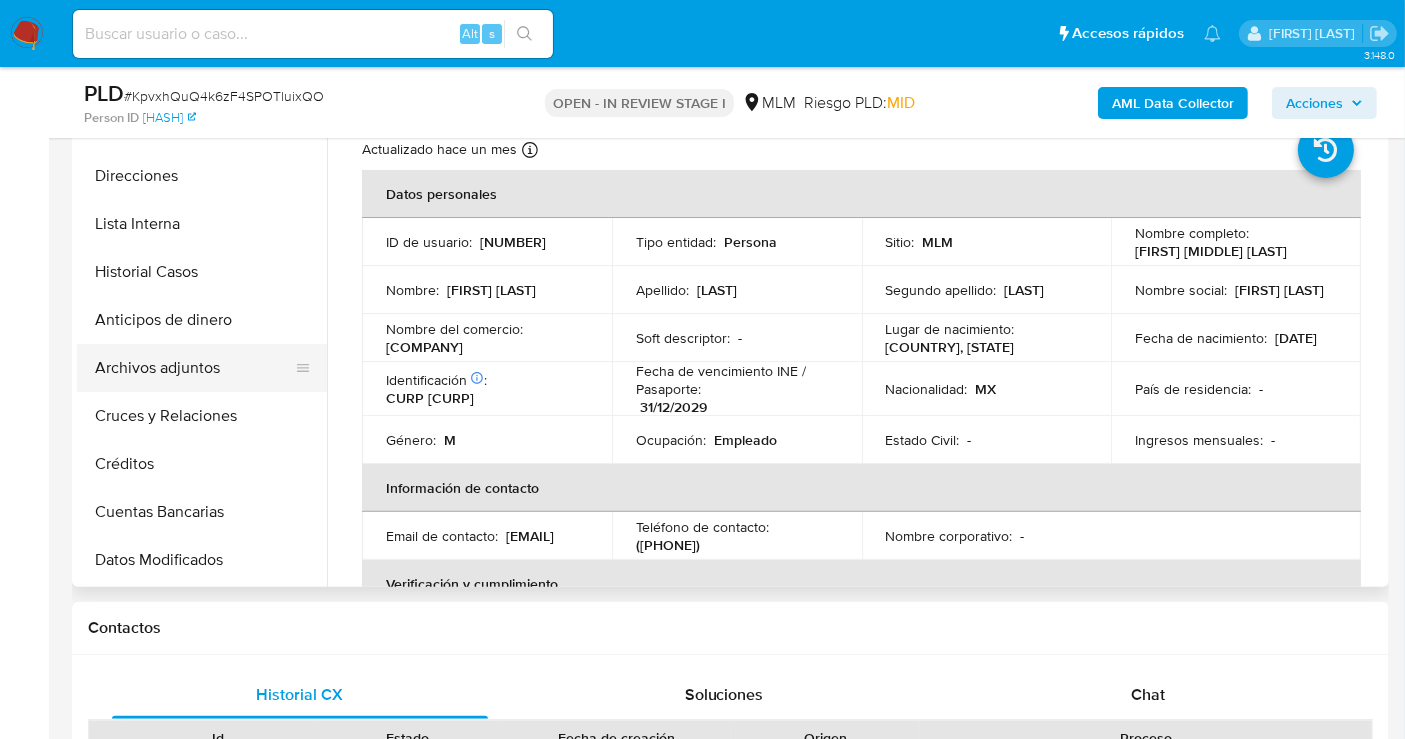click on "Archivos adjuntos" at bounding box center (194, 368) 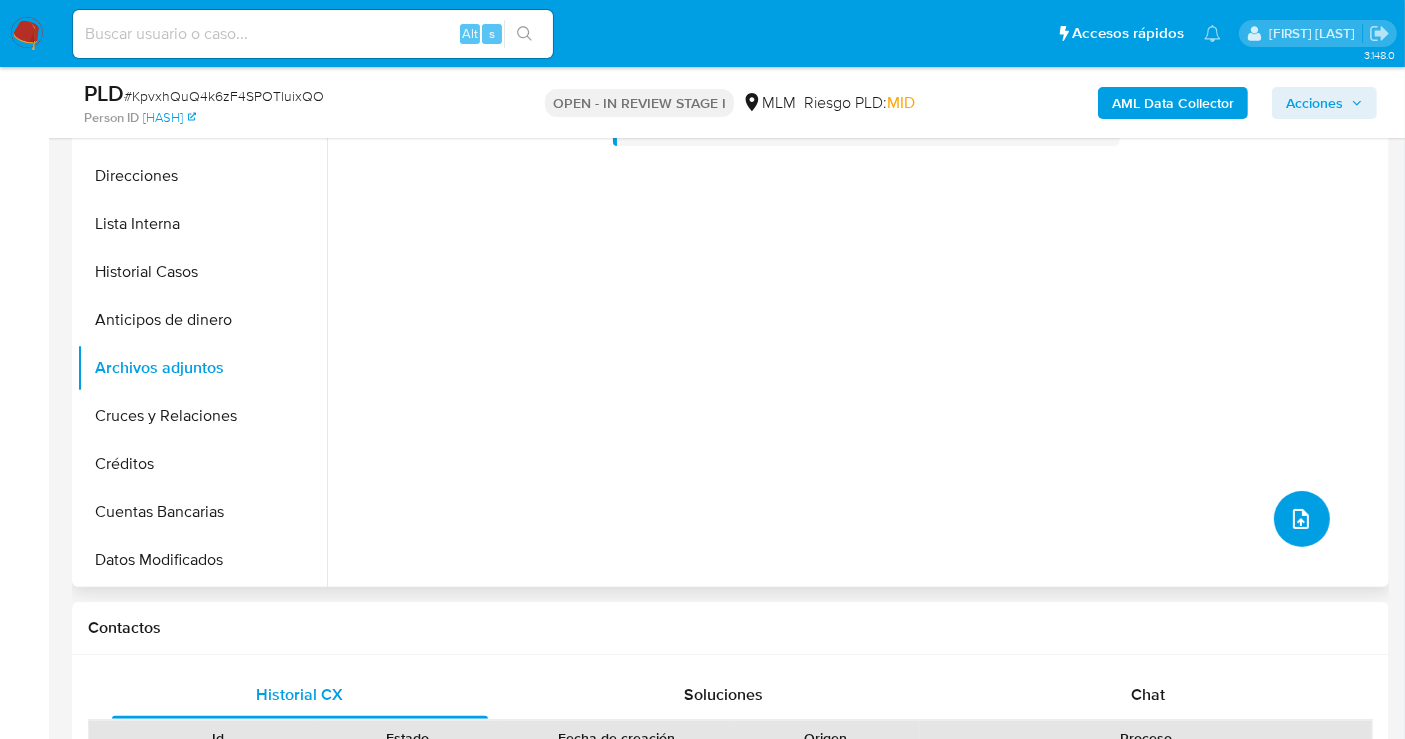 click 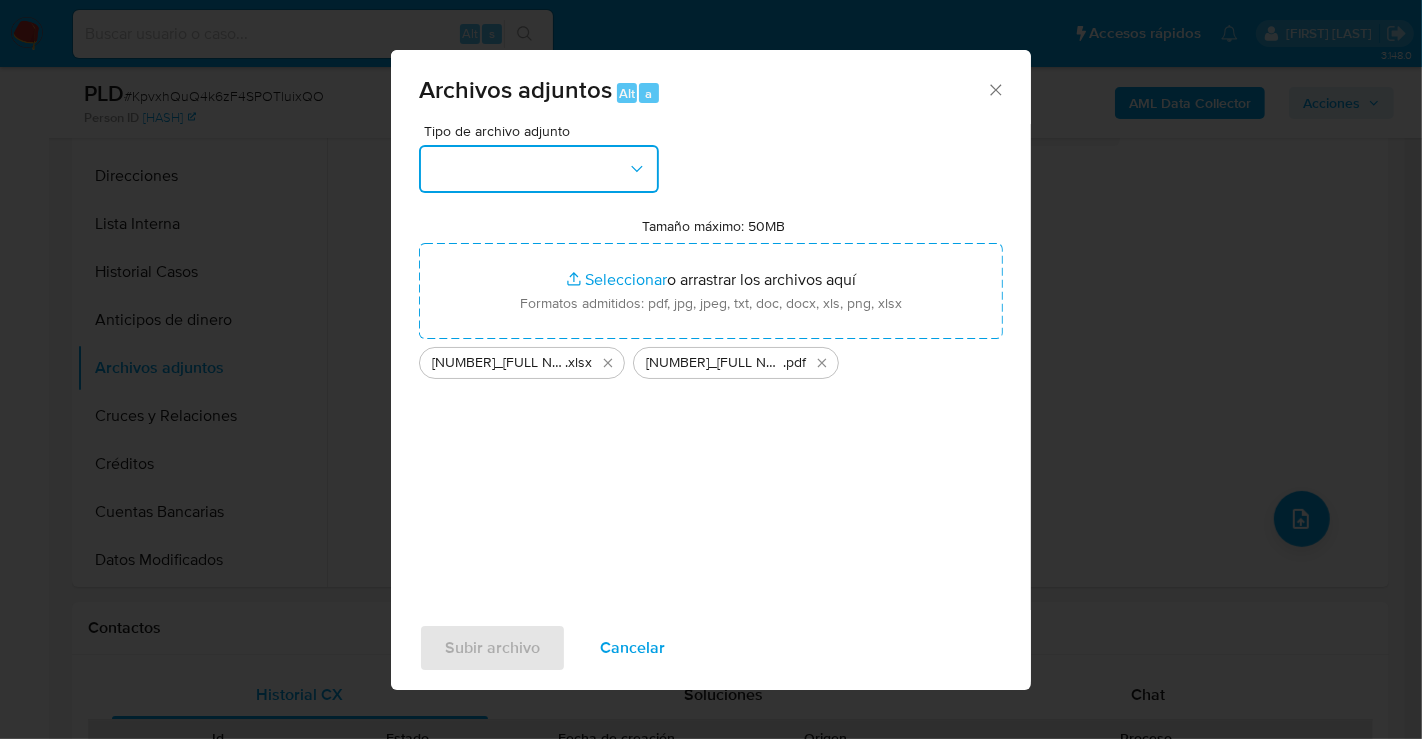click at bounding box center [539, 169] 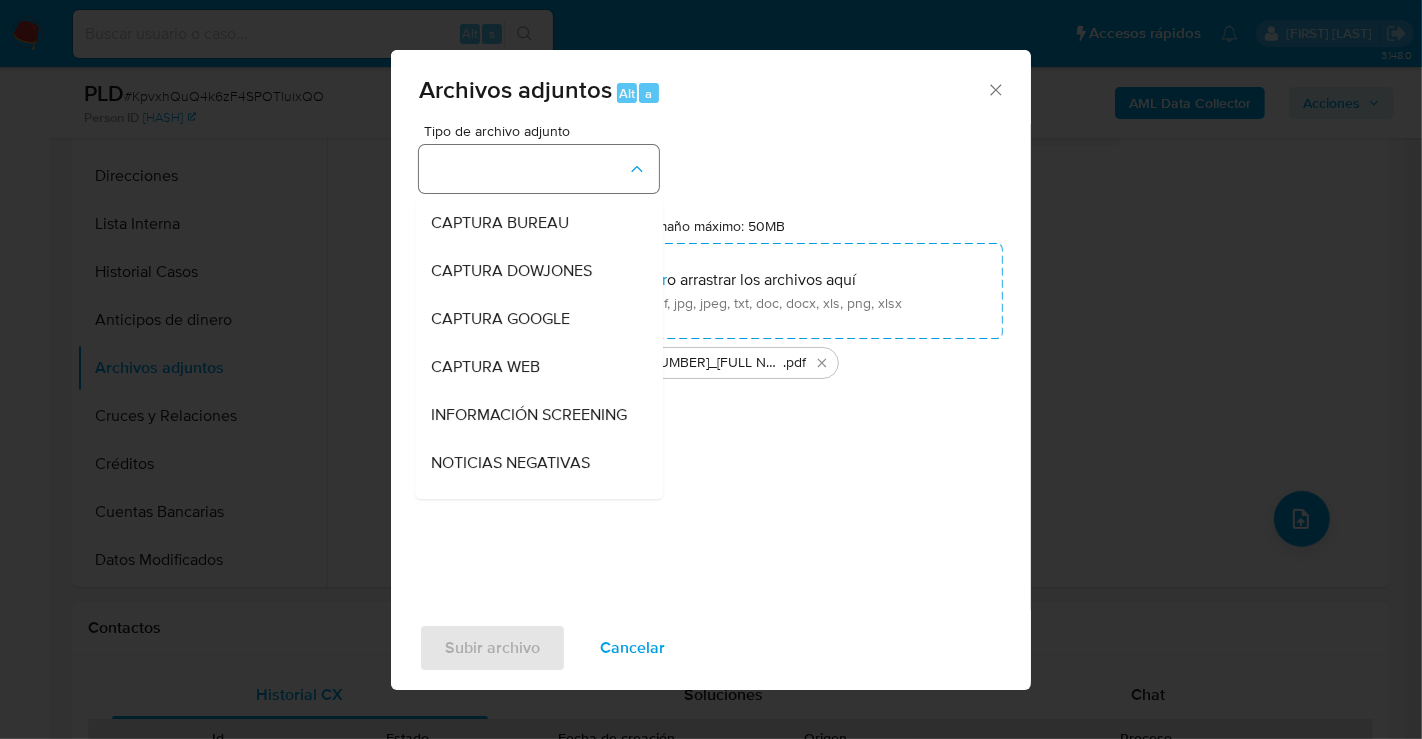 type 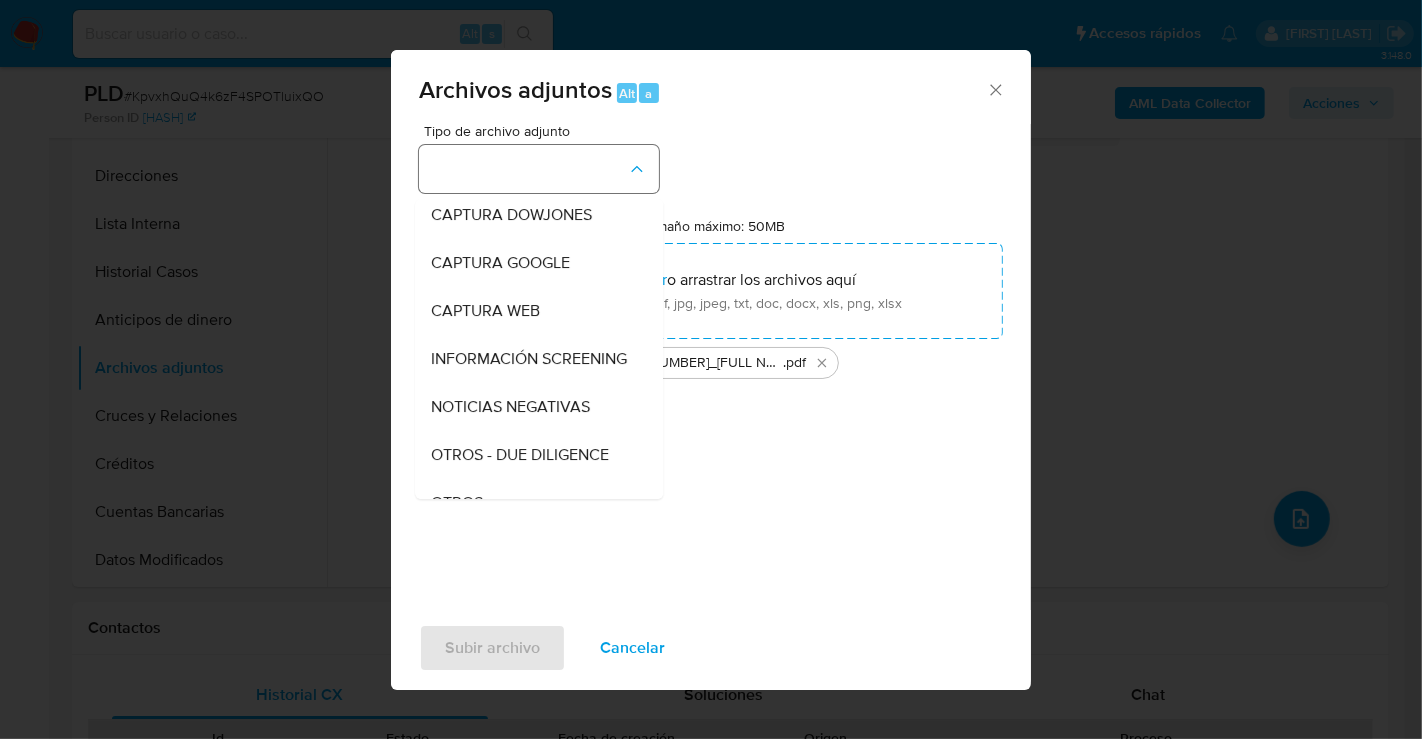 type 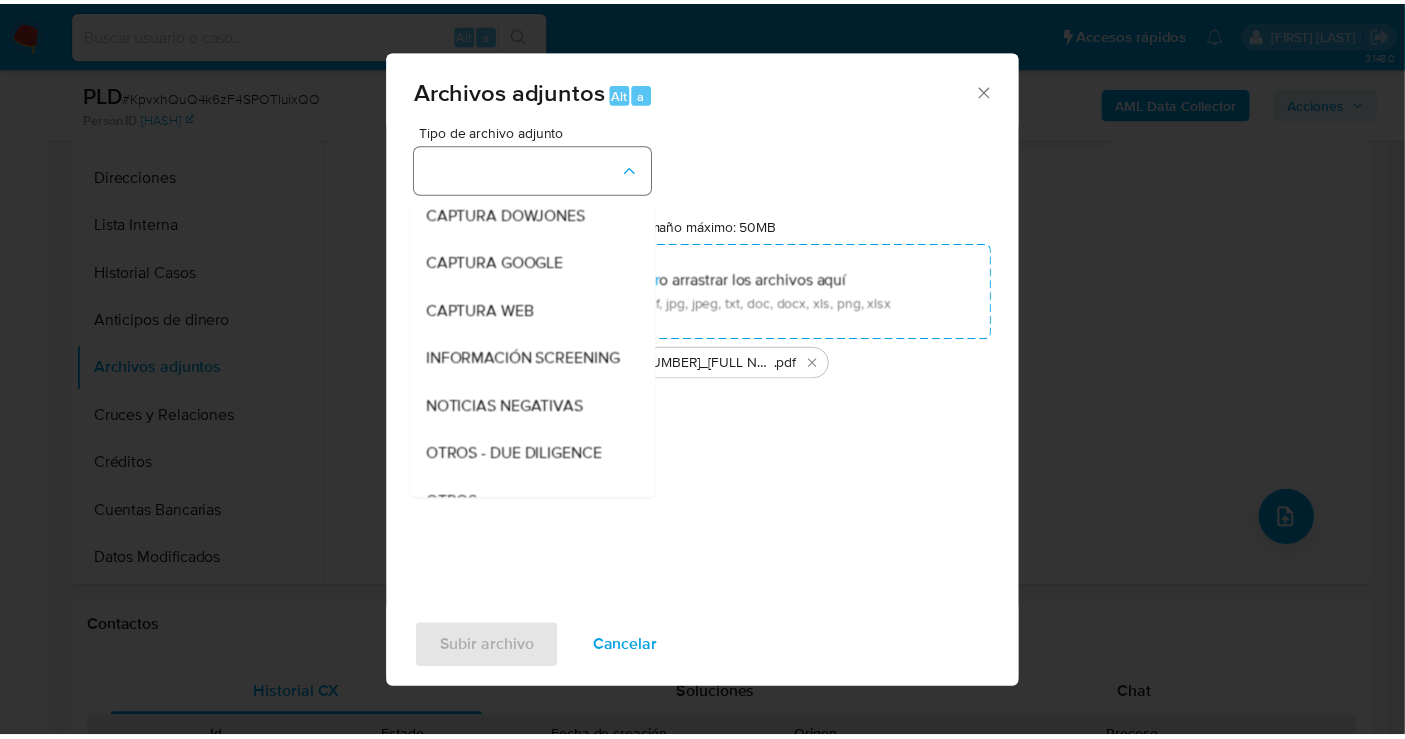 scroll, scrollTop: 103, scrollLeft: 0, axis: vertical 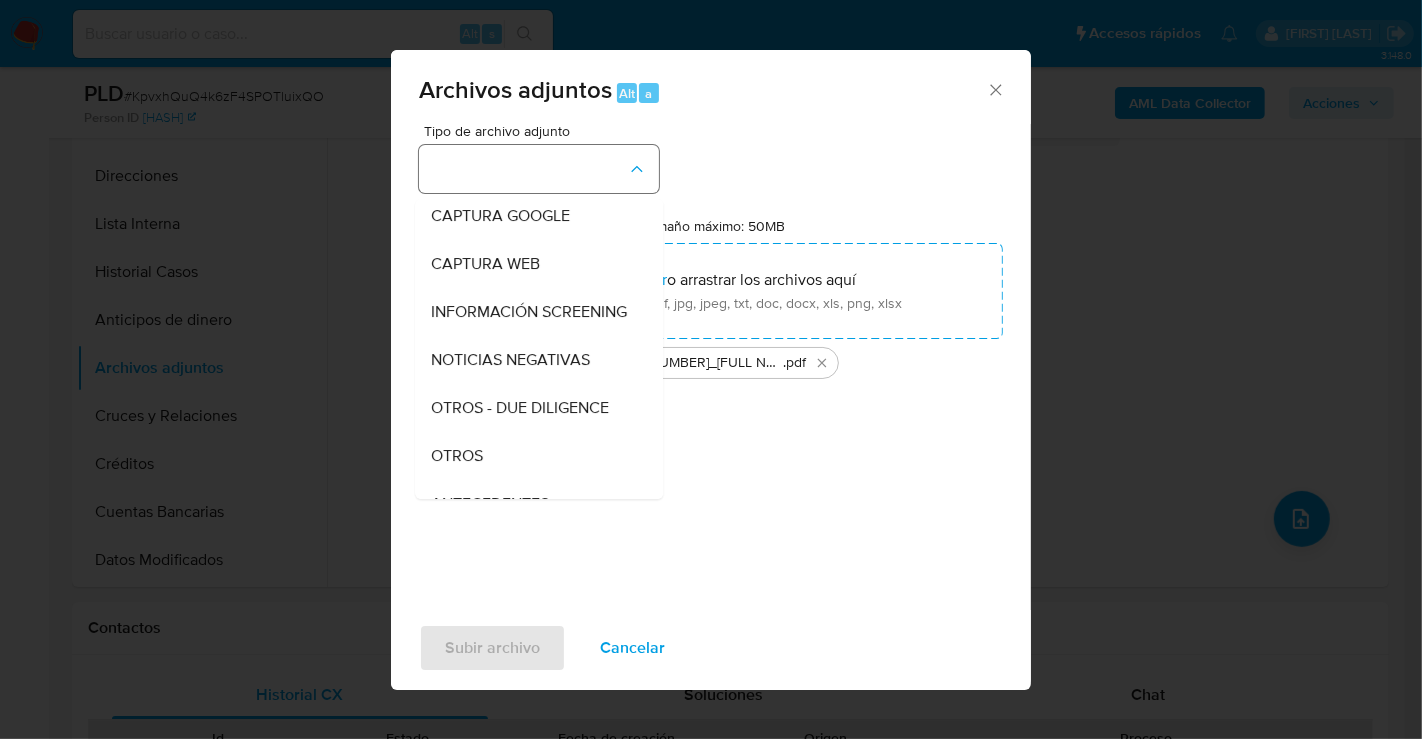 type 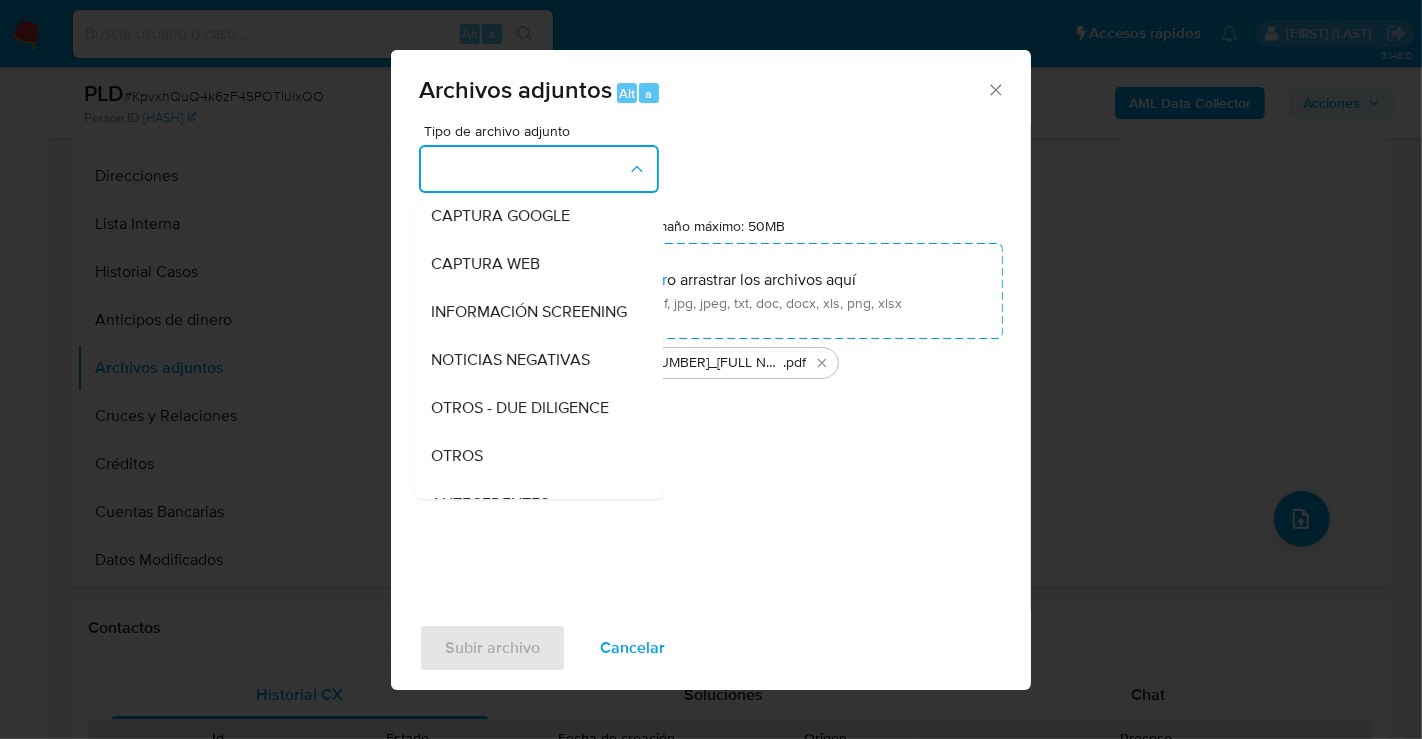 type 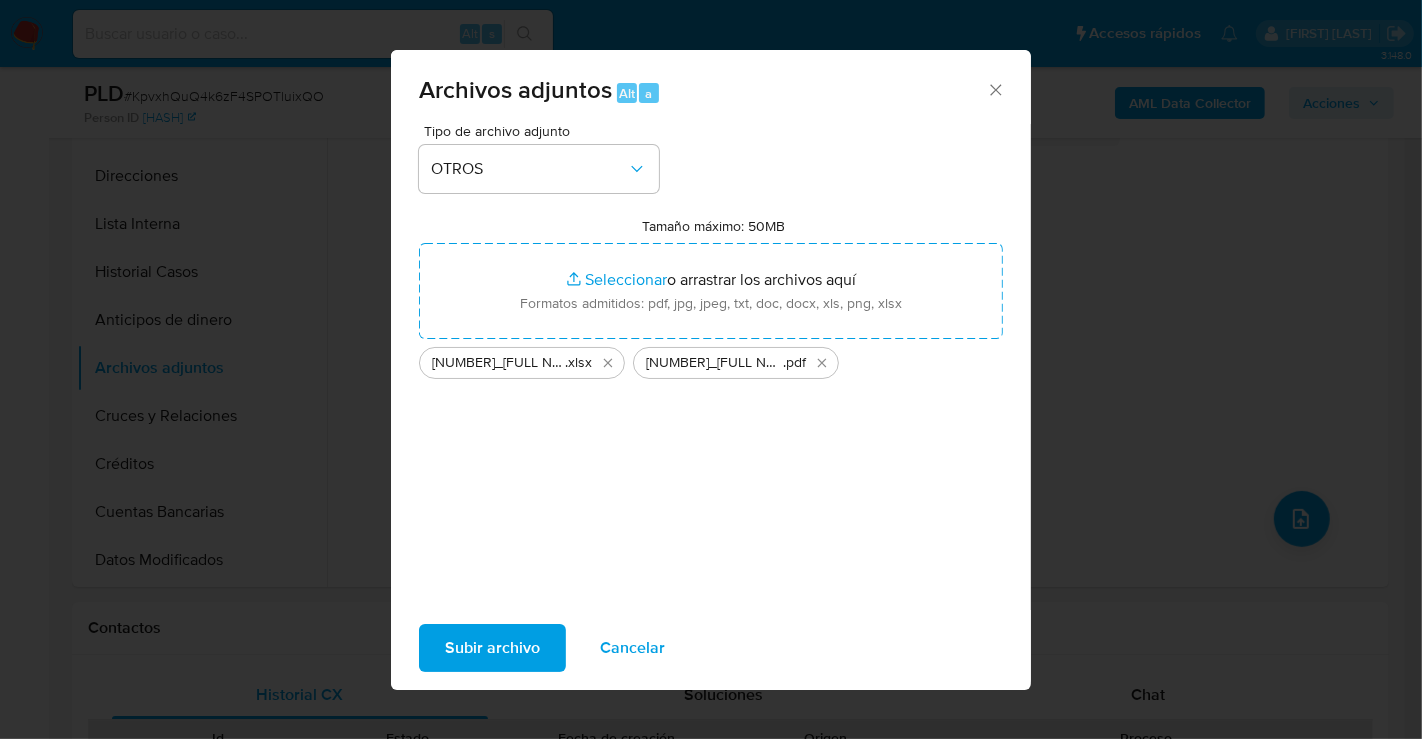 click on "Subir archivo" at bounding box center [492, 648] 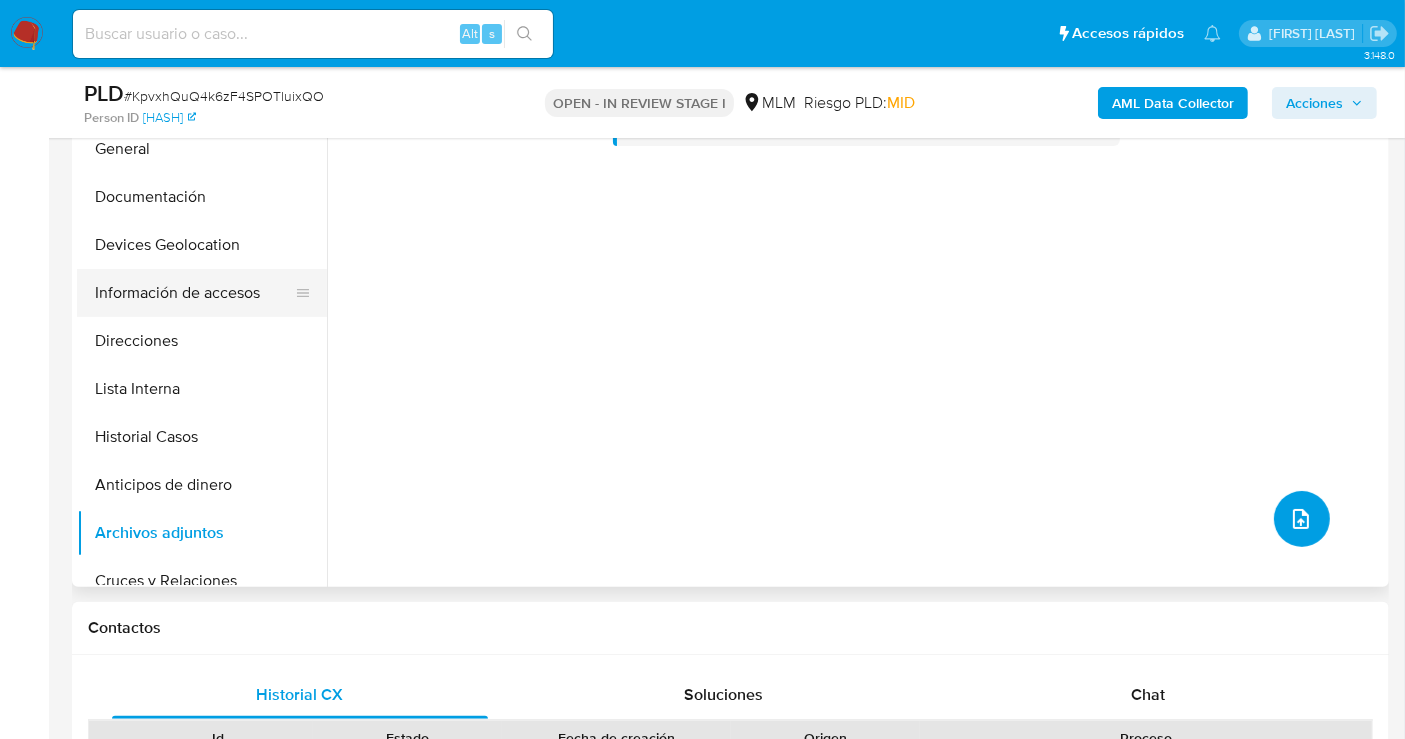 scroll, scrollTop: 0, scrollLeft: 0, axis: both 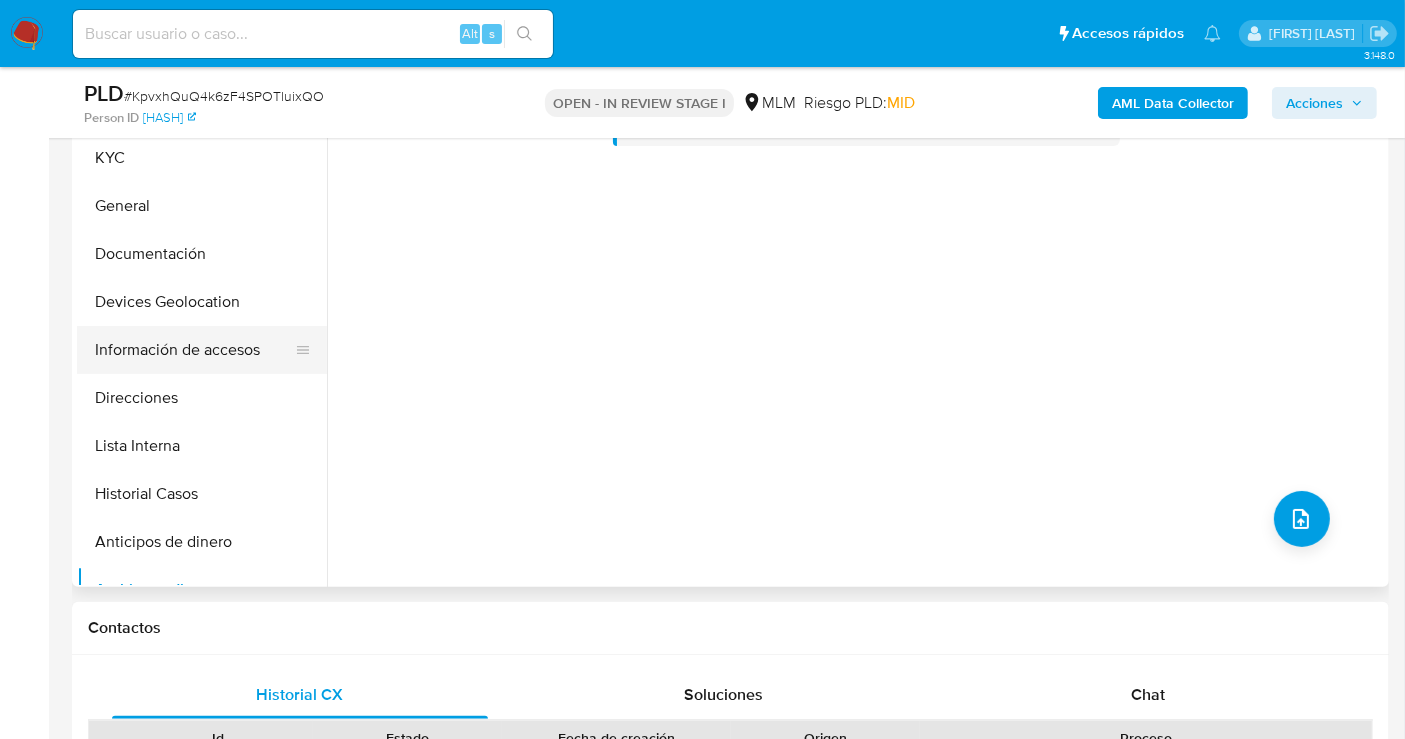 click on "Información de accesos" at bounding box center [194, 350] 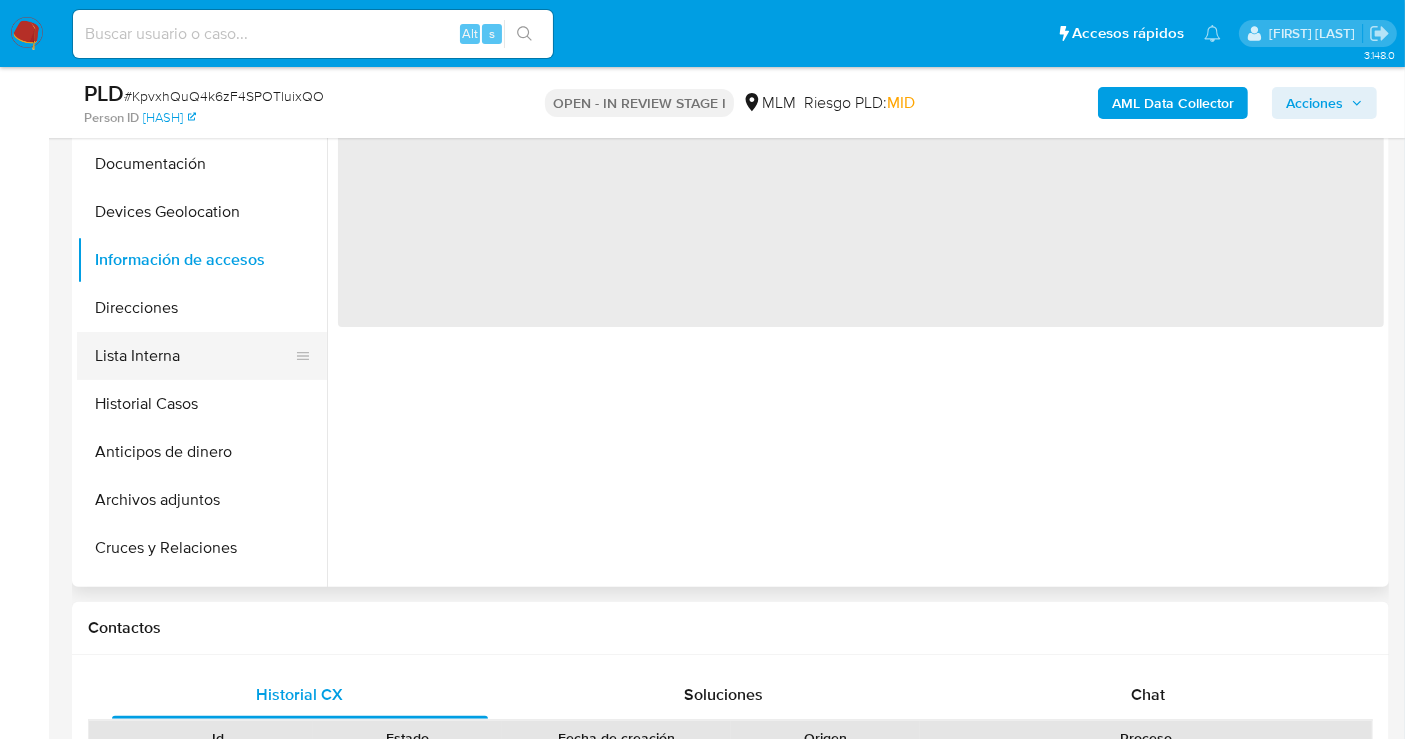 scroll, scrollTop: 111, scrollLeft: 0, axis: vertical 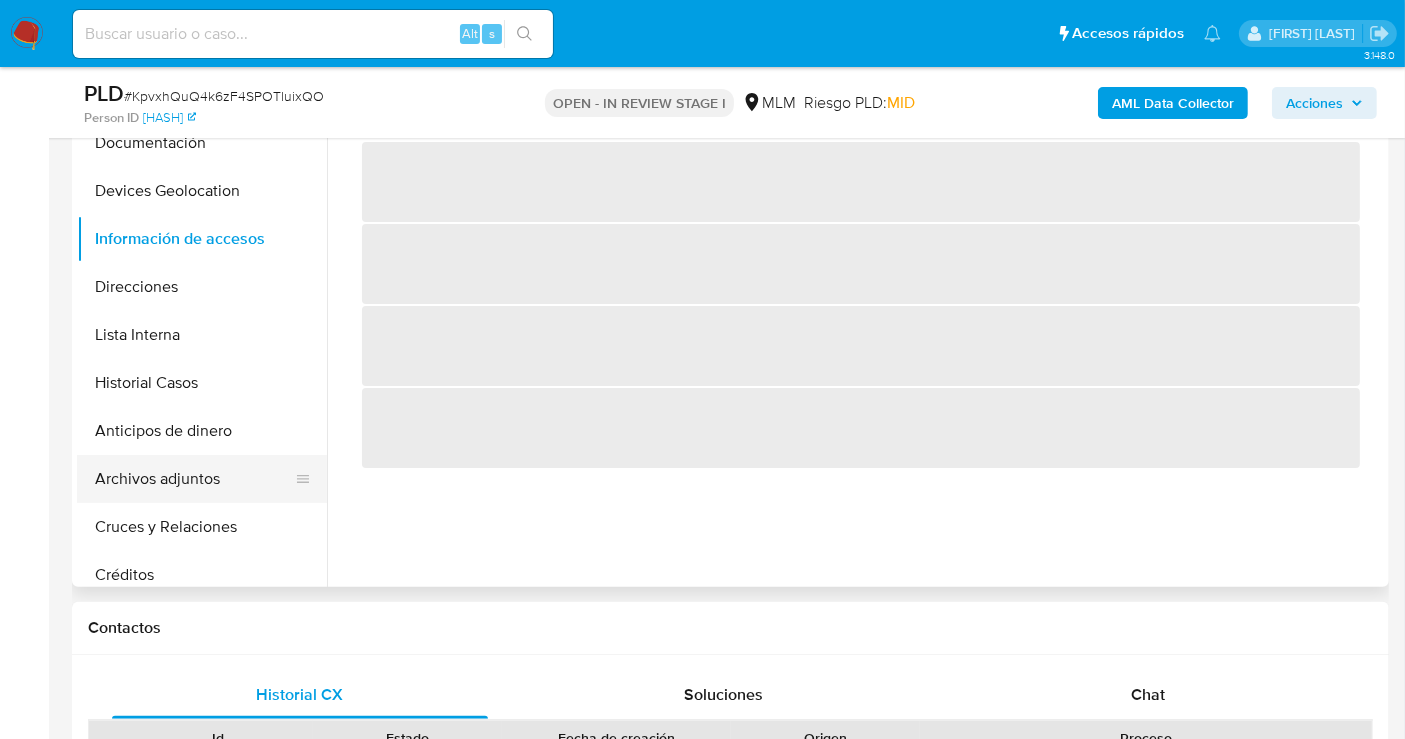click on "Archivos adjuntos" at bounding box center (194, 479) 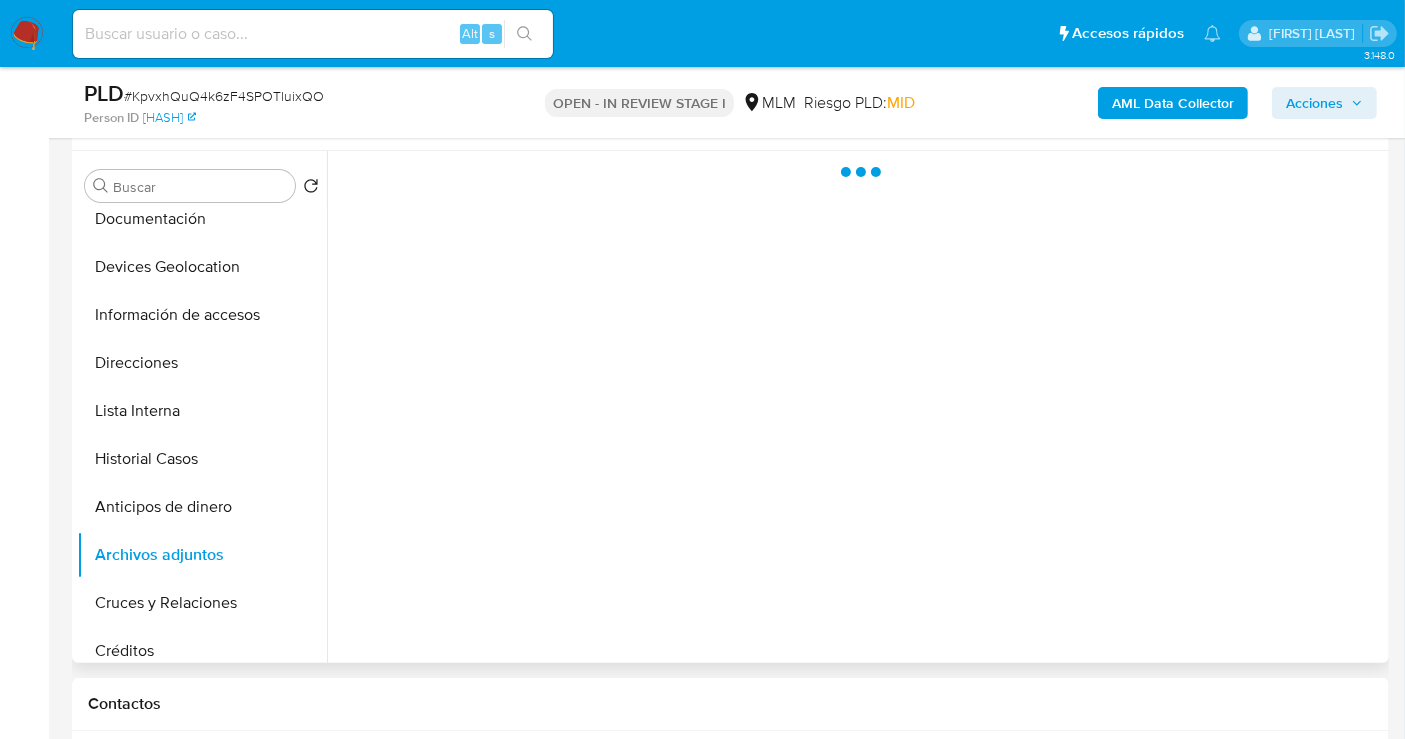 scroll, scrollTop: 222, scrollLeft: 0, axis: vertical 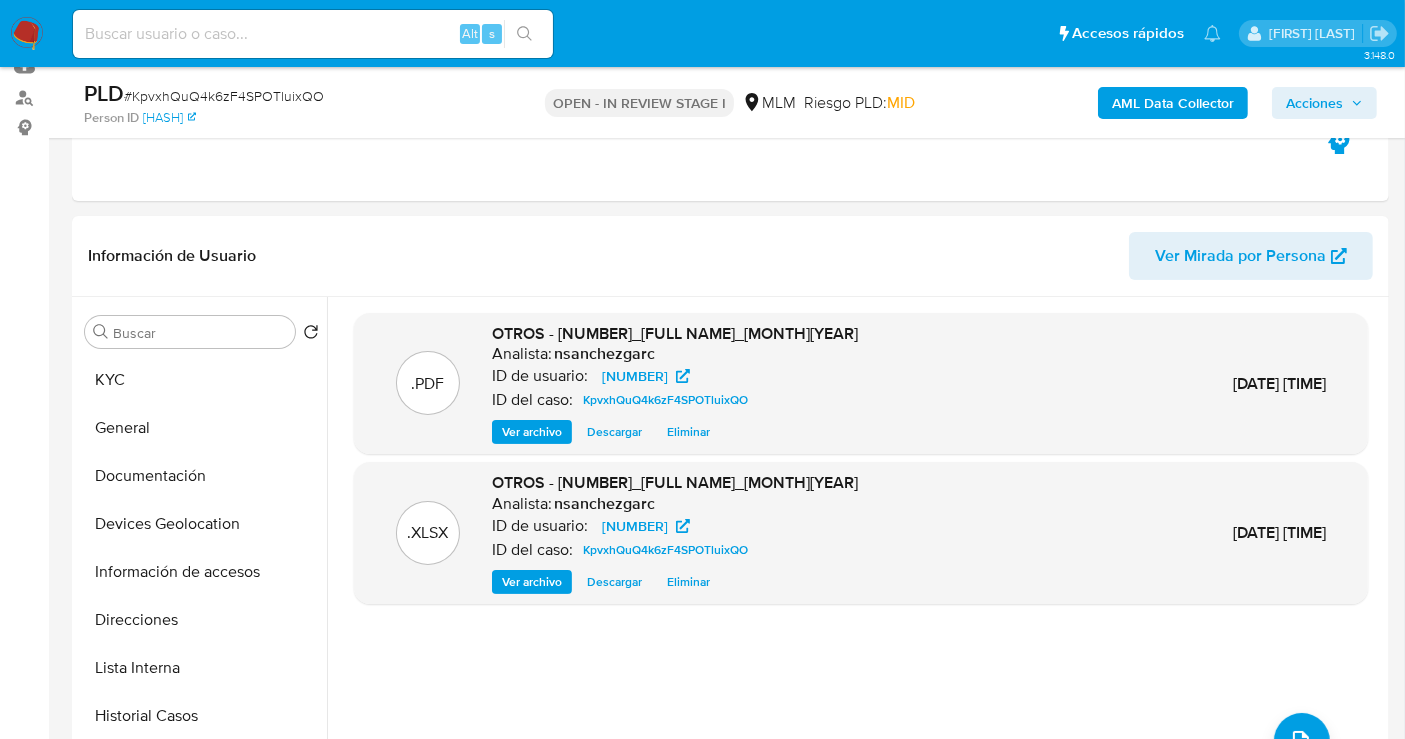 click on "Acciones" at bounding box center (1314, 103) 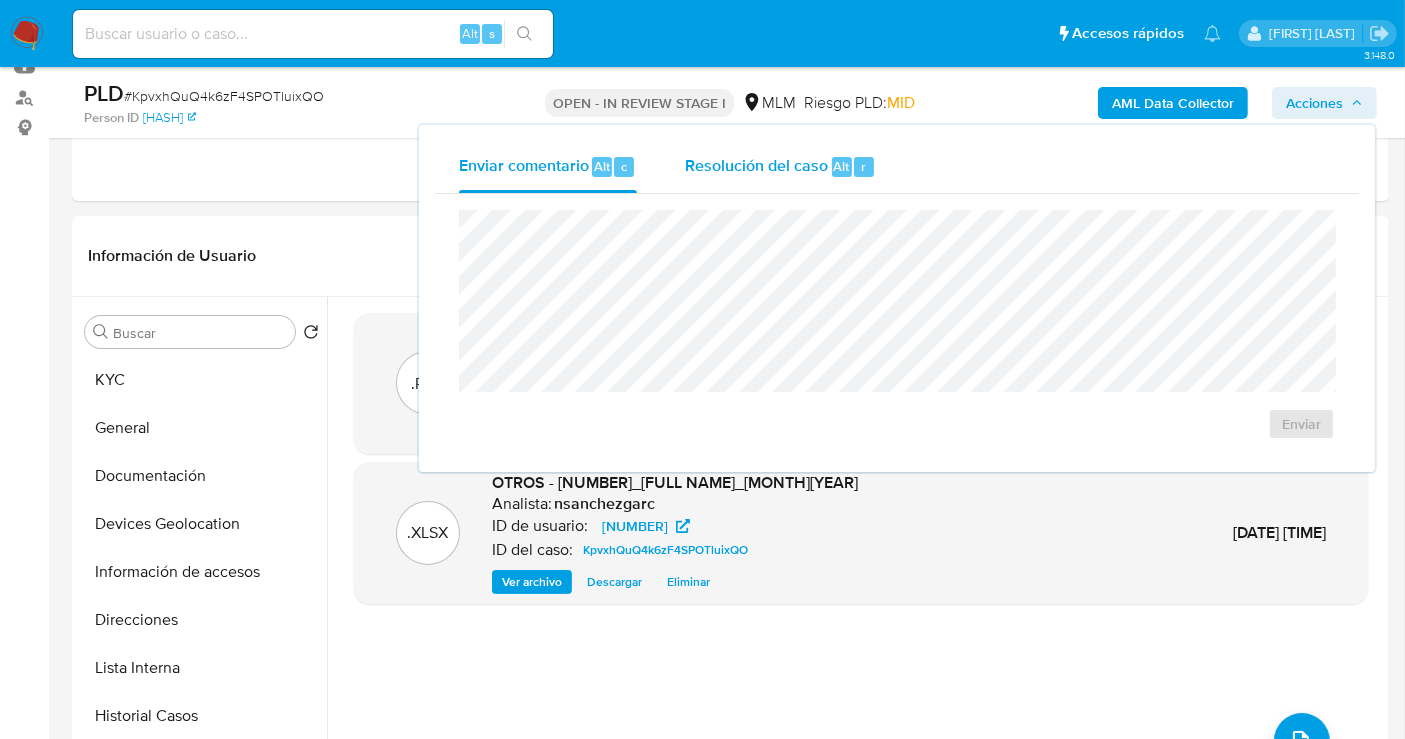 click on "Resolución del caso" at bounding box center (756, 165) 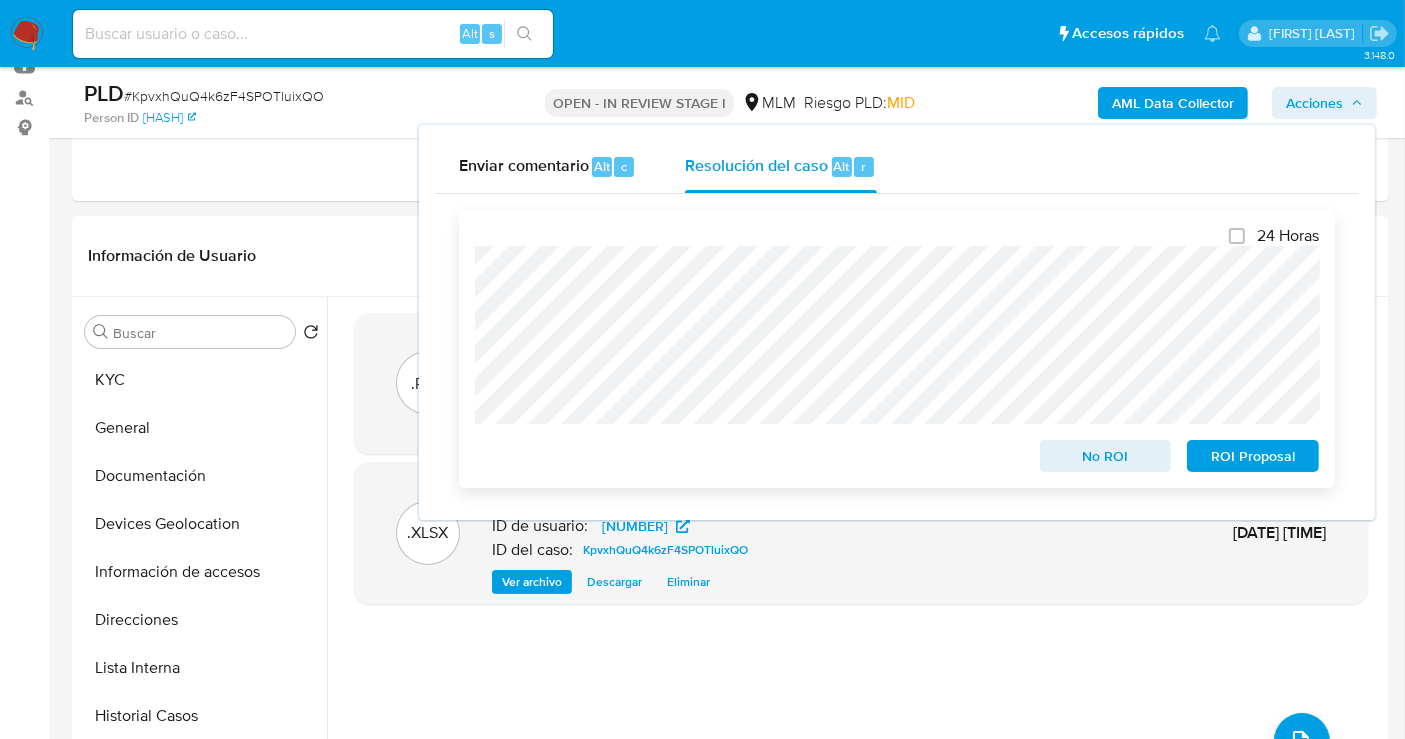 click on "ROI Proposal" at bounding box center [1253, 456] 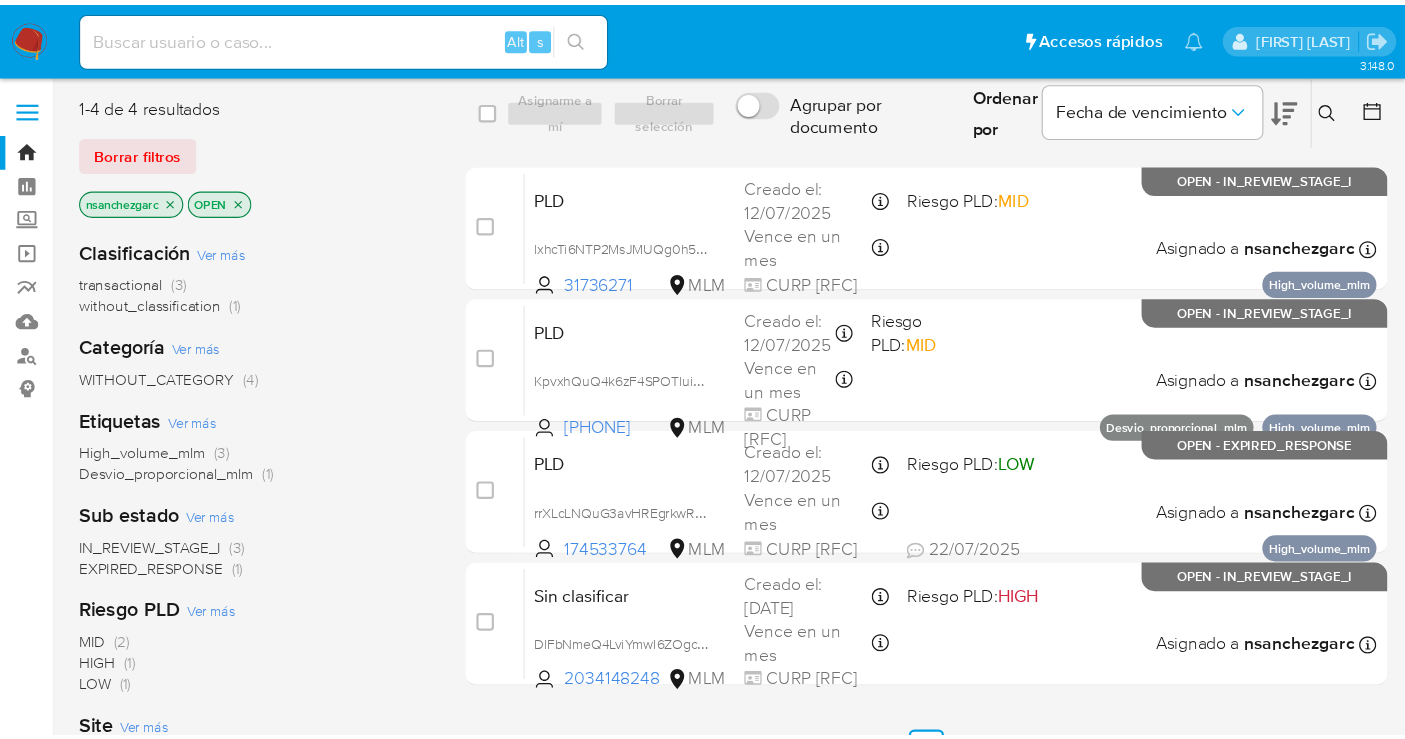 scroll, scrollTop: 0, scrollLeft: 0, axis: both 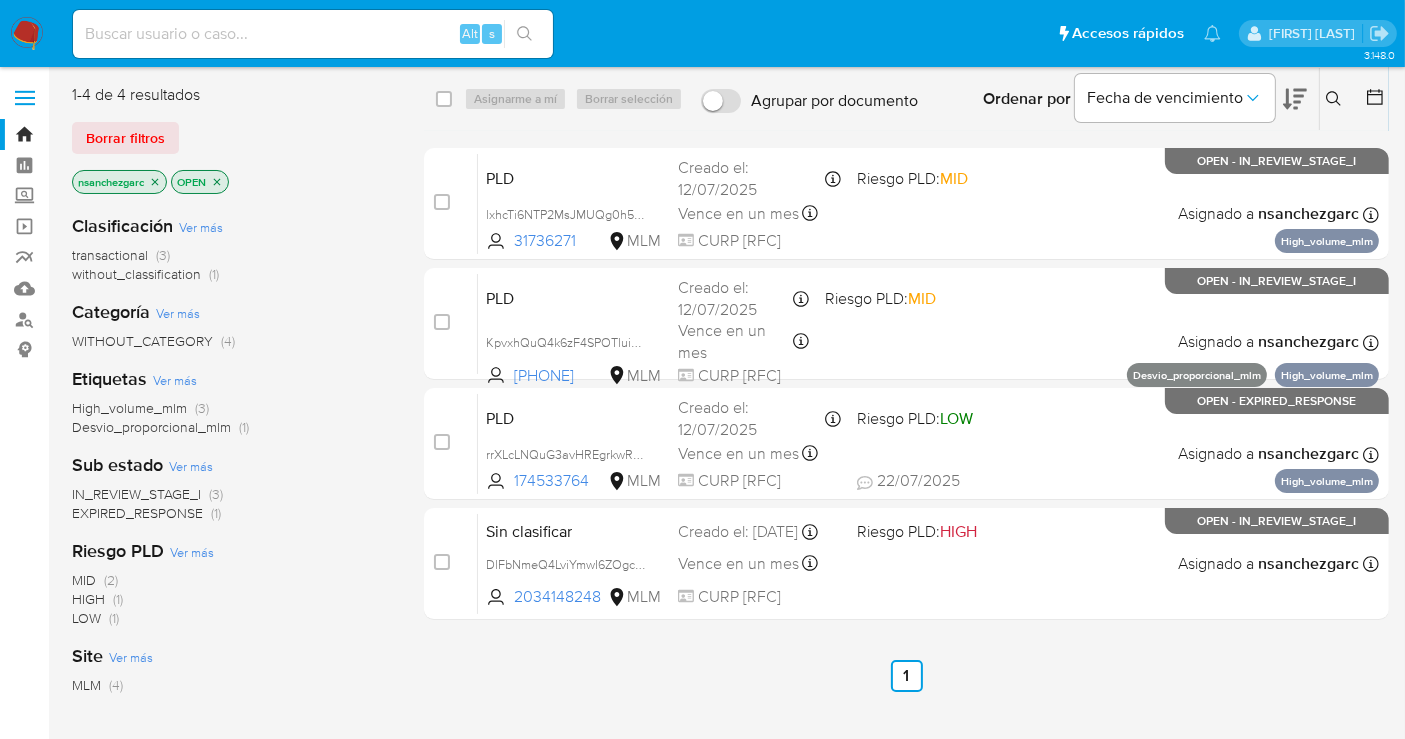 click at bounding box center [27, 34] 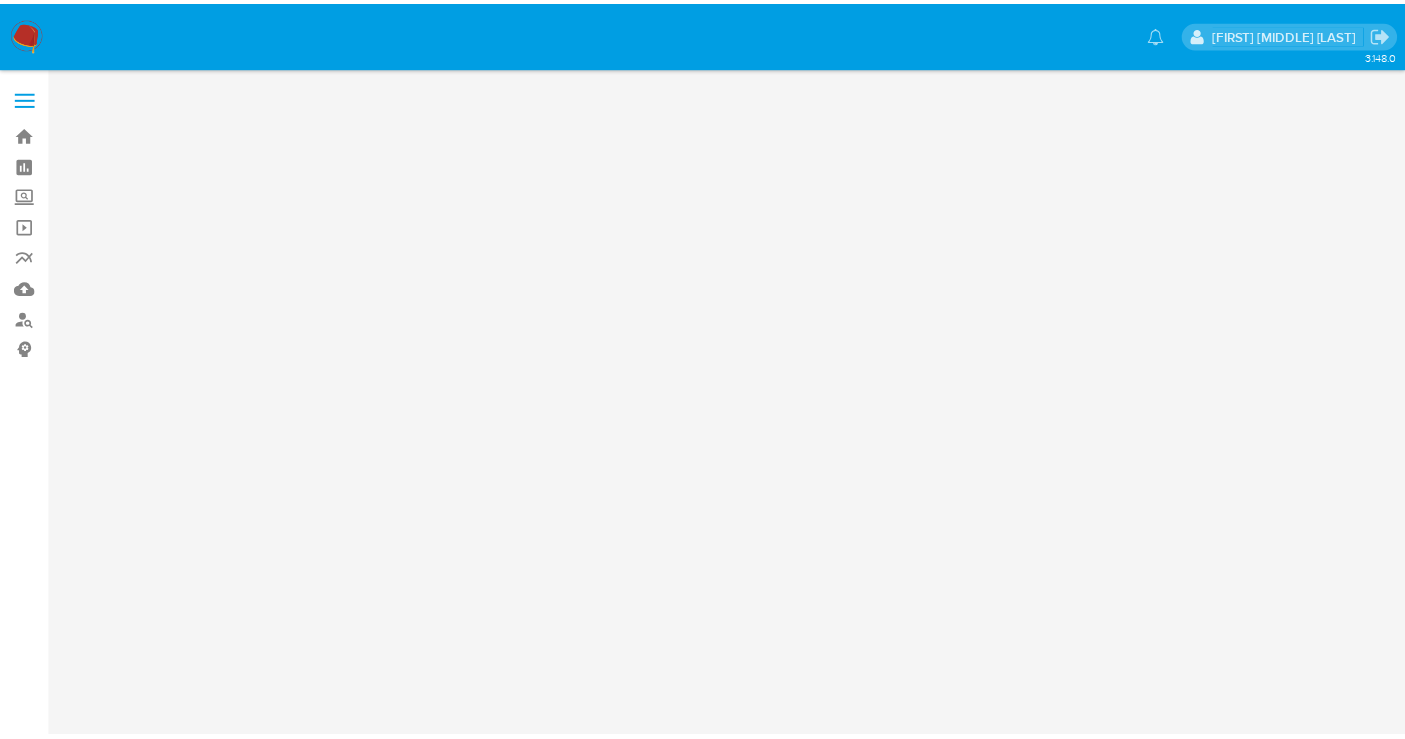 scroll, scrollTop: 0, scrollLeft: 0, axis: both 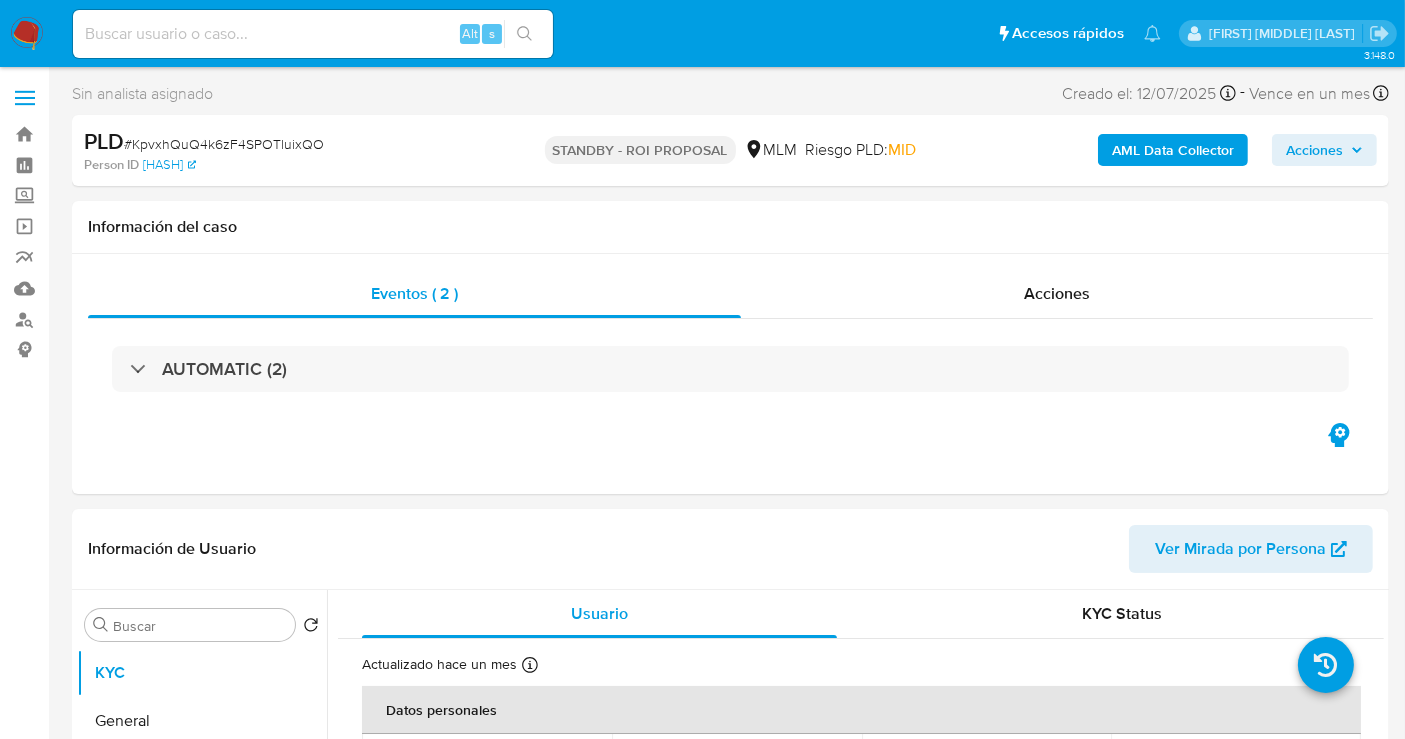 select on "10" 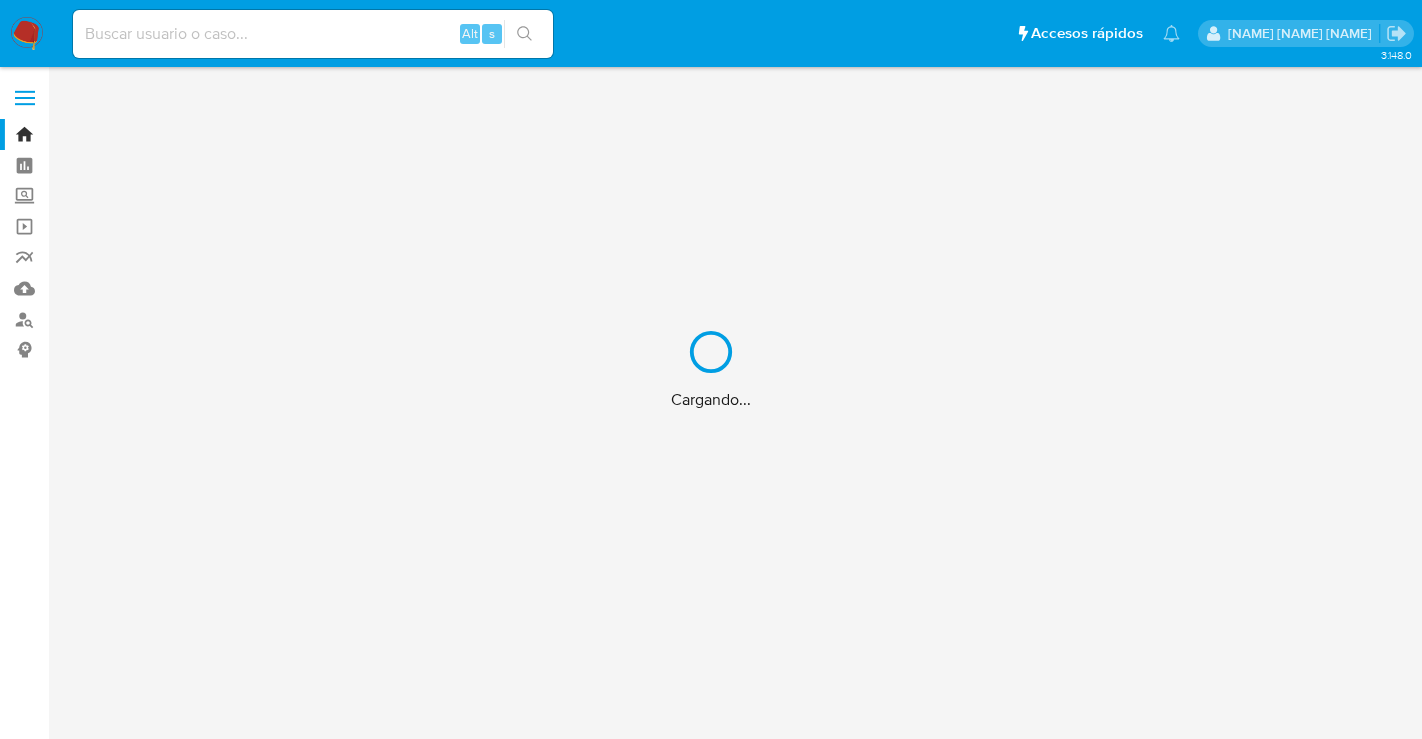 scroll, scrollTop: 0, scrollLeft: 0, axis: both 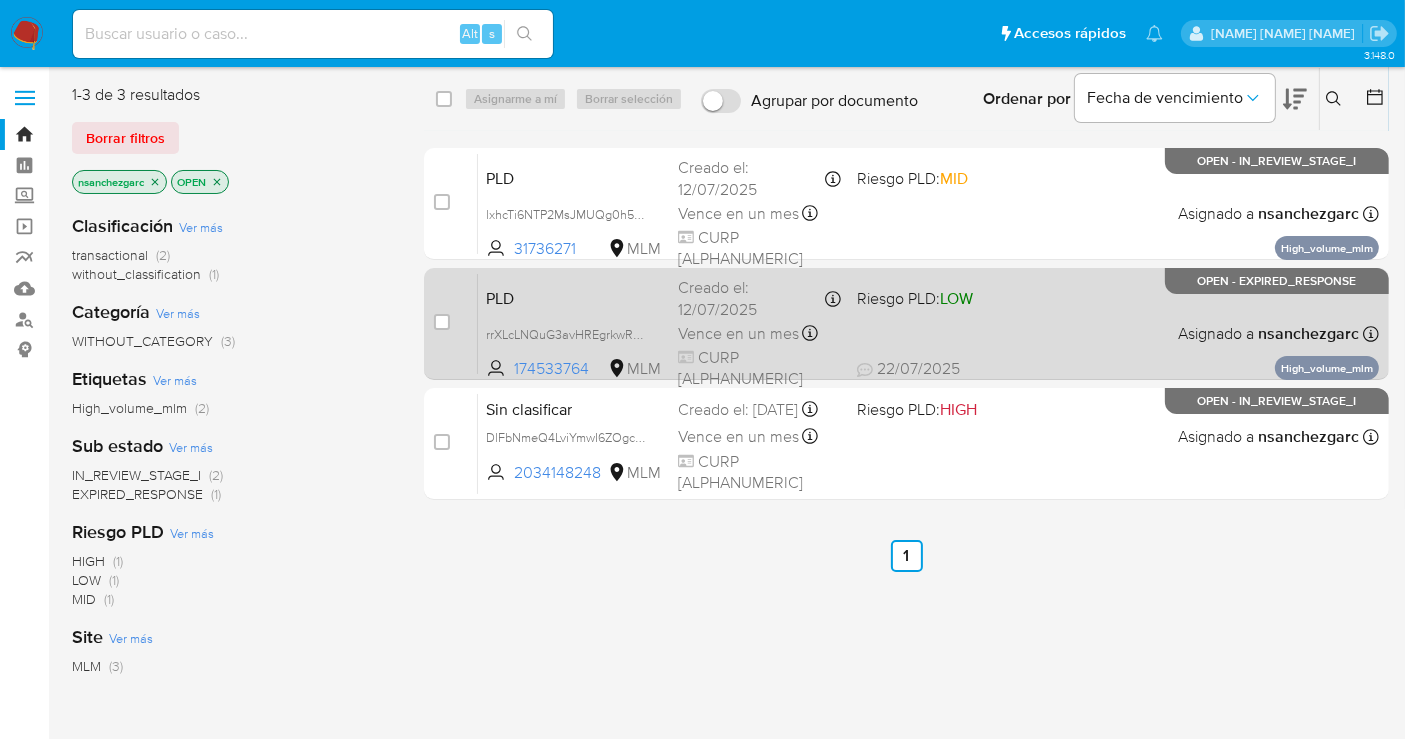 click on "Creado el: 12/07/2025   Creado el: 12/07/2025 02:04:31" at bounding box center (759, 298) 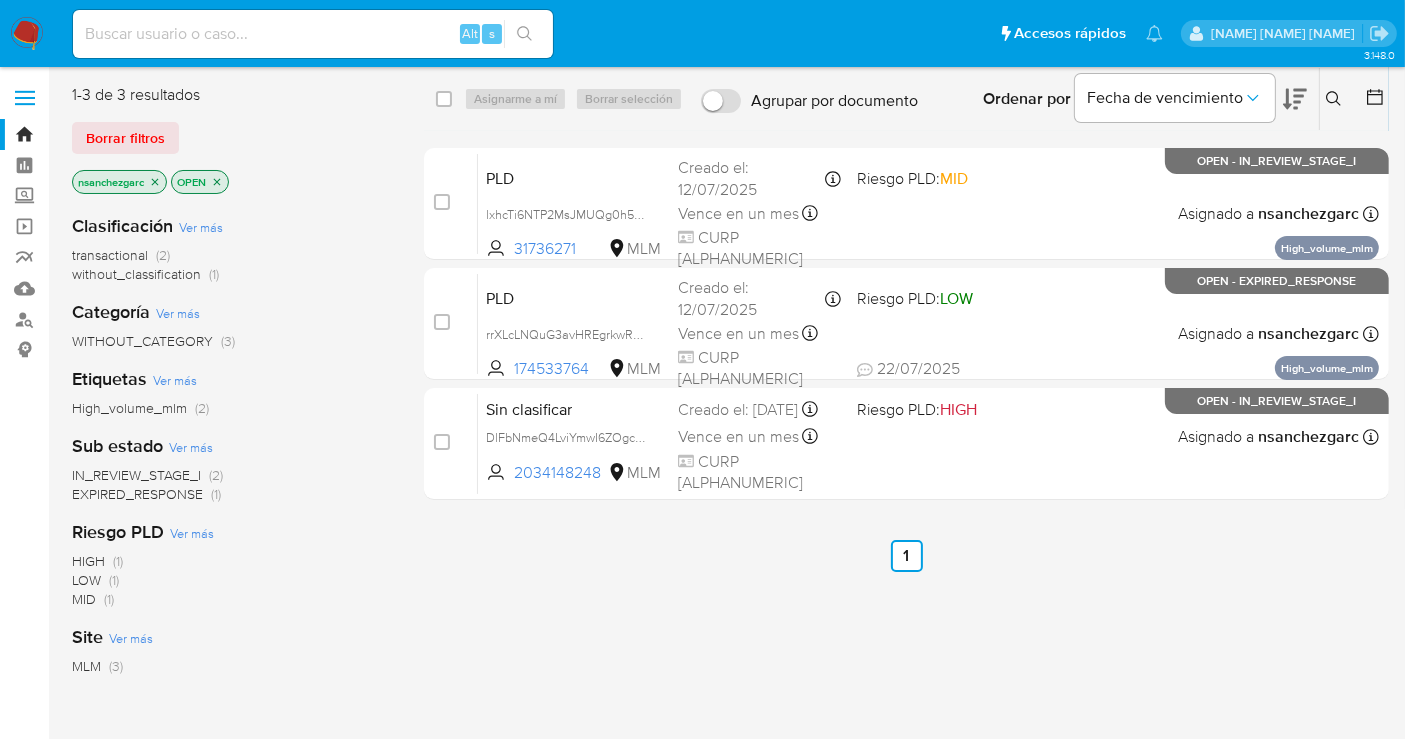 click 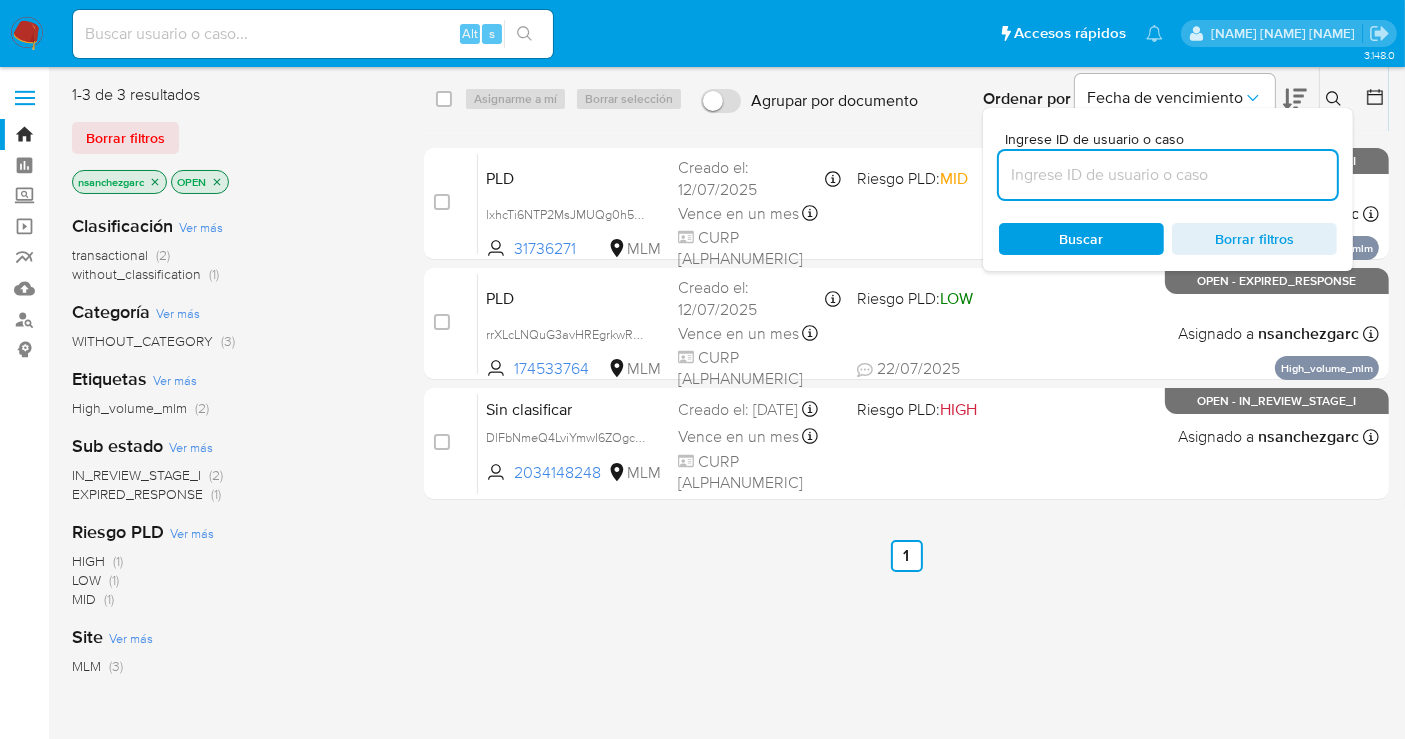 click at bounding box center [1168, 175] 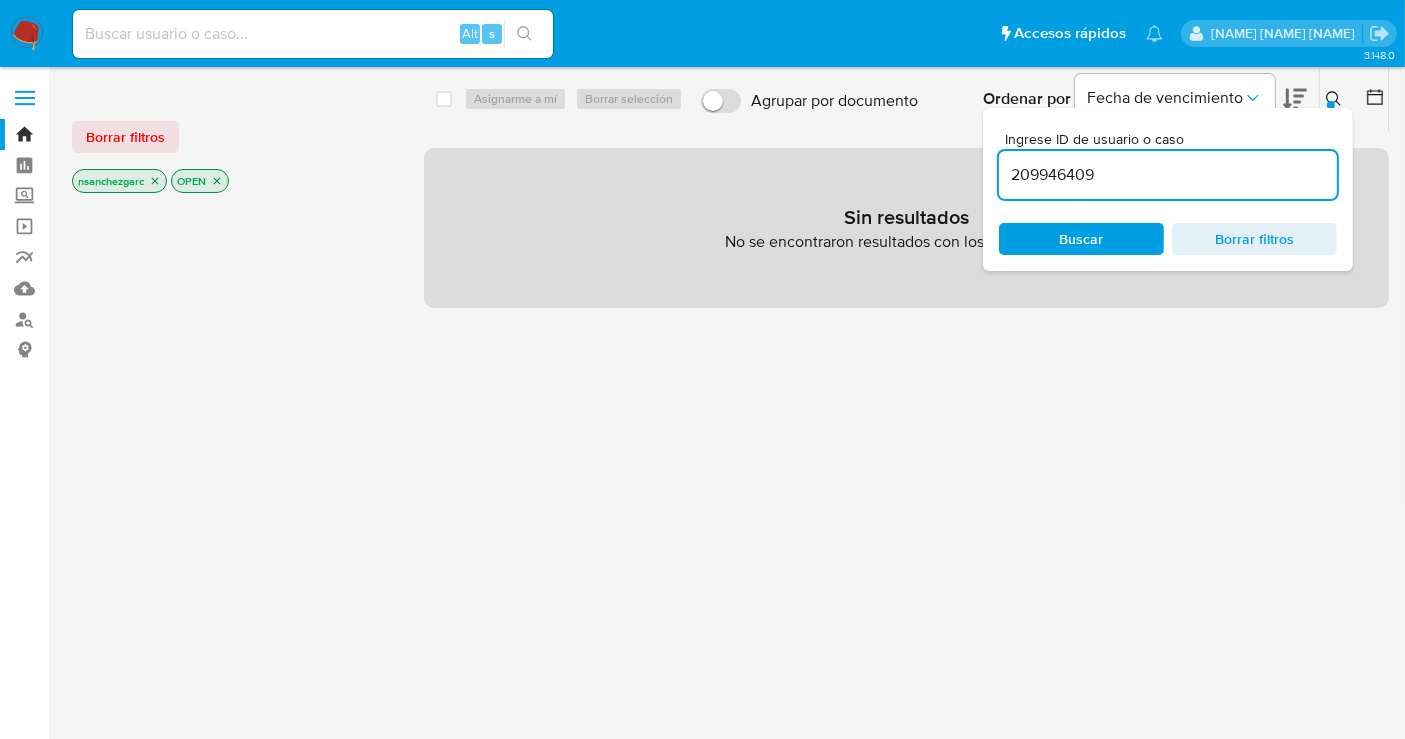 click on "209946409" at bounding box center [1168, 175] 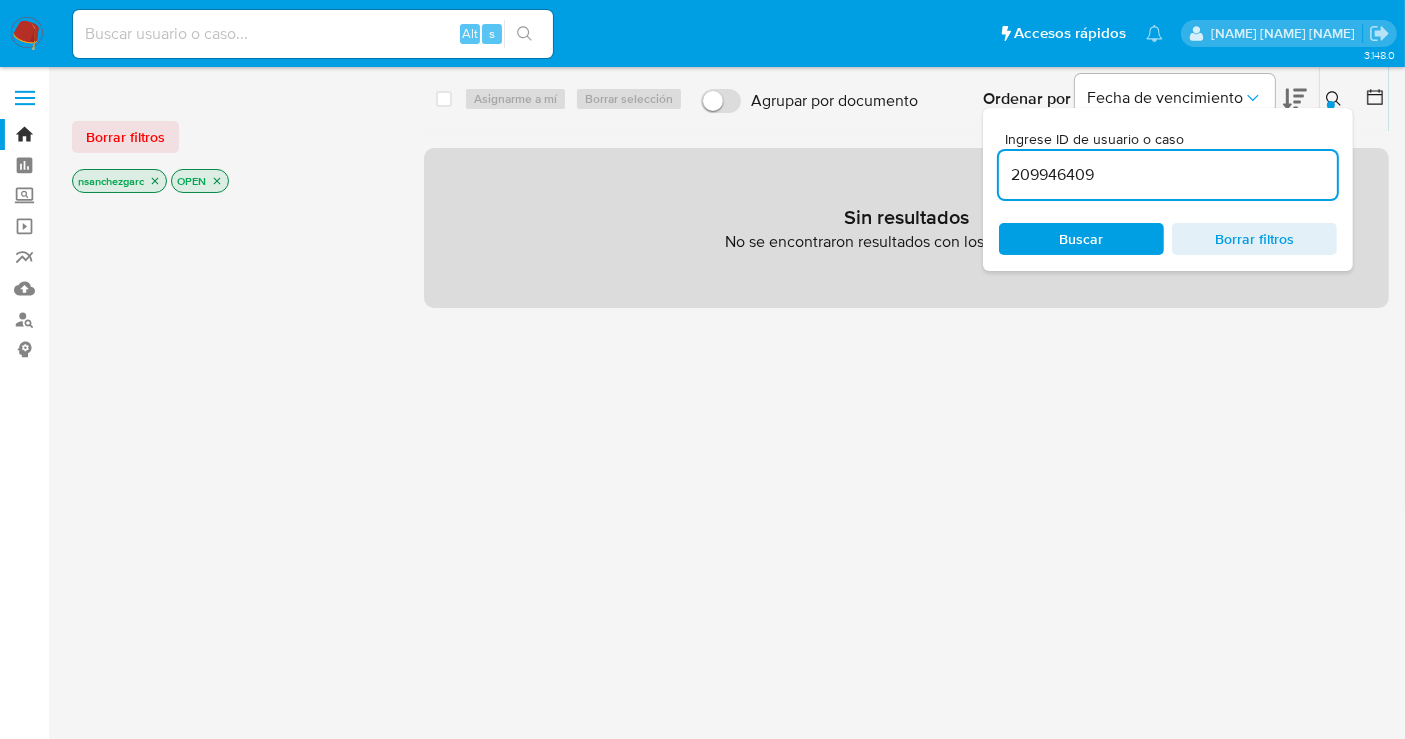 click 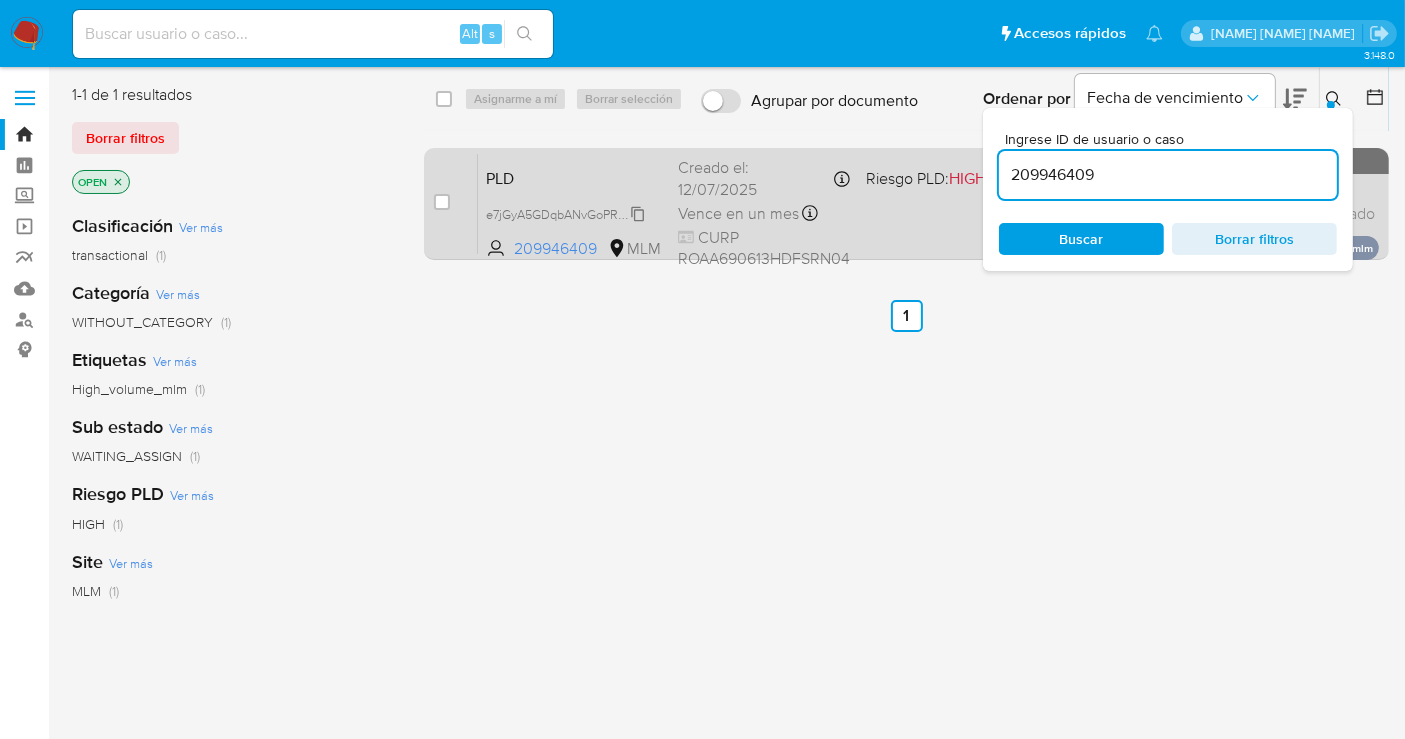click on "e7jGyA5GDqbANvGoPRm81COg" at bounding box center (575, 213) 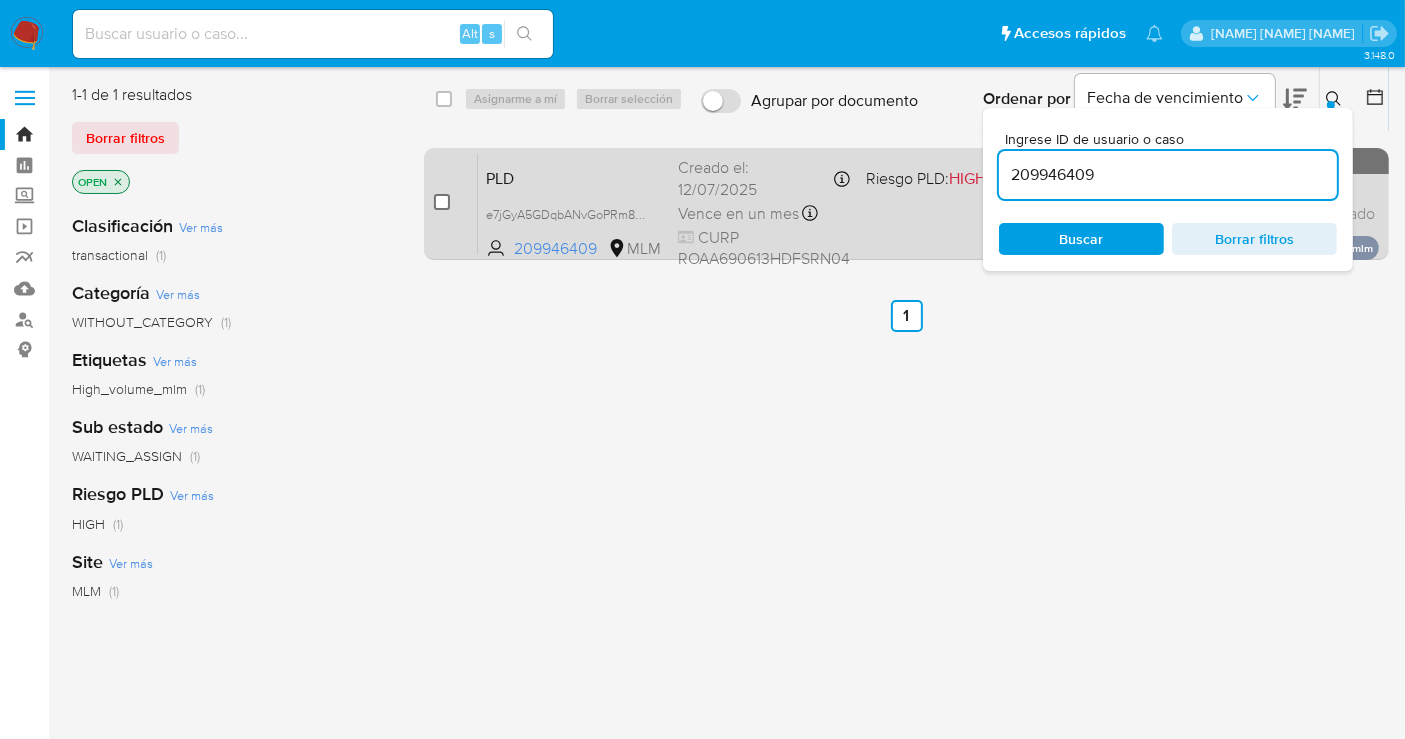 click at bounding box center [442, 202] 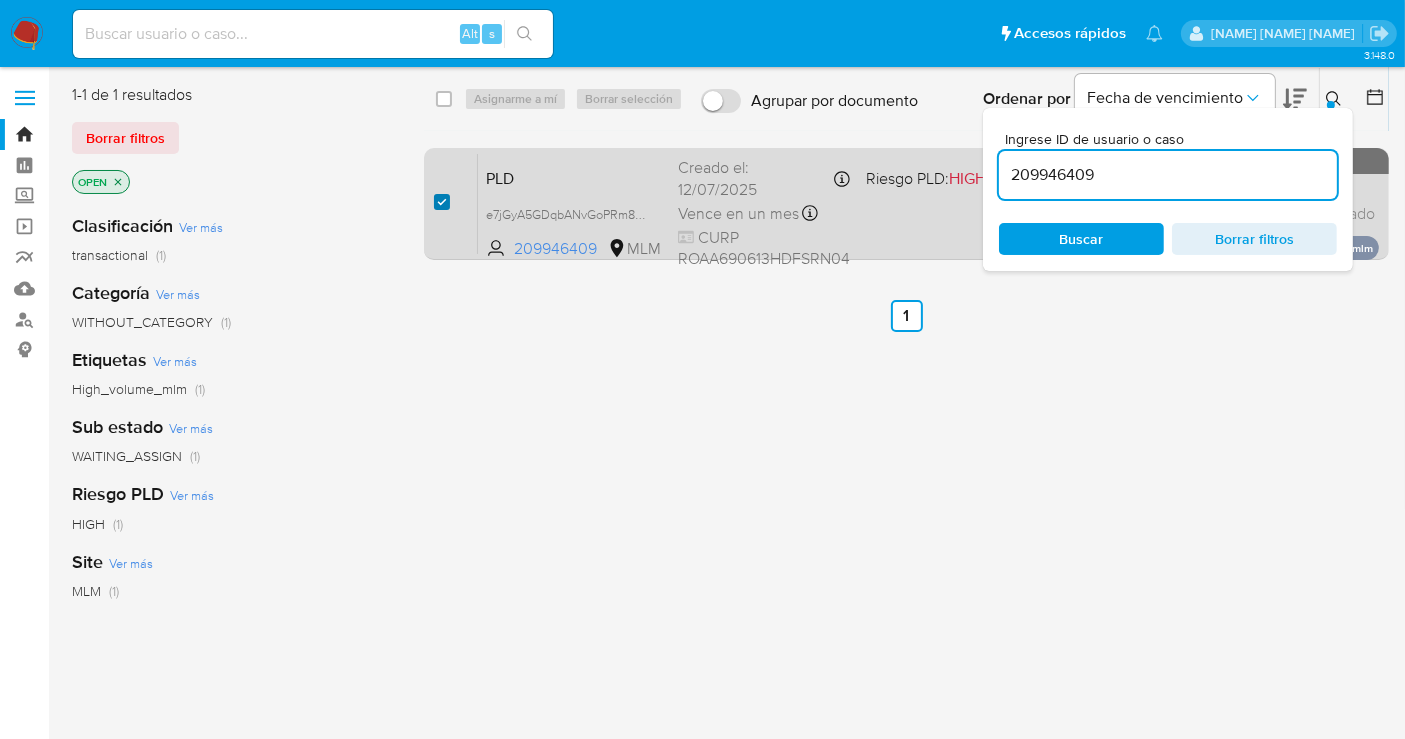 checkbox on "true" 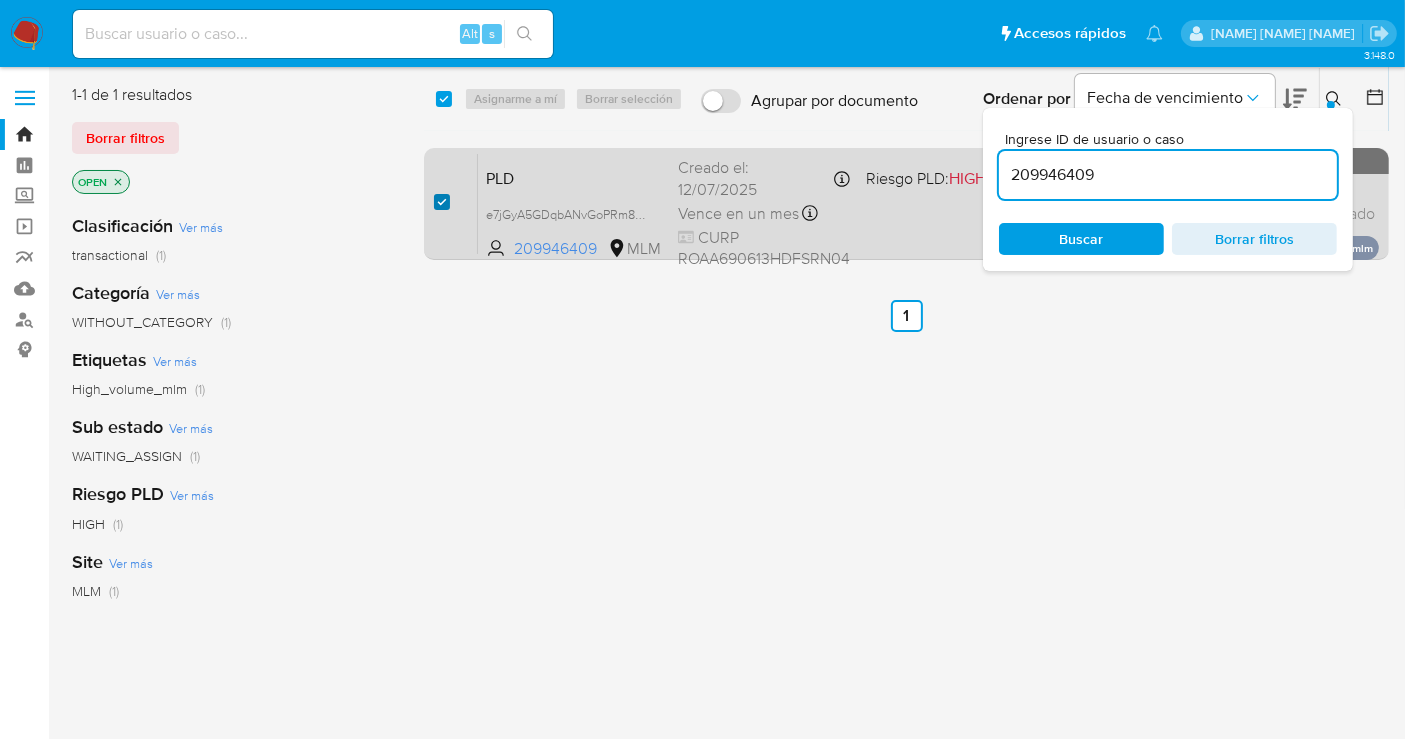 checkbox on "true" 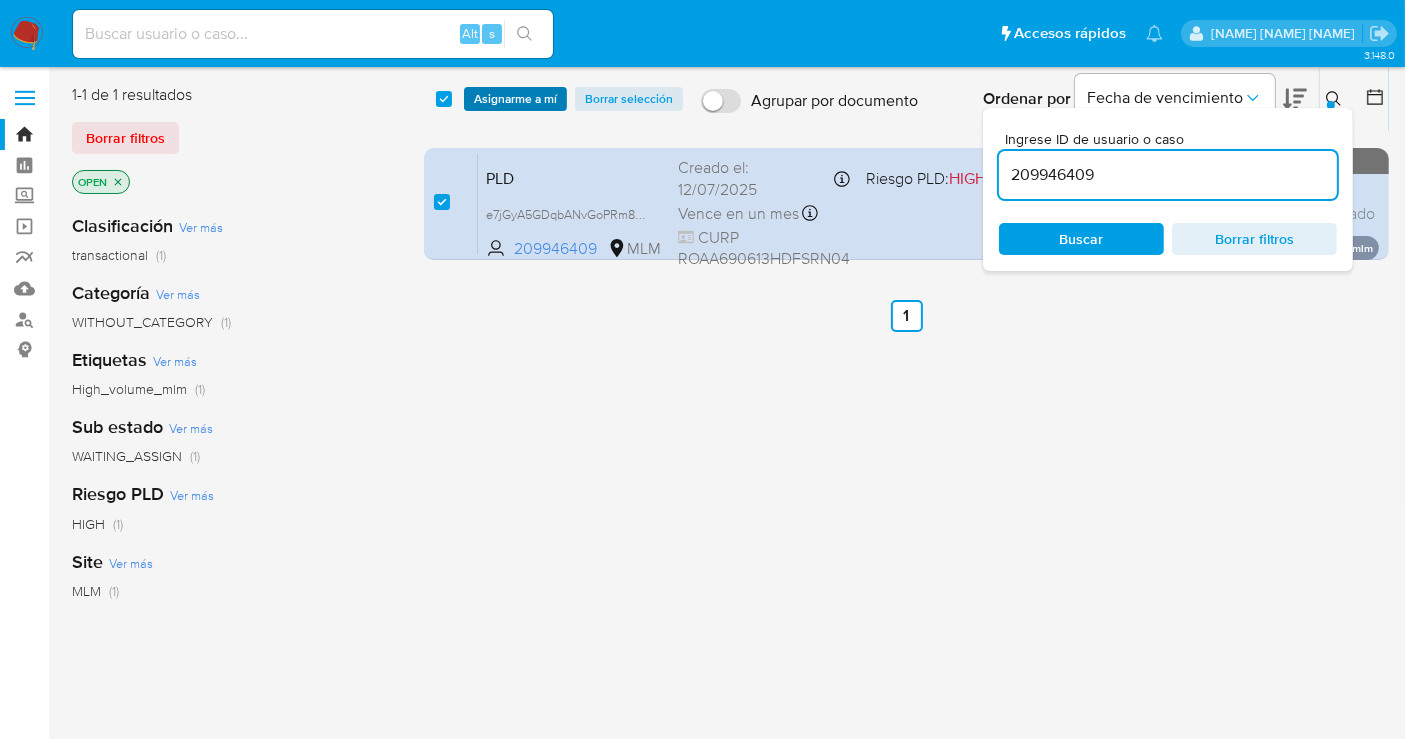 click on "Asignarme a mí" at bounding box center [515, 99] 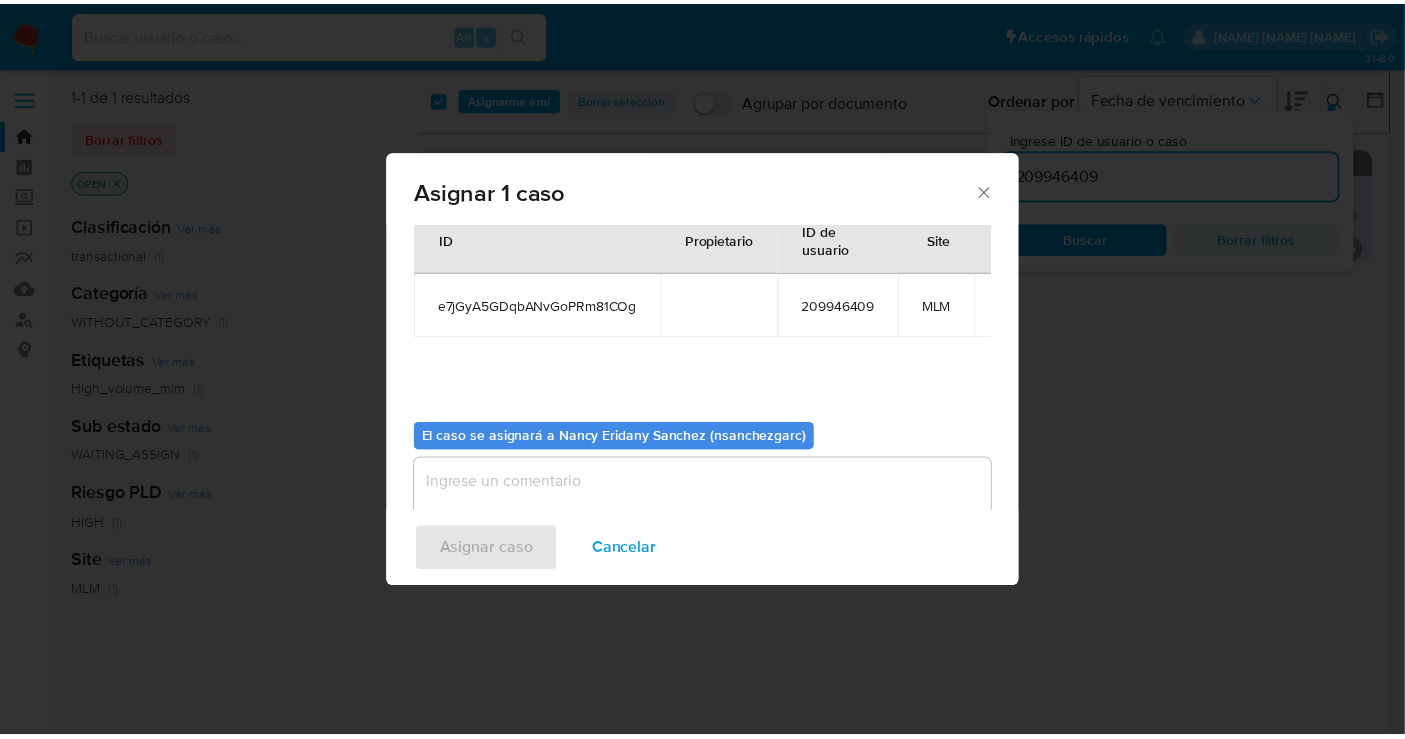 scroll, scrollTop: 102, scrollLeft: 0, axis: vertical 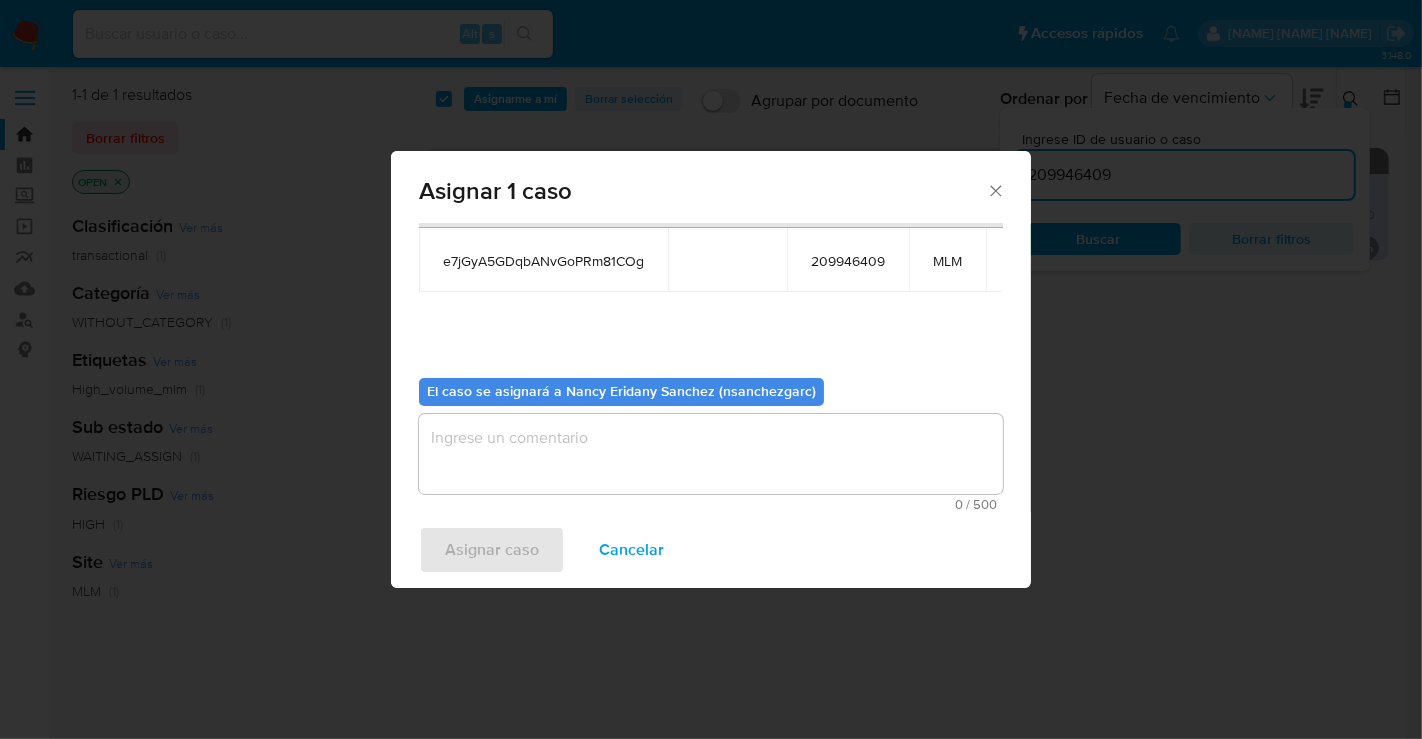 click at bounding box center [711, 454] 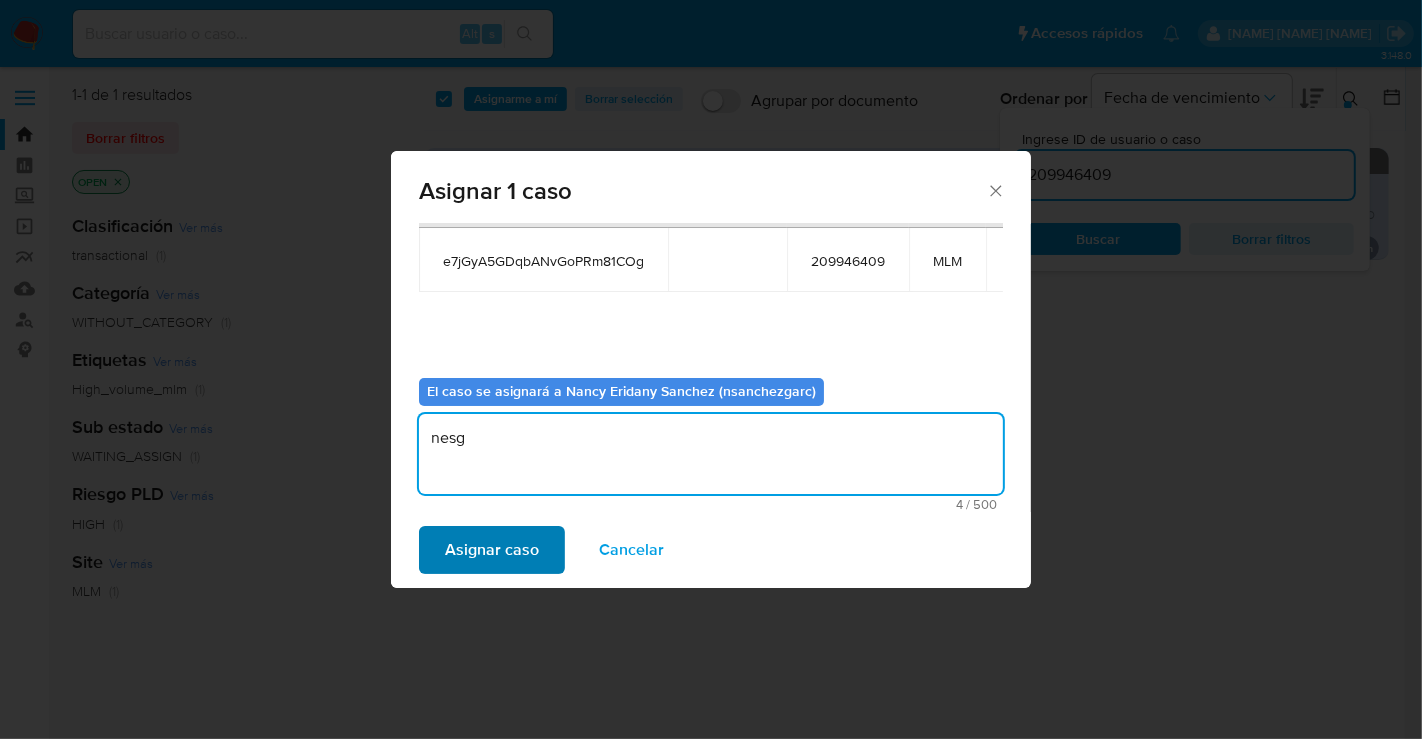 type on "nesg" 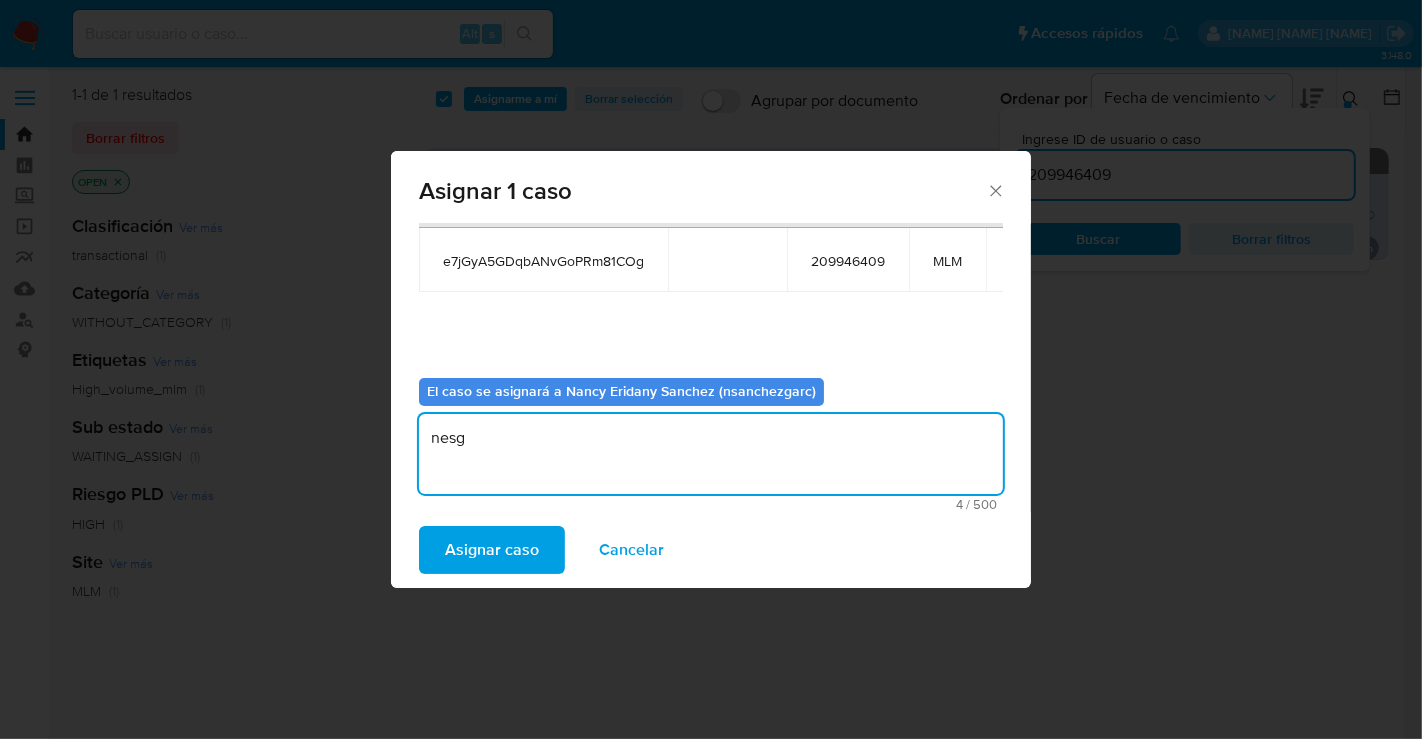 click on "Asignar caso" at bounding box center (492, 550) 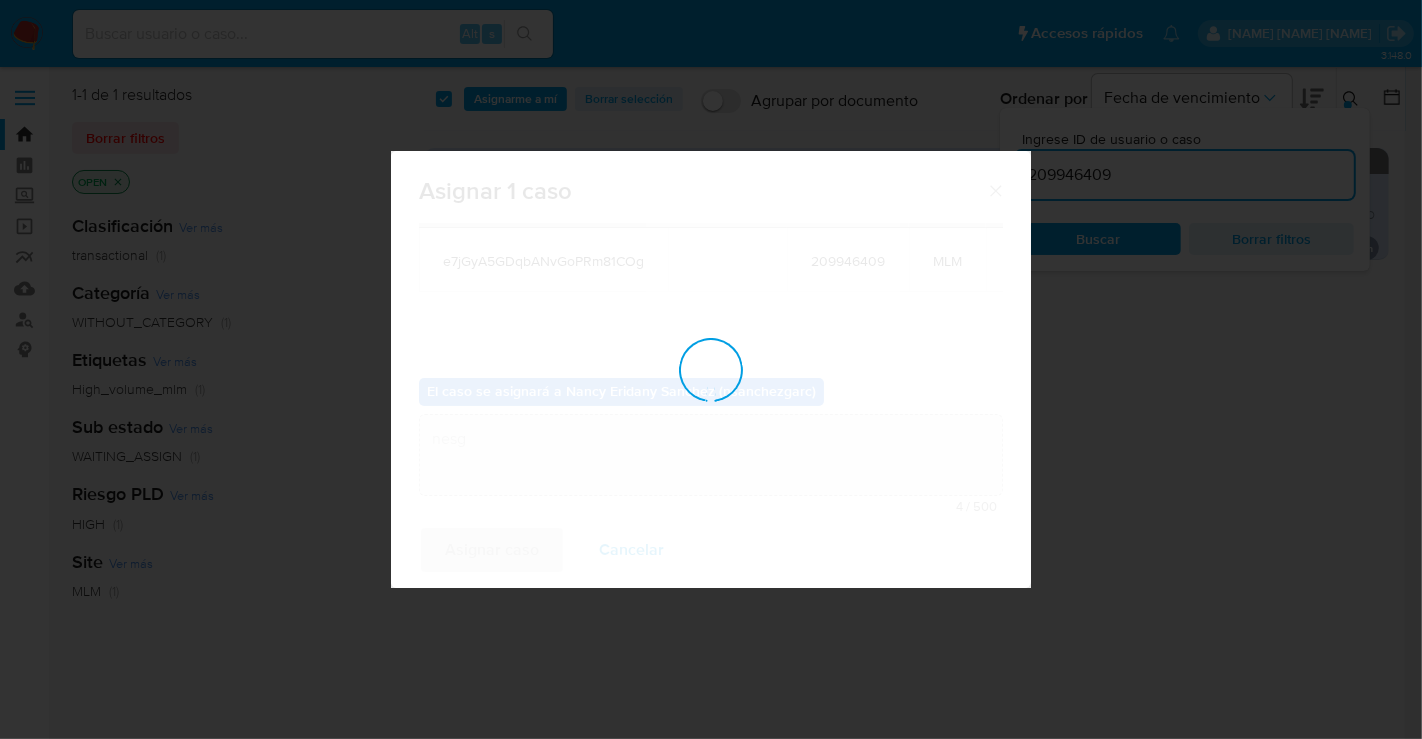 type 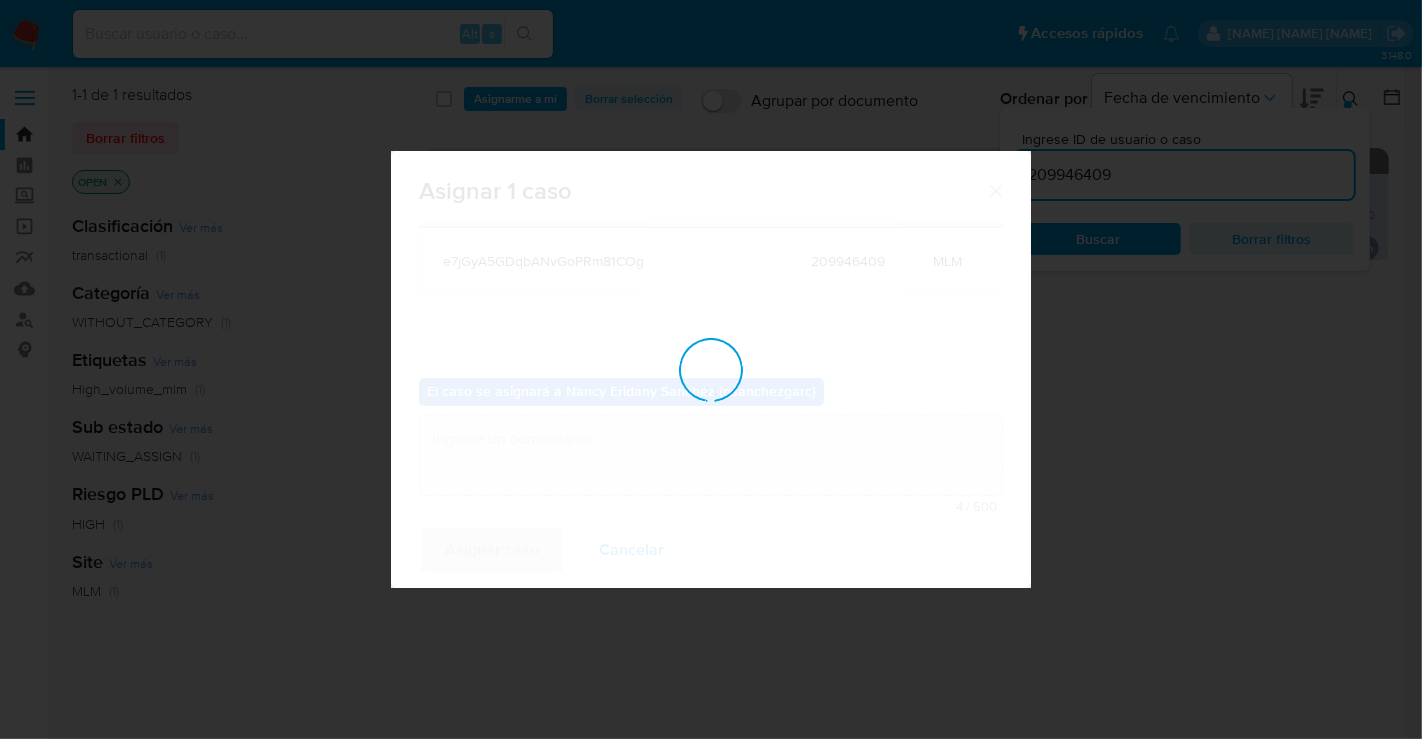 checkbox on "false" 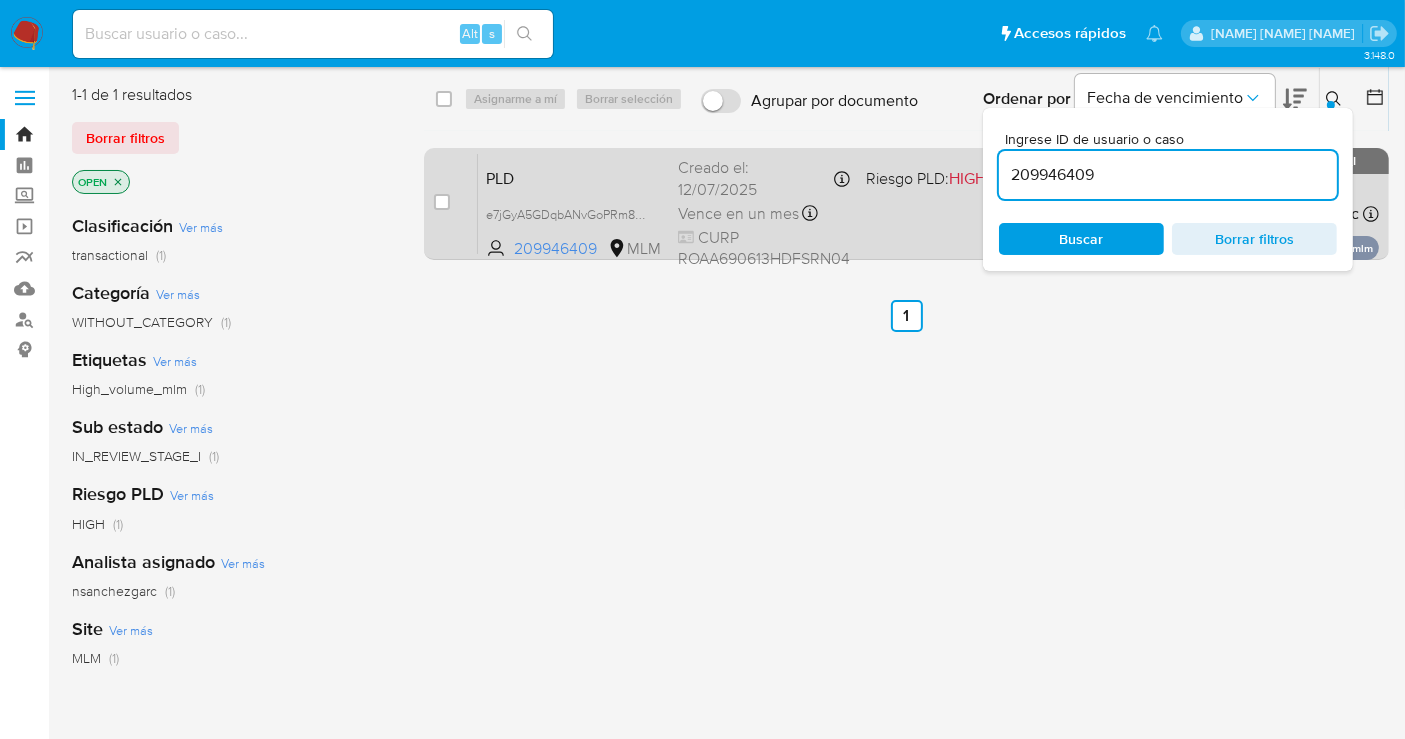 click on "CURP   ROAA690613HDFSRN04" at bounding box center [764, 248] 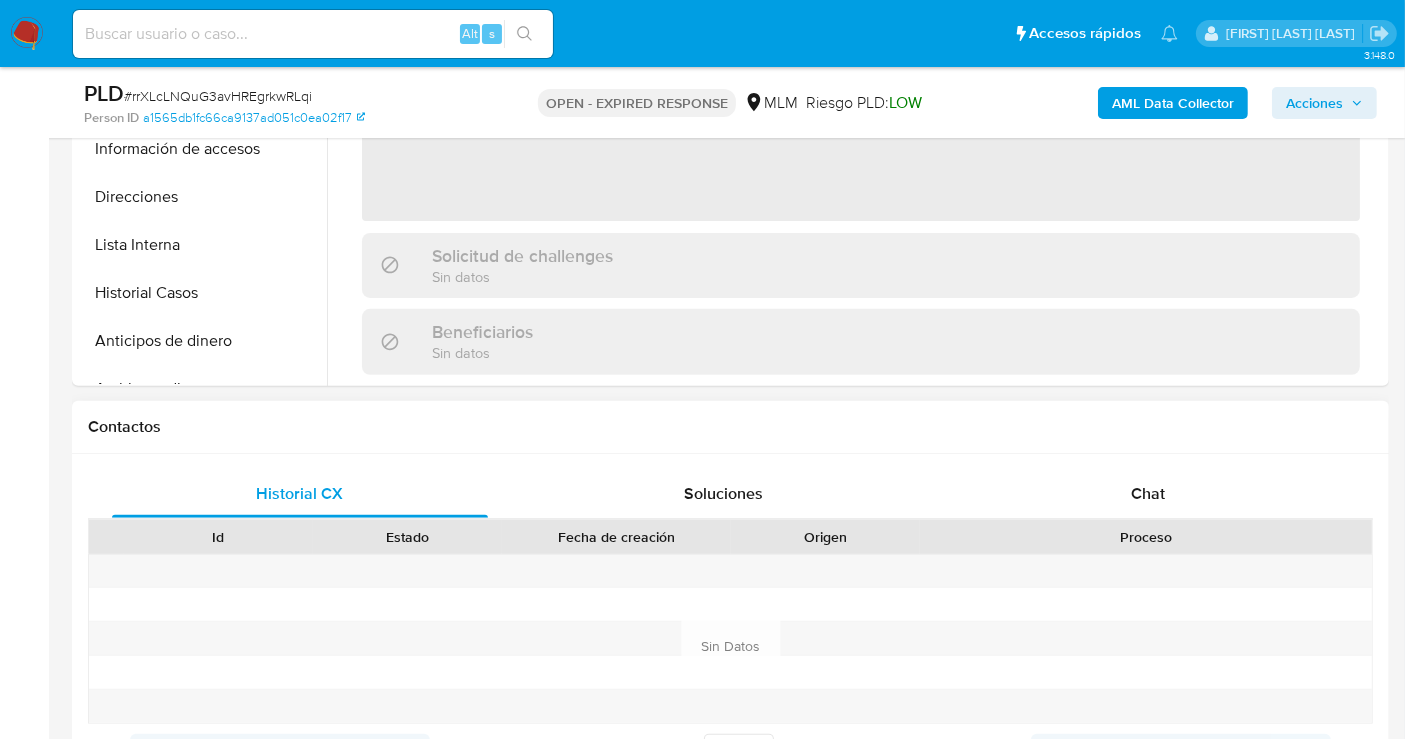 scroll, scrollTop: 666, scrollLeft: 0, axis: vertical 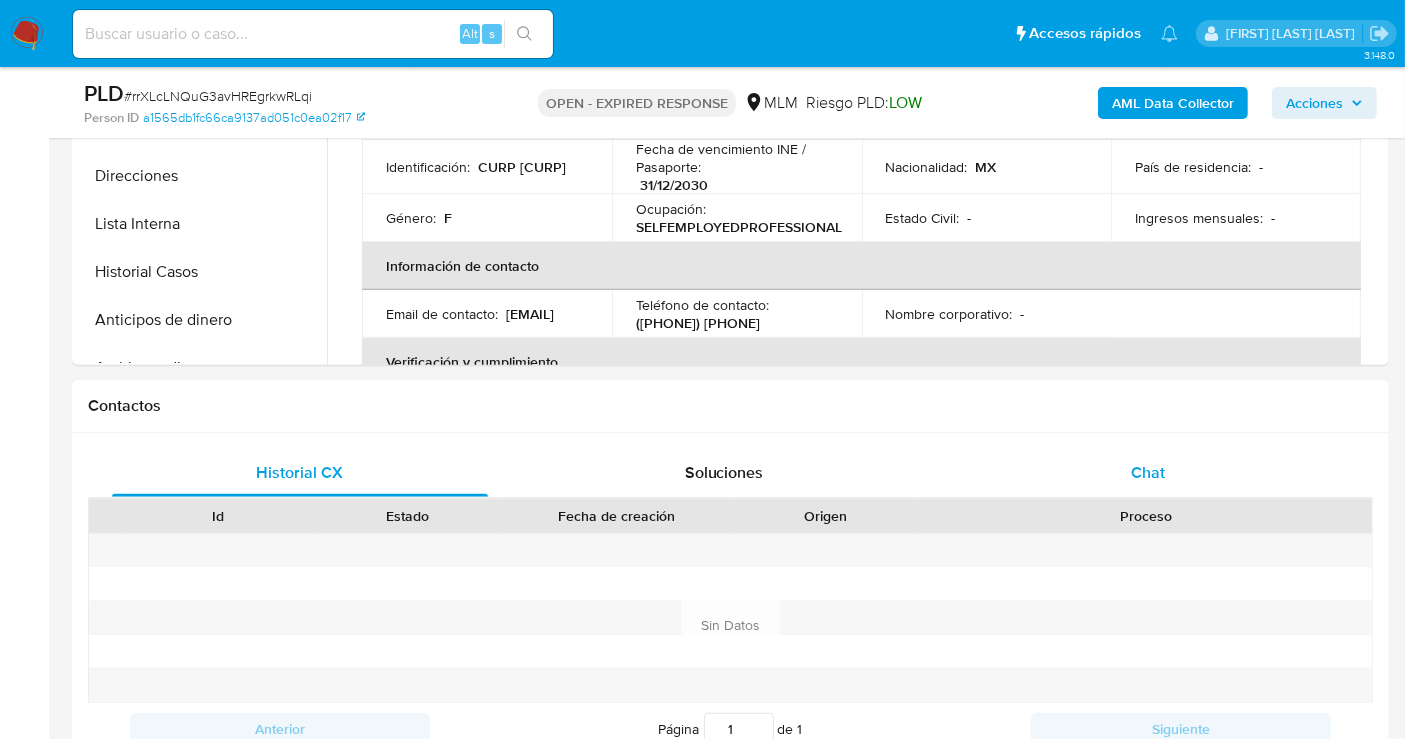 select on "10" 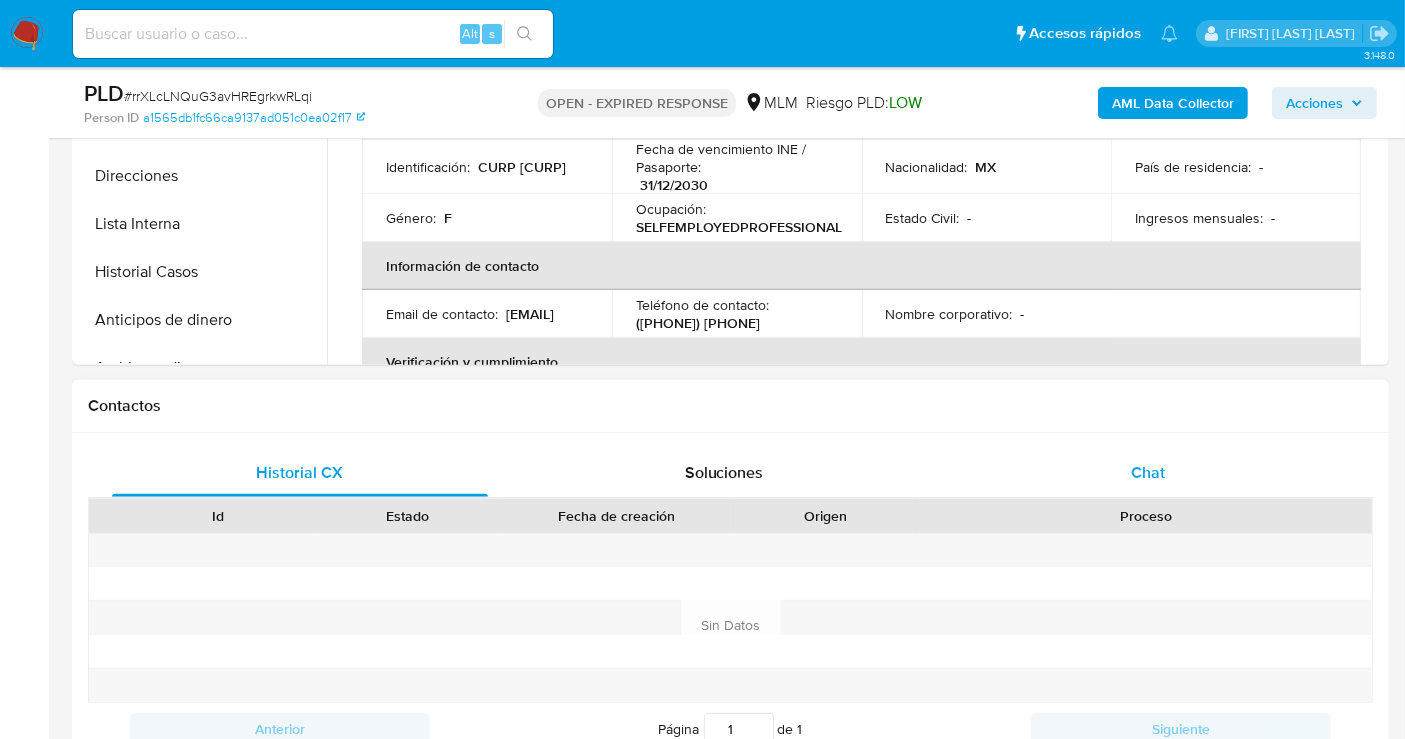 click on "Chat" at bounding box center (1148, 472) 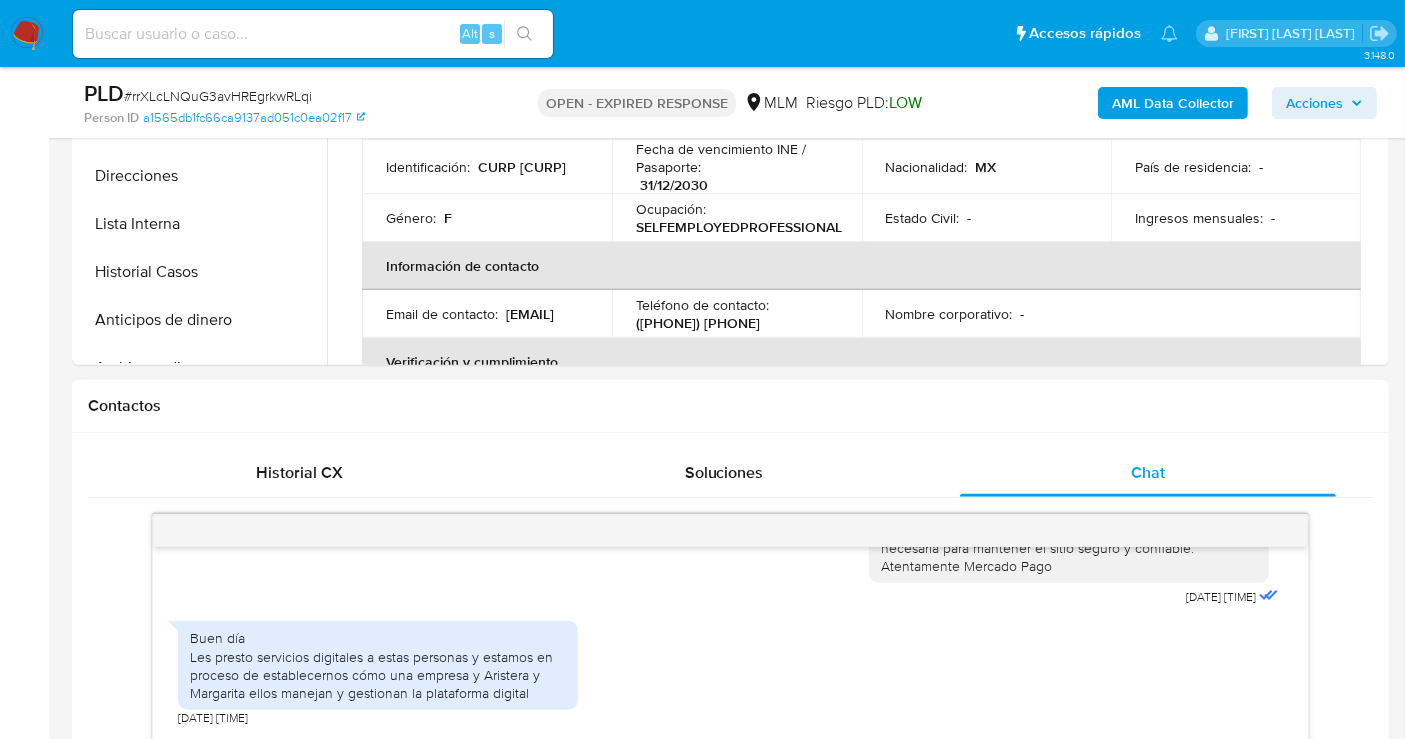scroll, scrollTop: 348, scrollLeft: 0, axis: vertical 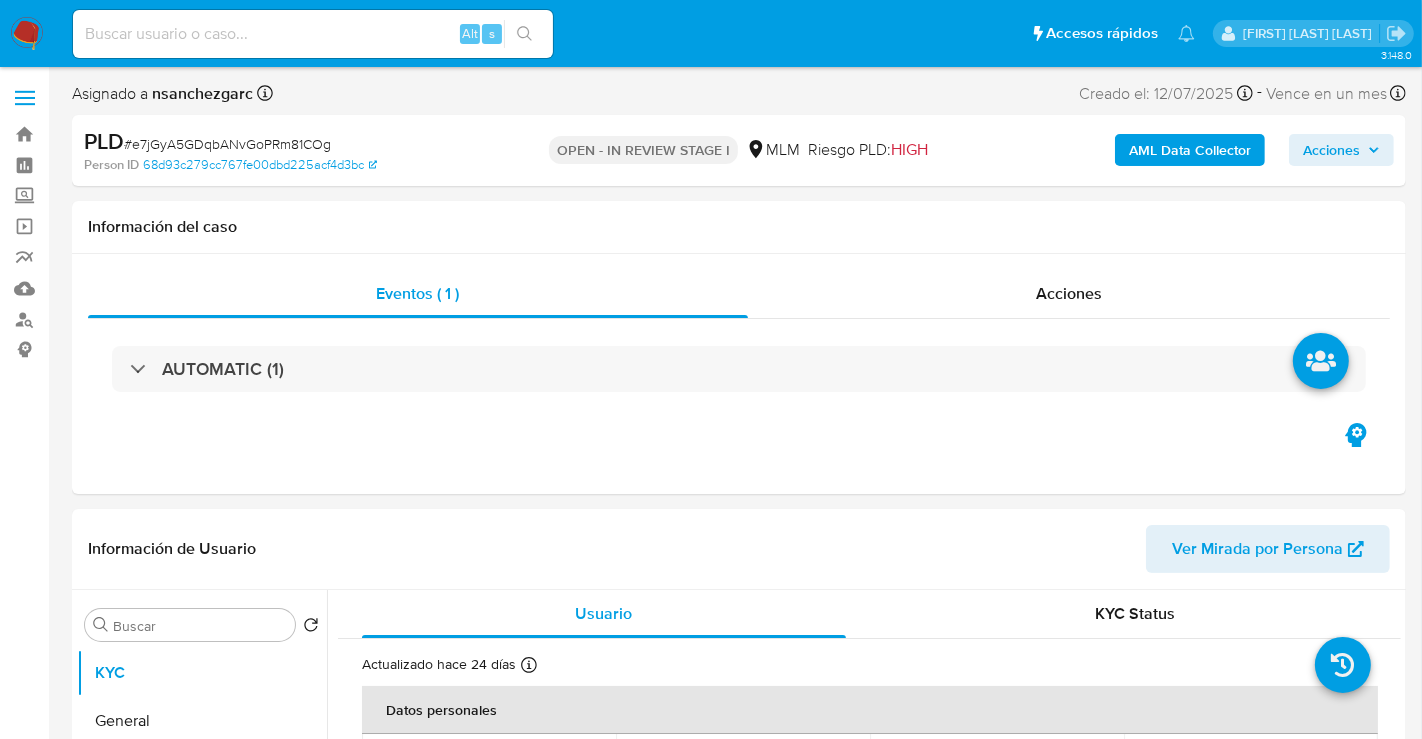 select on "10" 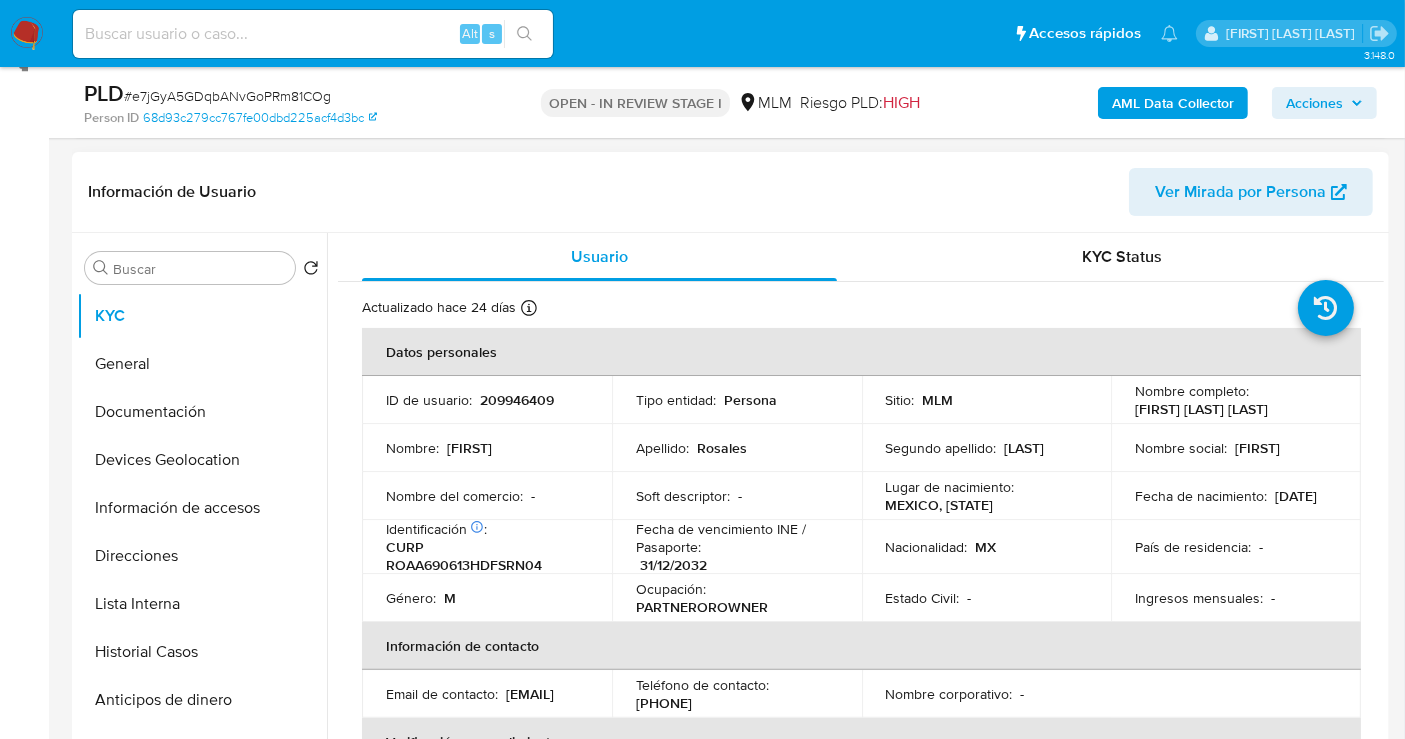 scroll, scrollTop: 333, scrollLeft: 0, axis: vertical 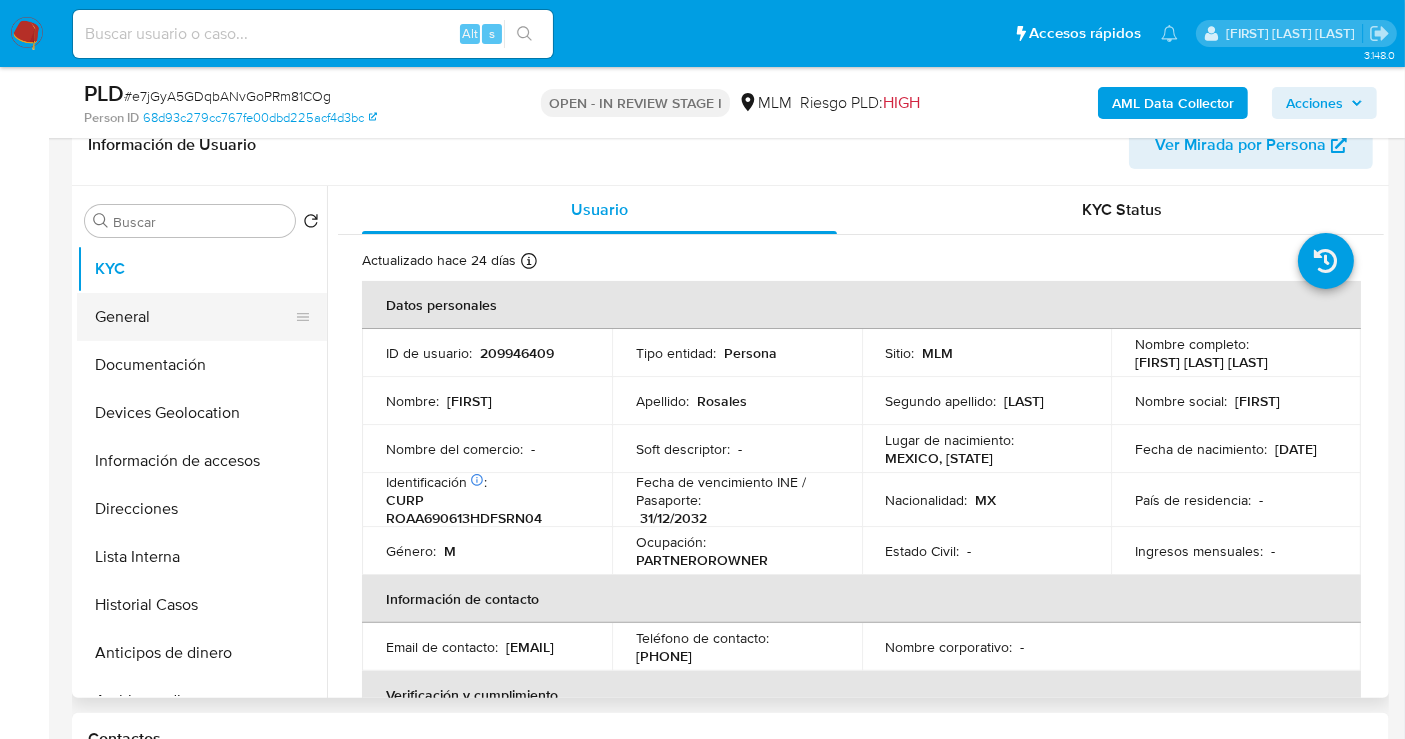 click on "General" at bounding box center [194, 317] 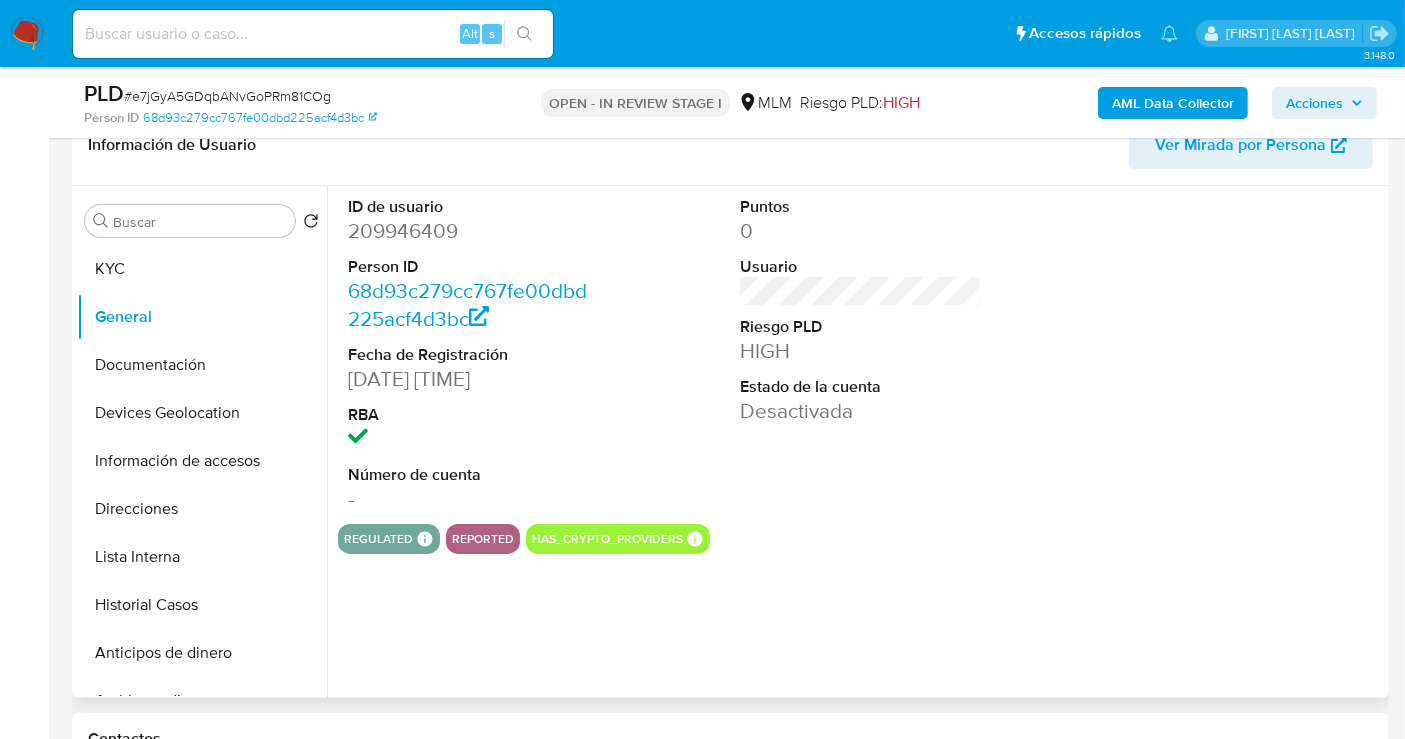 type 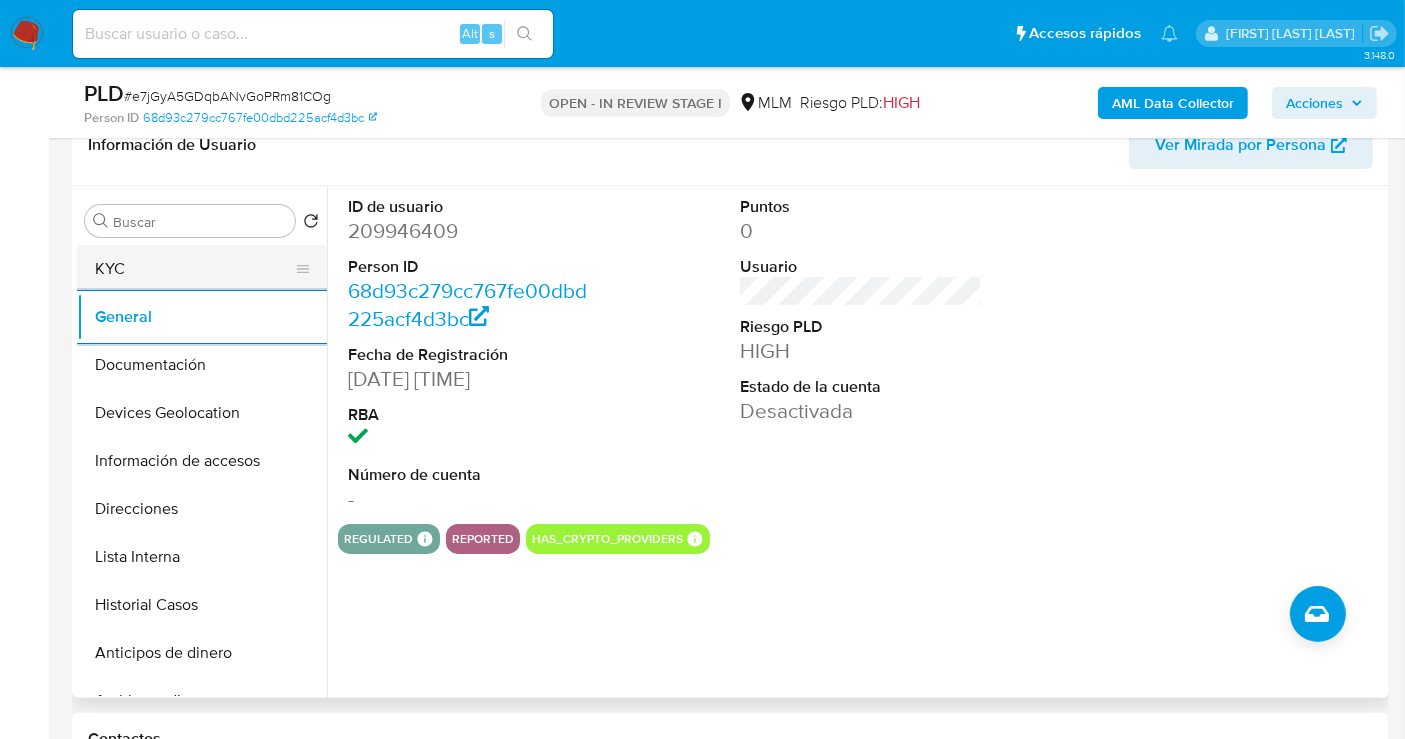 click on "KYC" at bounding box center [194, 269] 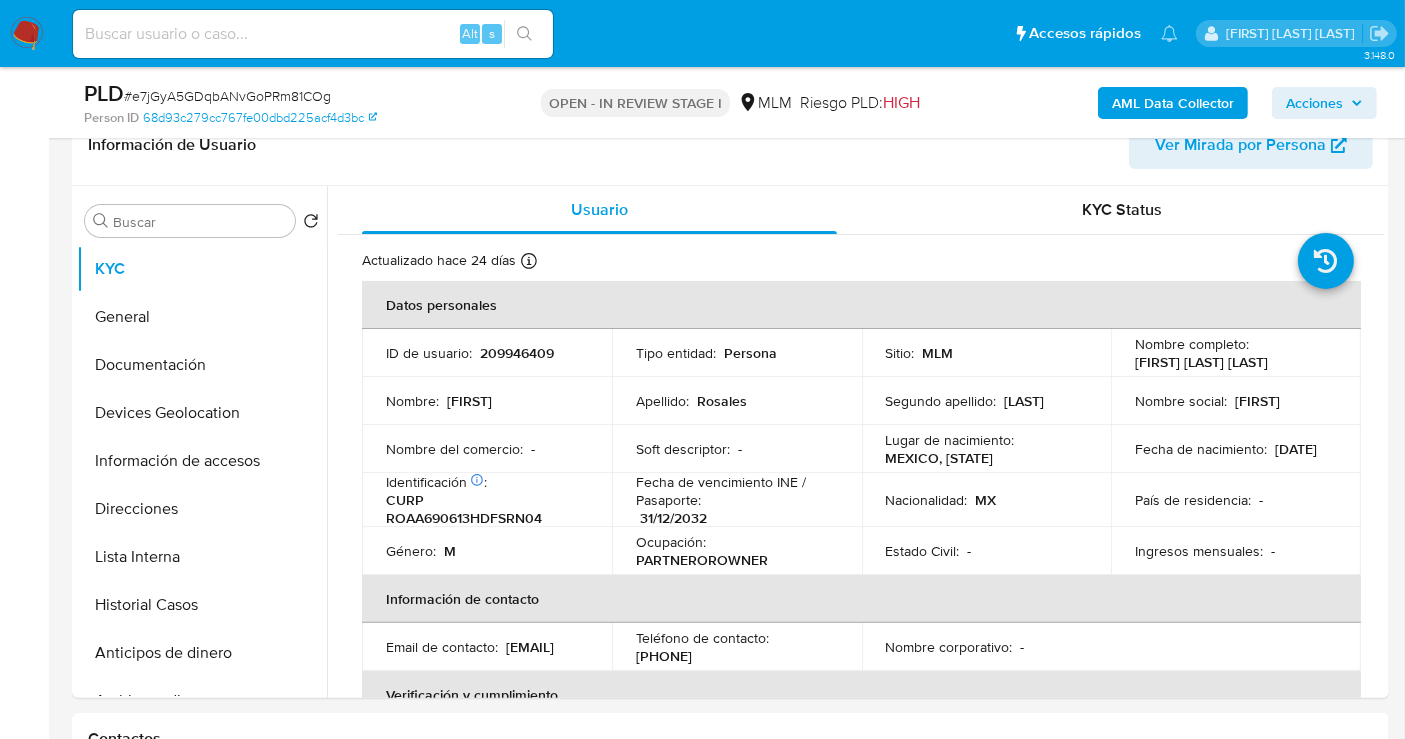 type 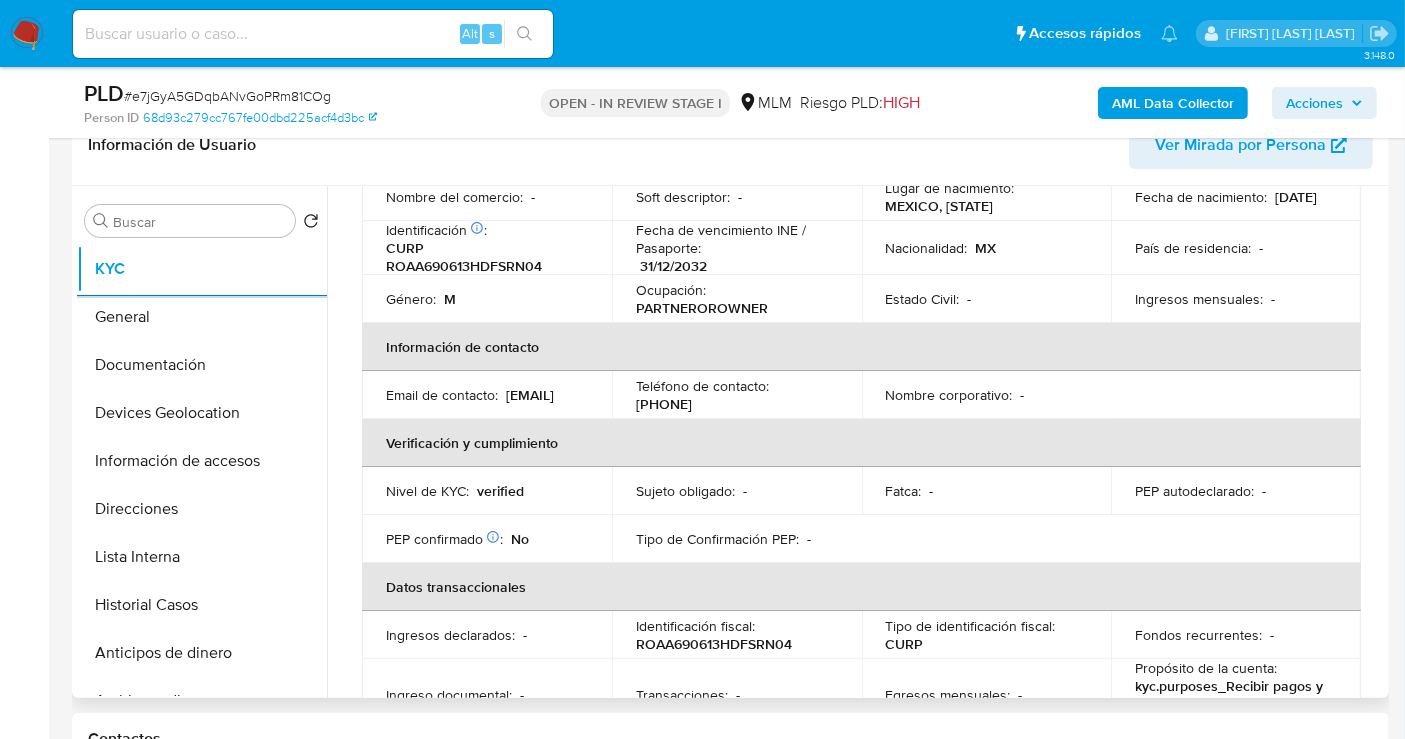 scroll, scrollTop: 444, scrollLeft: 0, axis: vertical 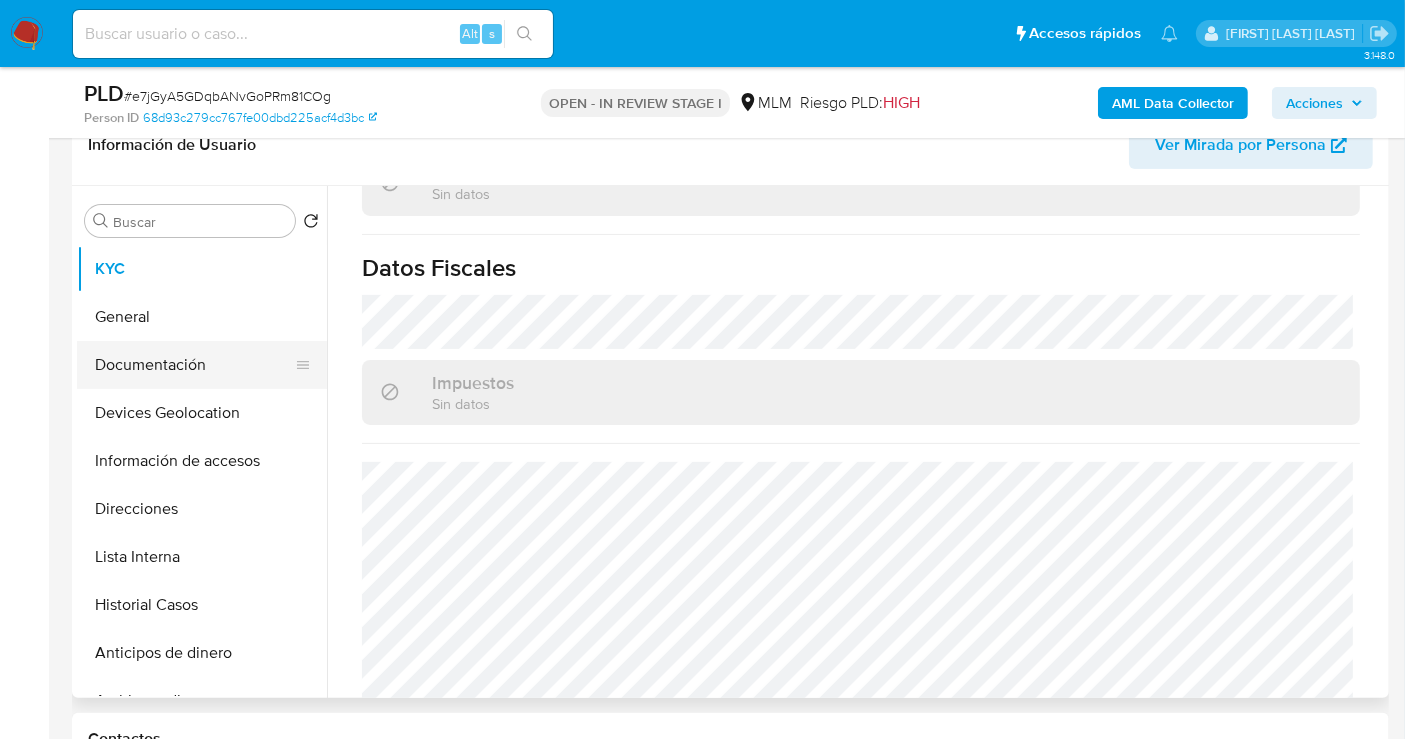 click on "Documentación" at bounding box center [194, 365] 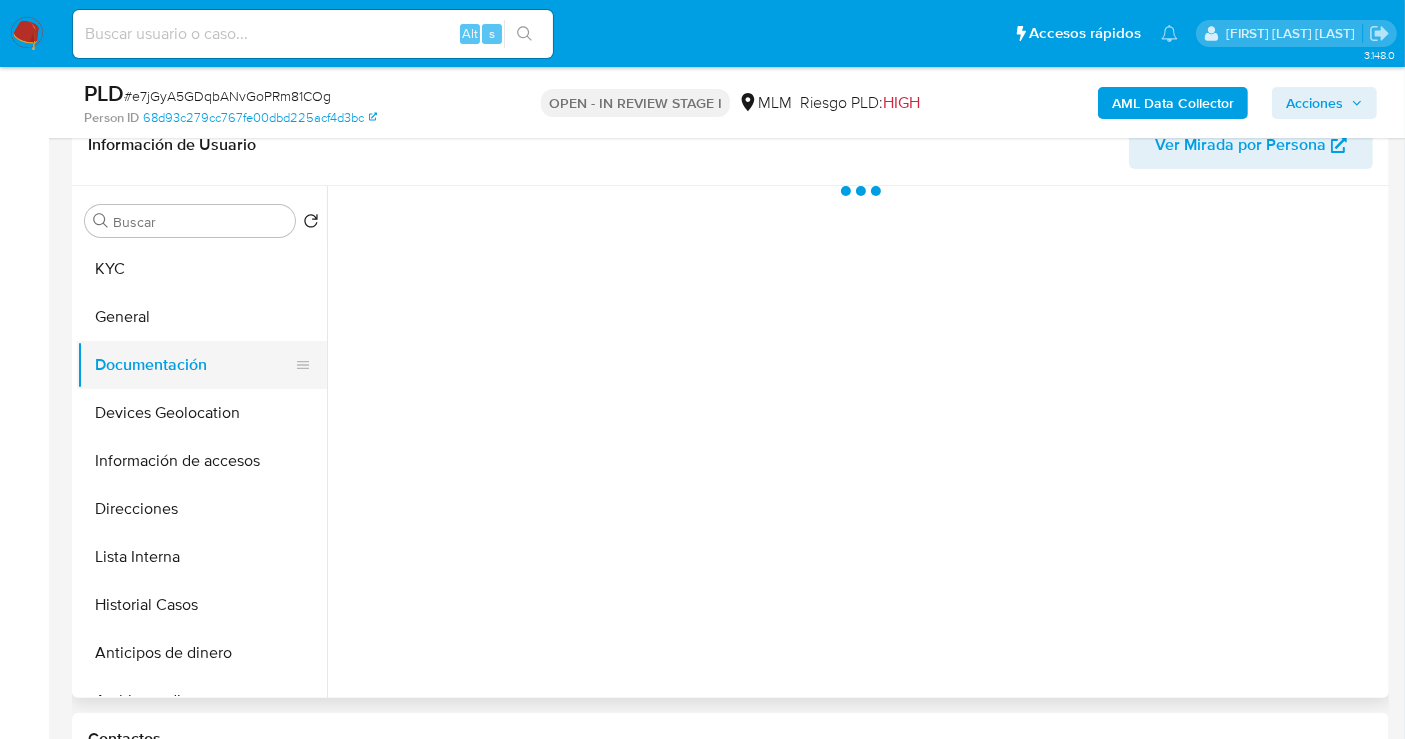 scroll, scrollTop: 0, scrollLeft: 0, axis: both 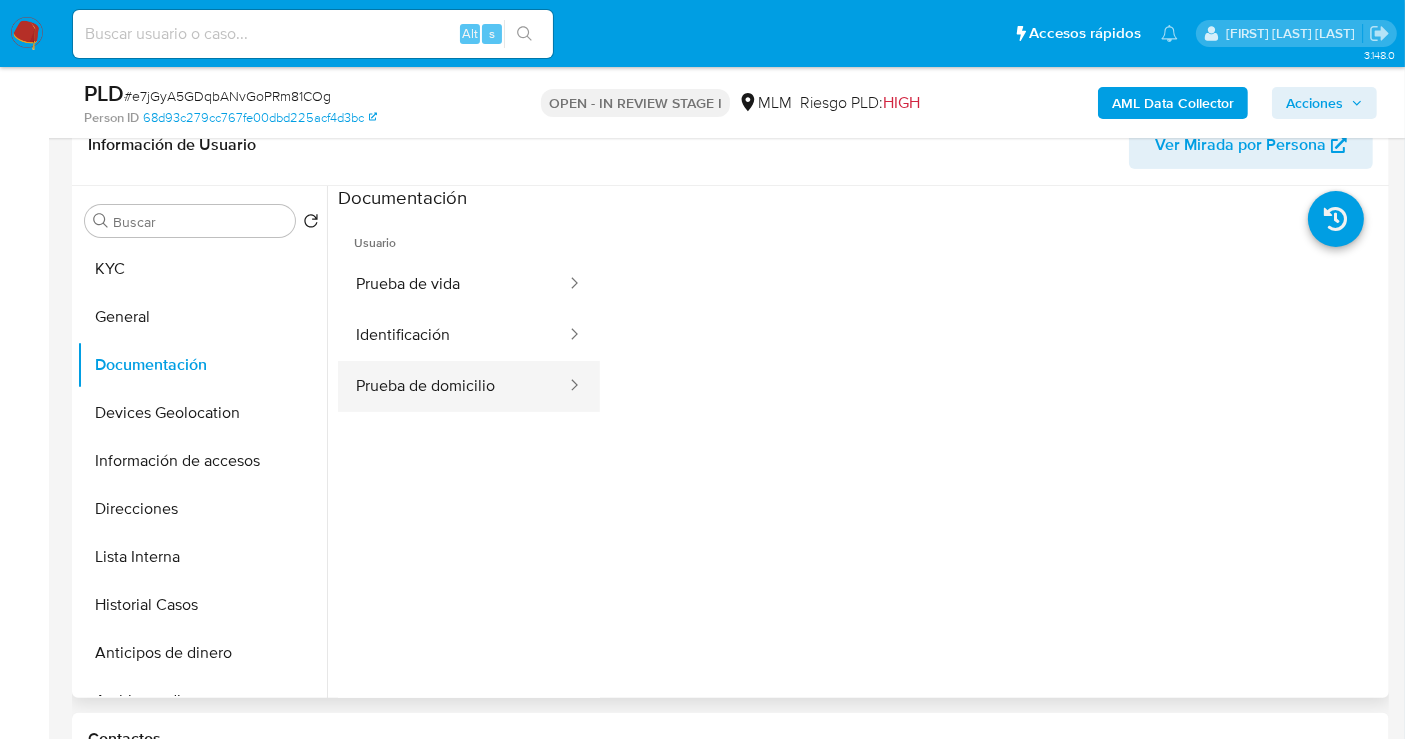 click on "Prueba de domicilio" at bounding box center [453, 386] 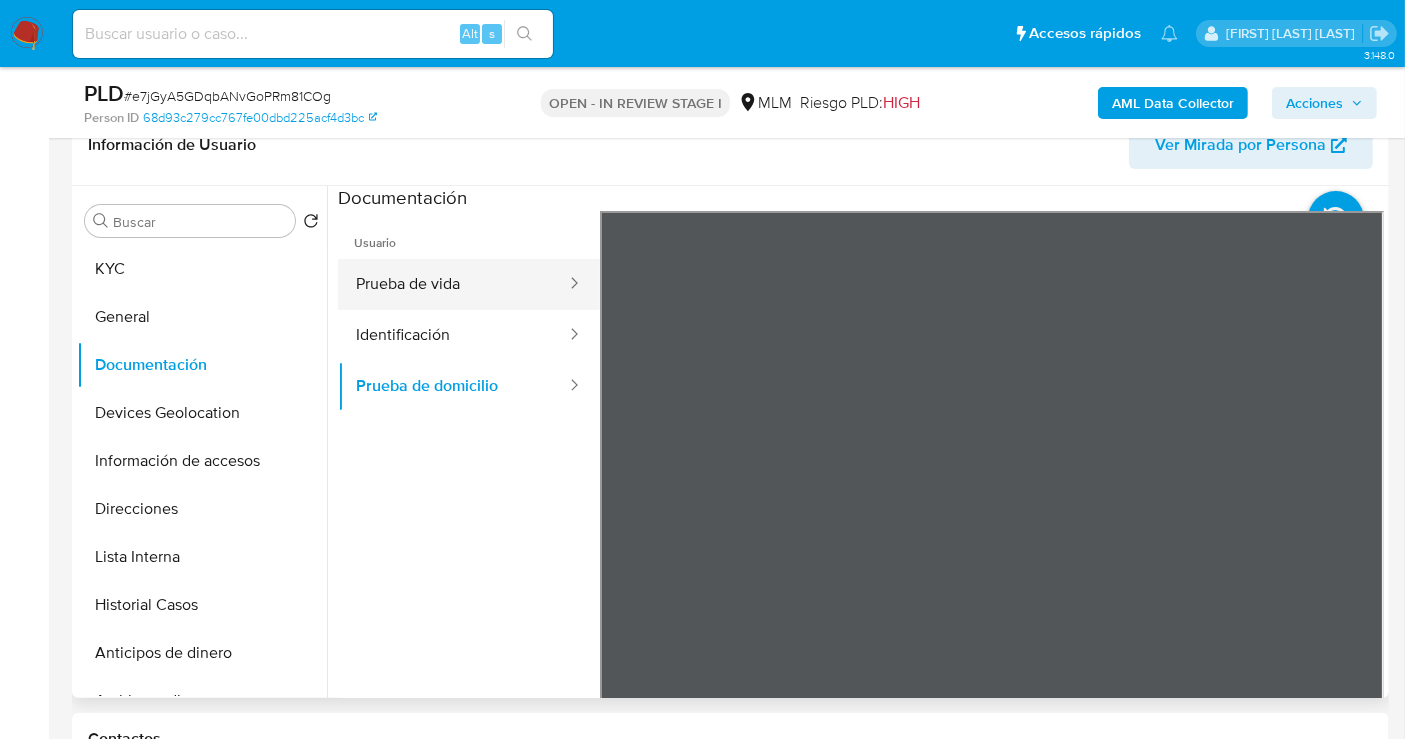 click on "Prueba de vida" at bounding box center (453, 284) 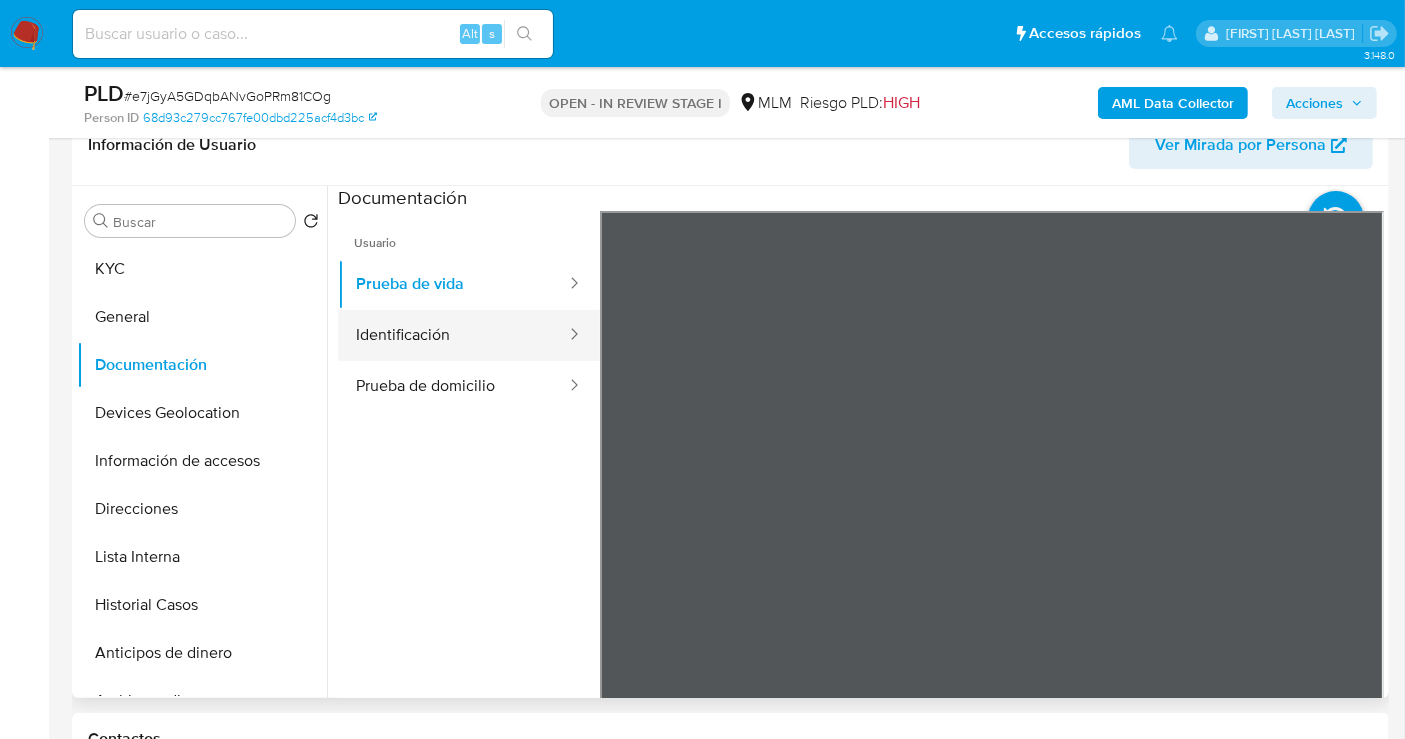 click on "Identificación" at bounding box center (453, 335) 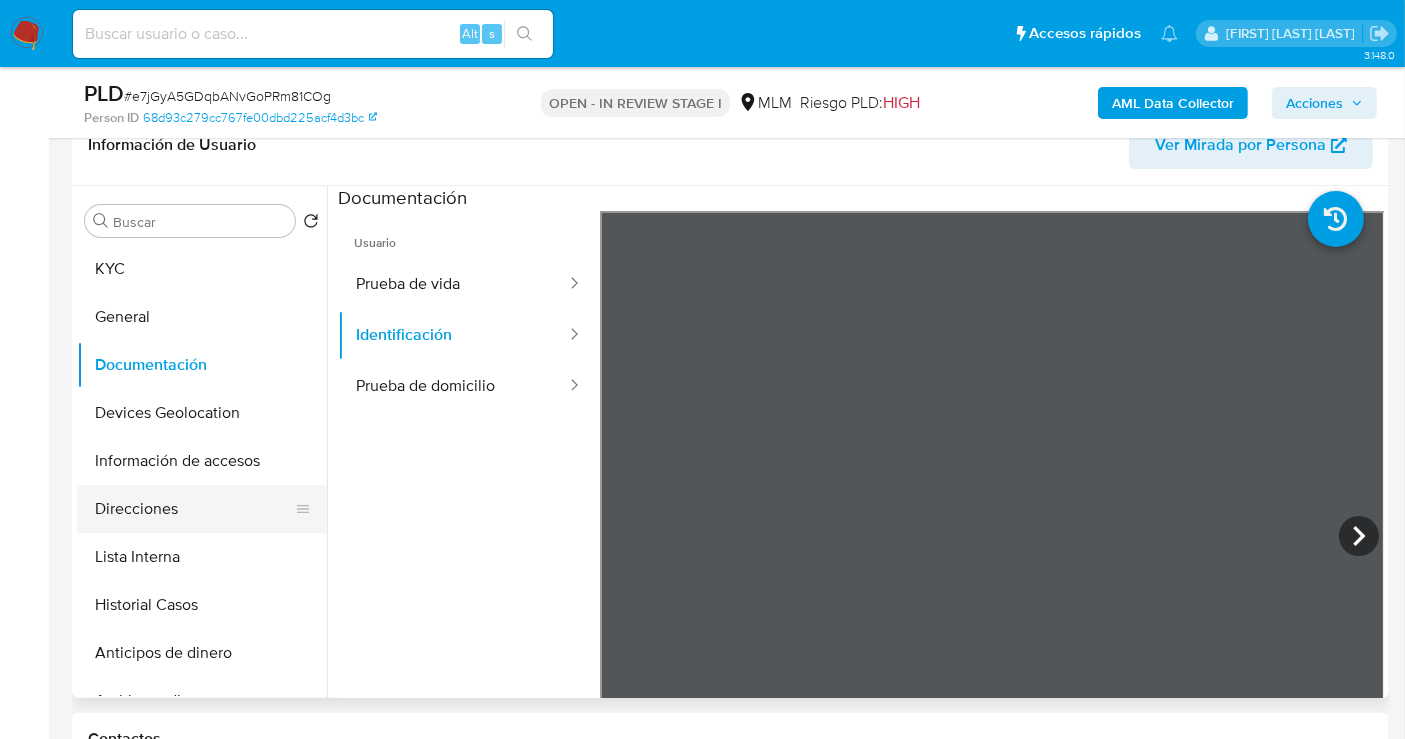 click on "Direcciones" at bounding box center (194, 509) 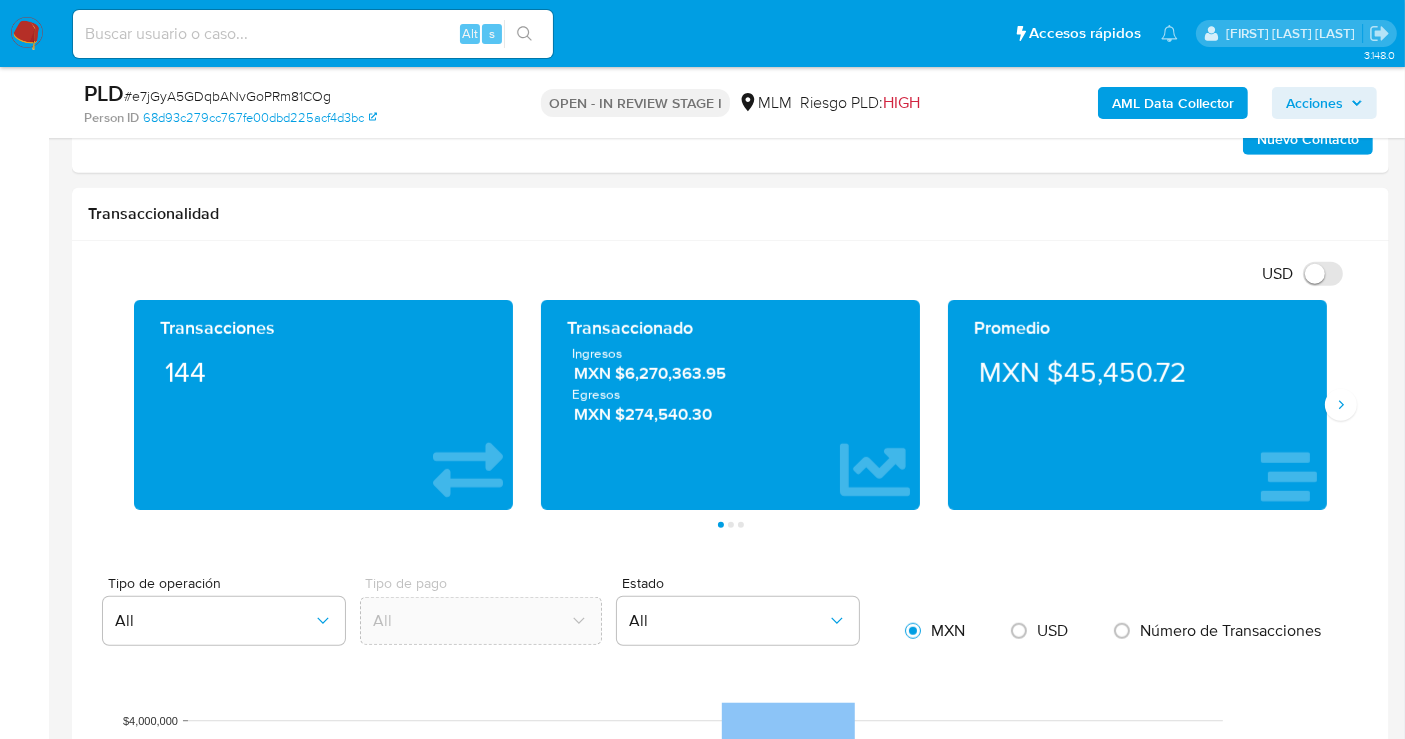 scroll, scrollTop: 1333, scrollLeft: 0, axis: vertical 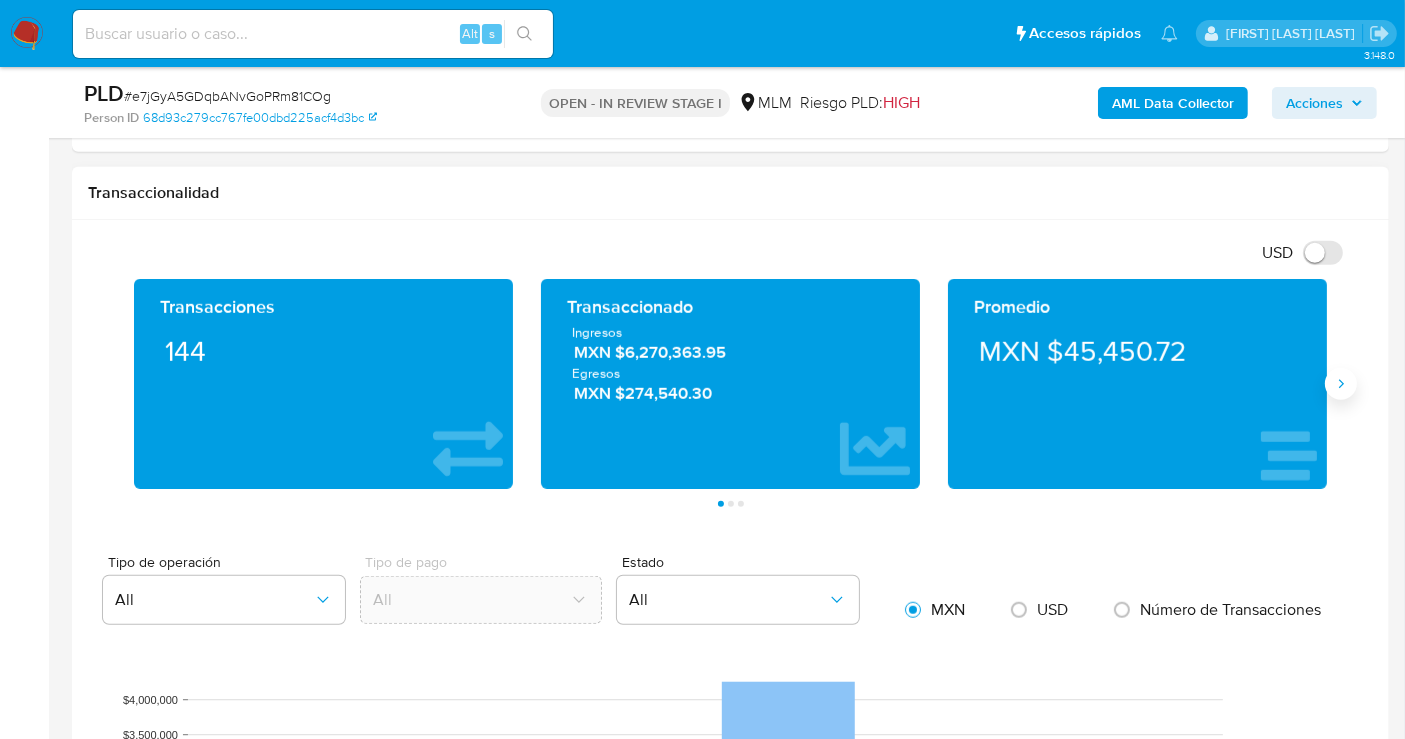 click 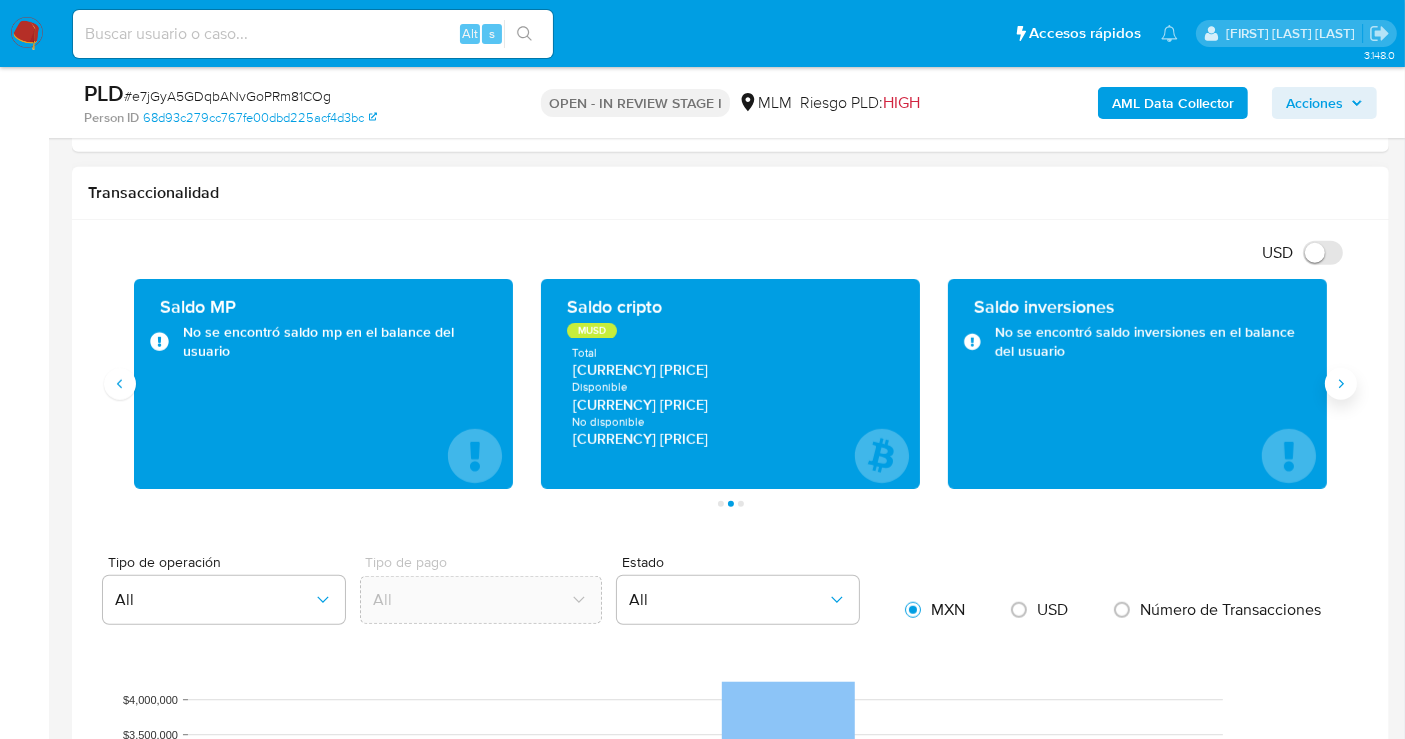 type 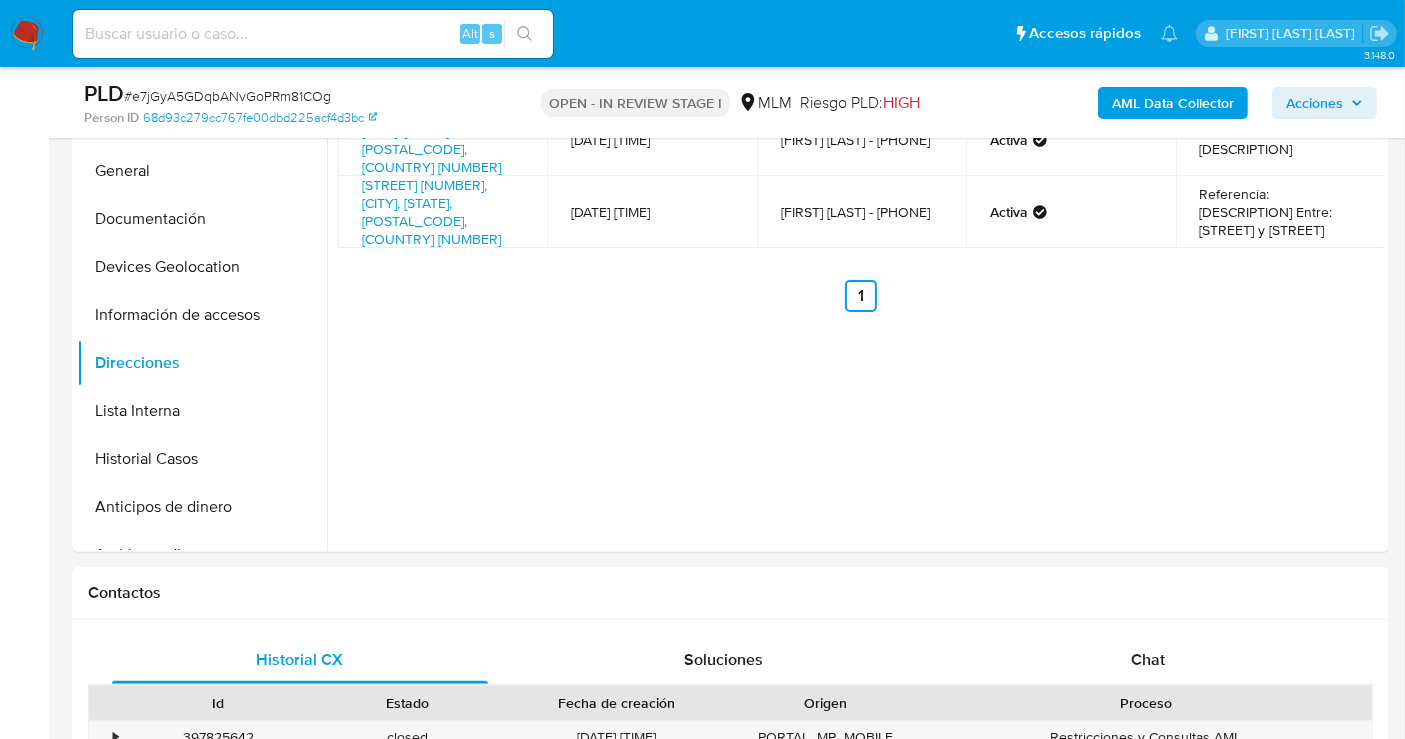 scroll, scrollTop: 444, scrollLeft: 0, axis: vertical 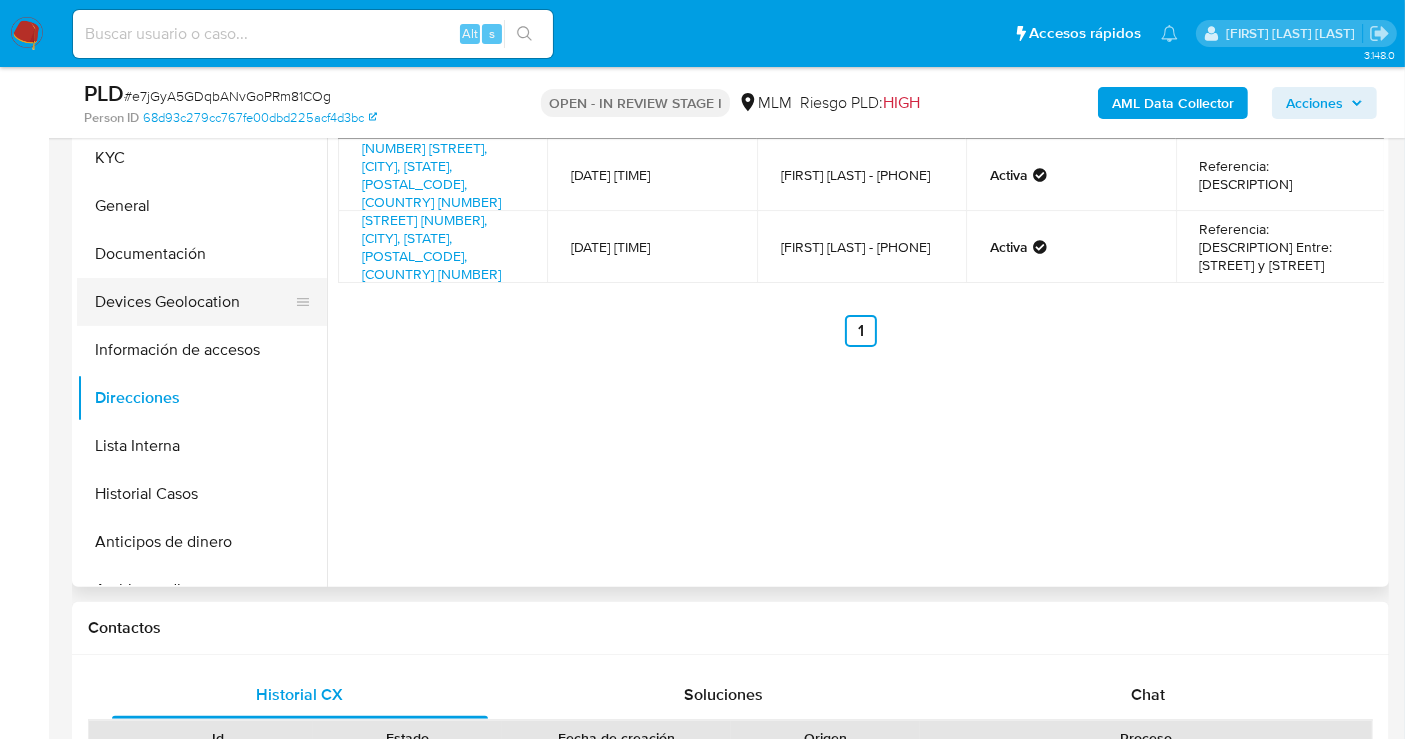 click on "Devices Geolocation" at bounding box center [194, 302] 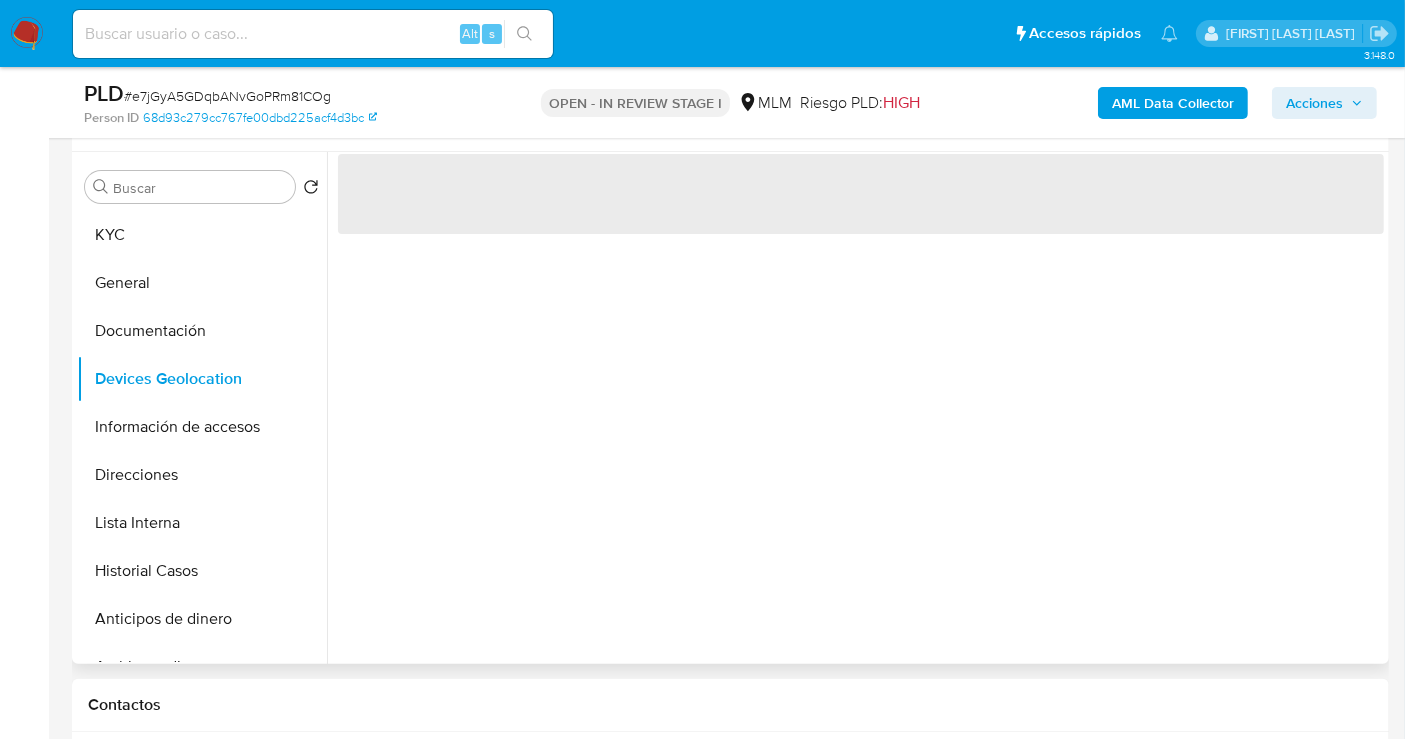 scroll, scrollTop: 333, scrollLeft: 0, axis: vertical 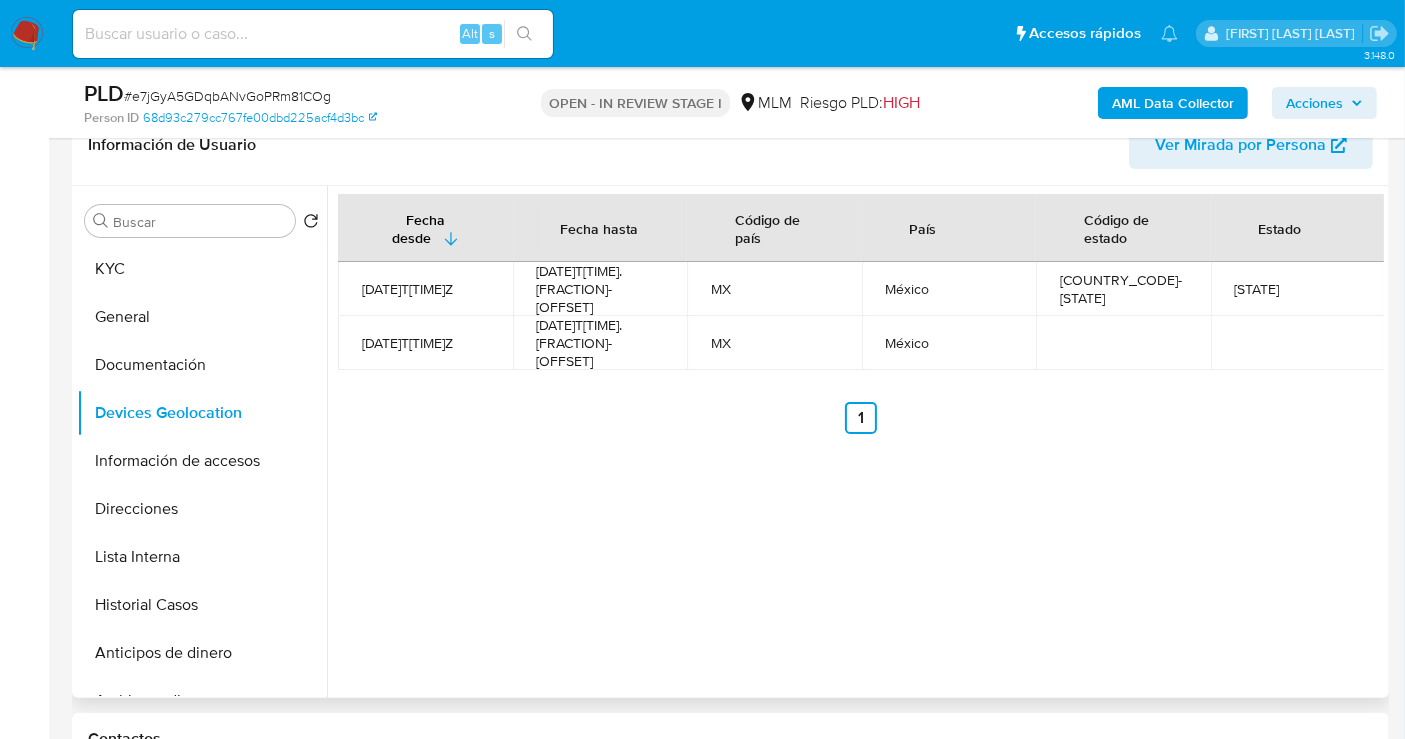 type 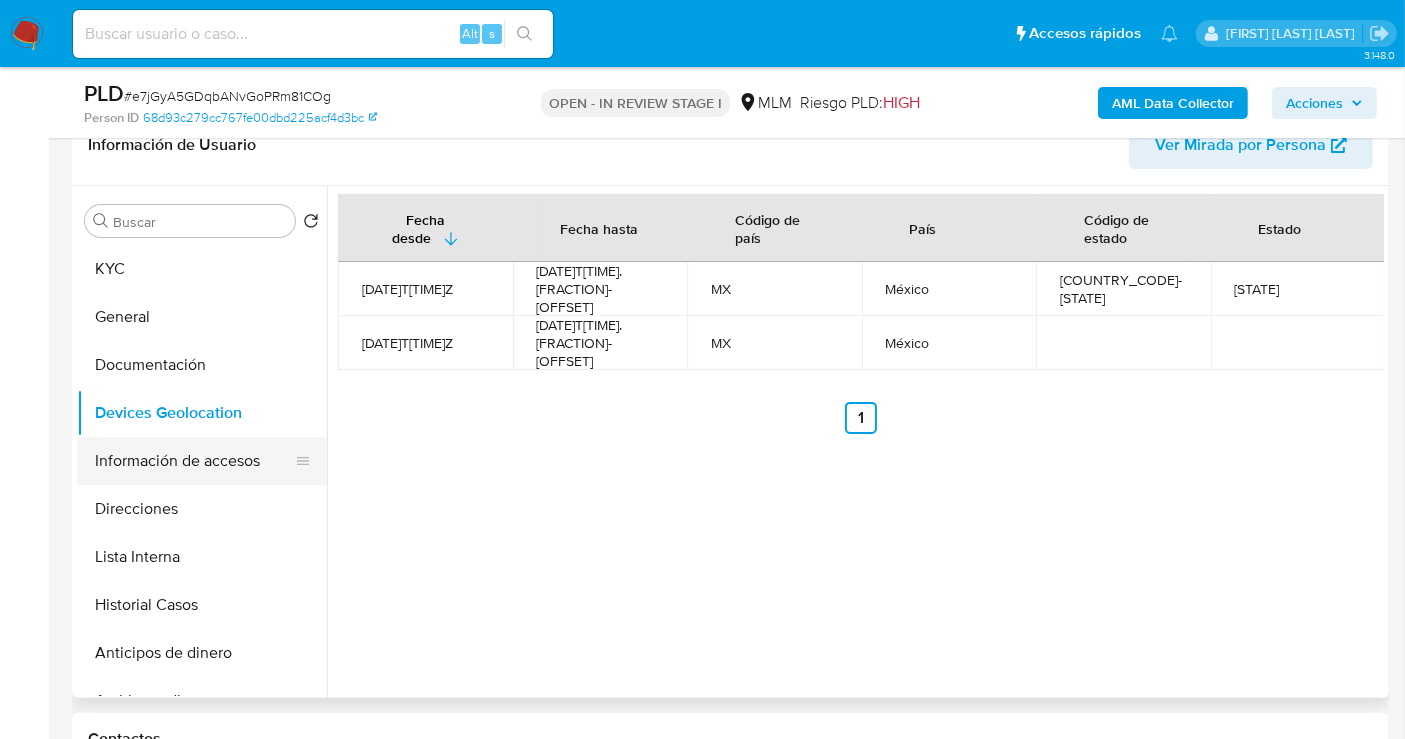 click on "Información de accesos" at bounding box center [194, 461] 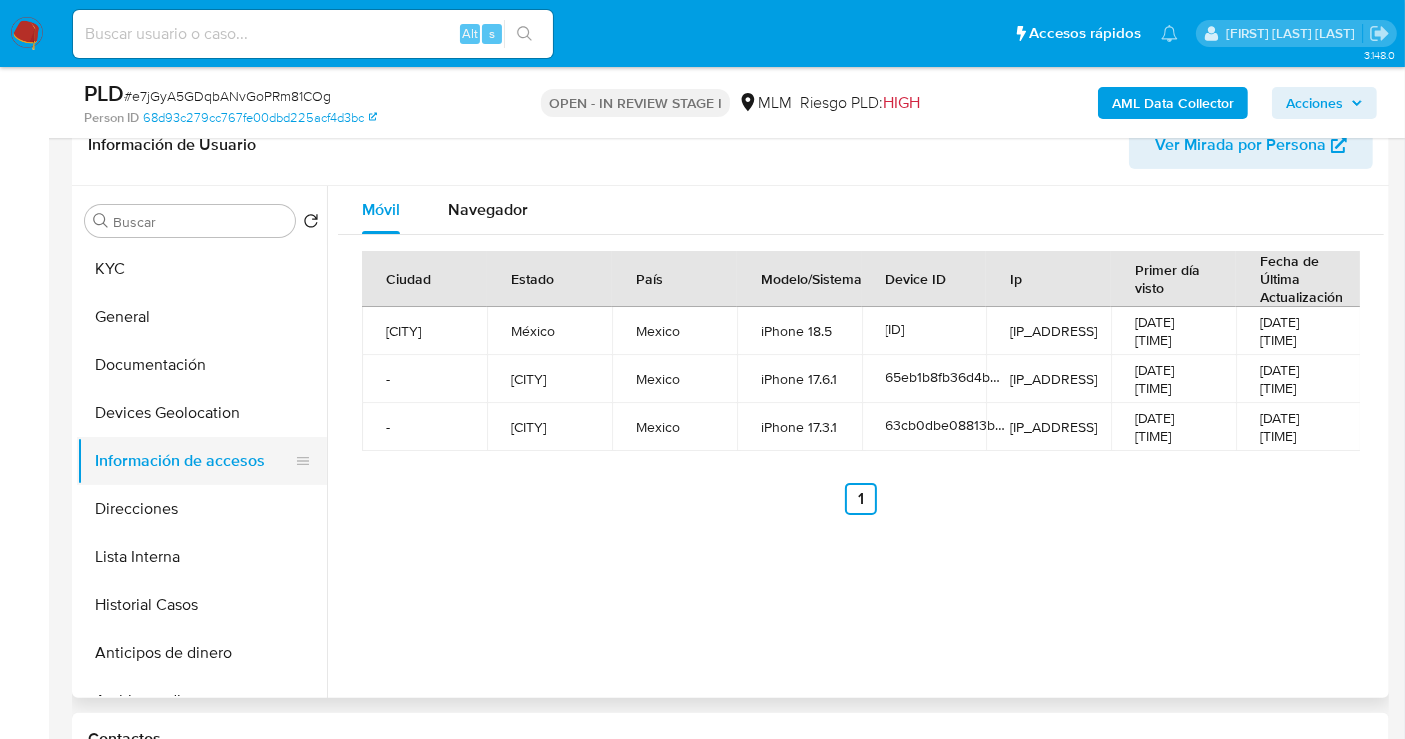 type 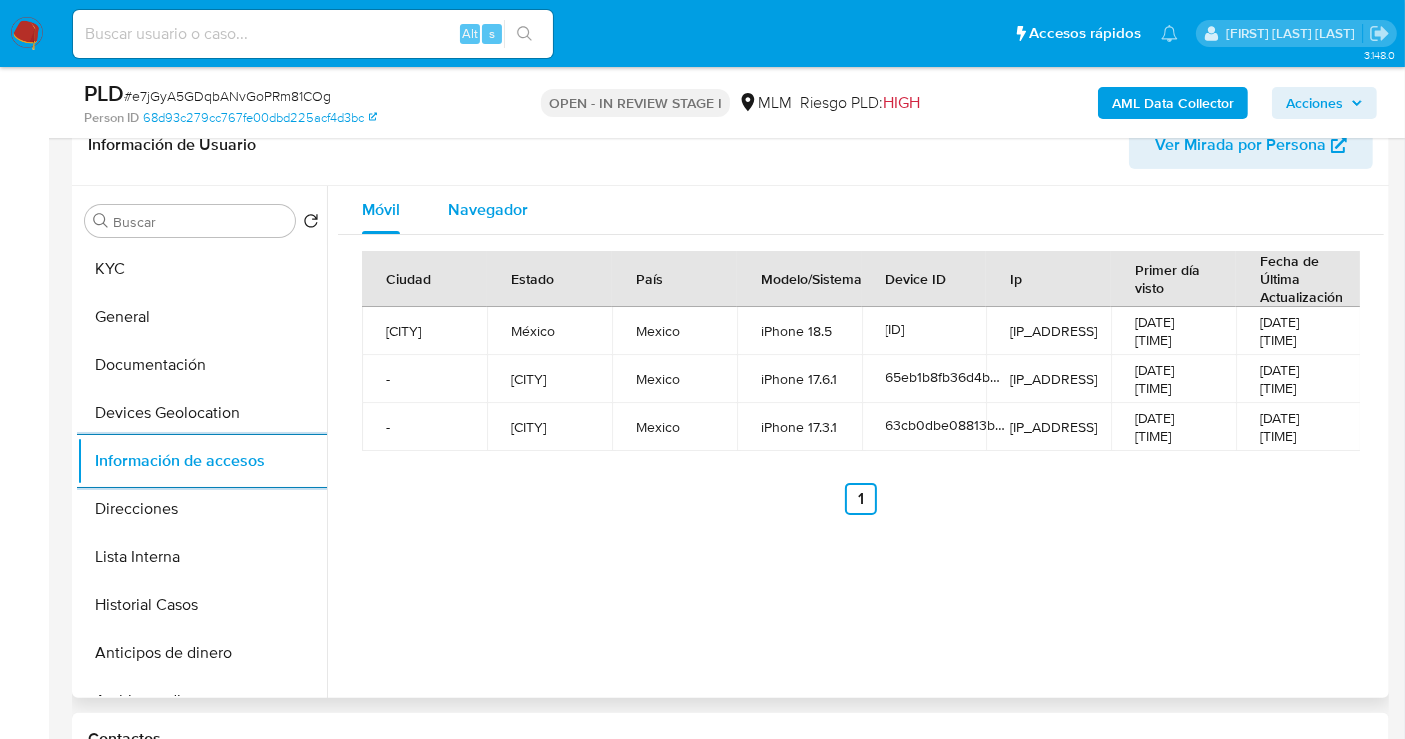click on "Navegador" at bounding box center (488, 209) 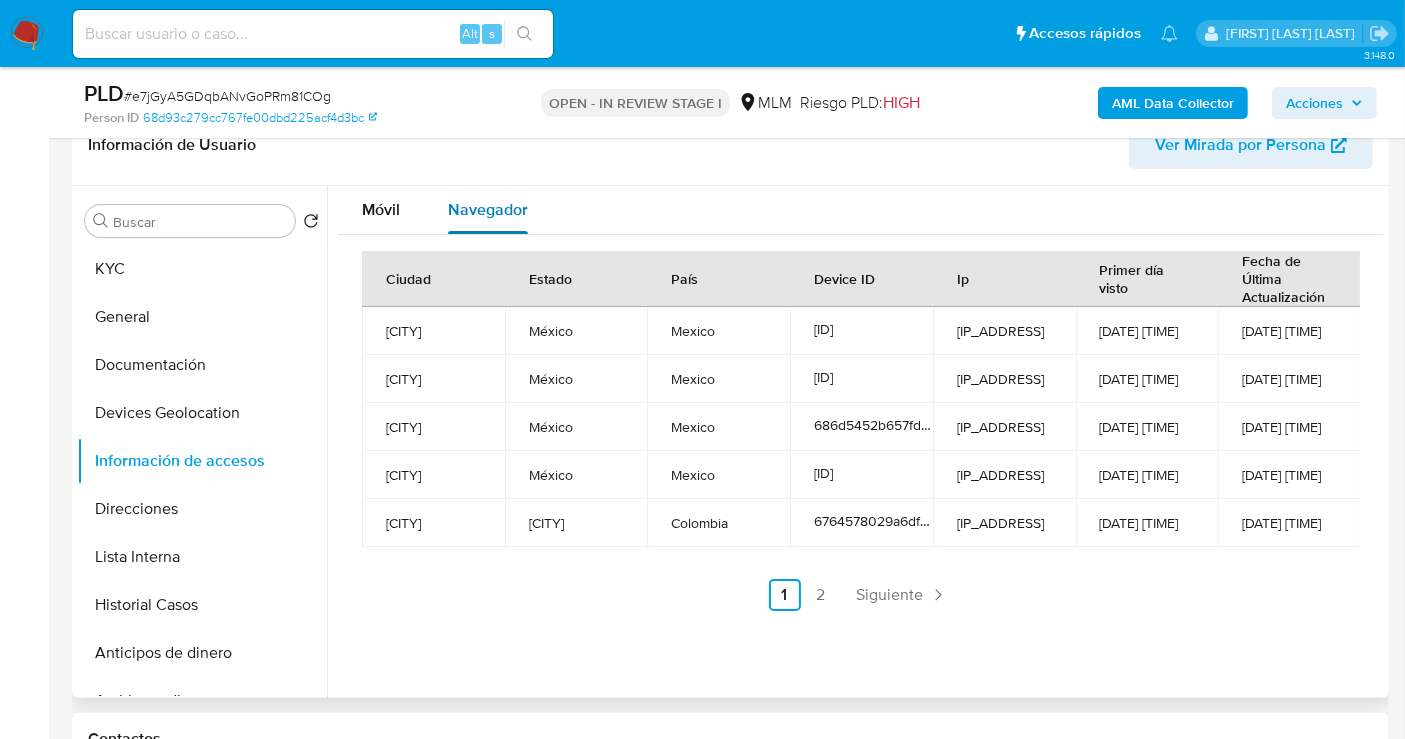 type 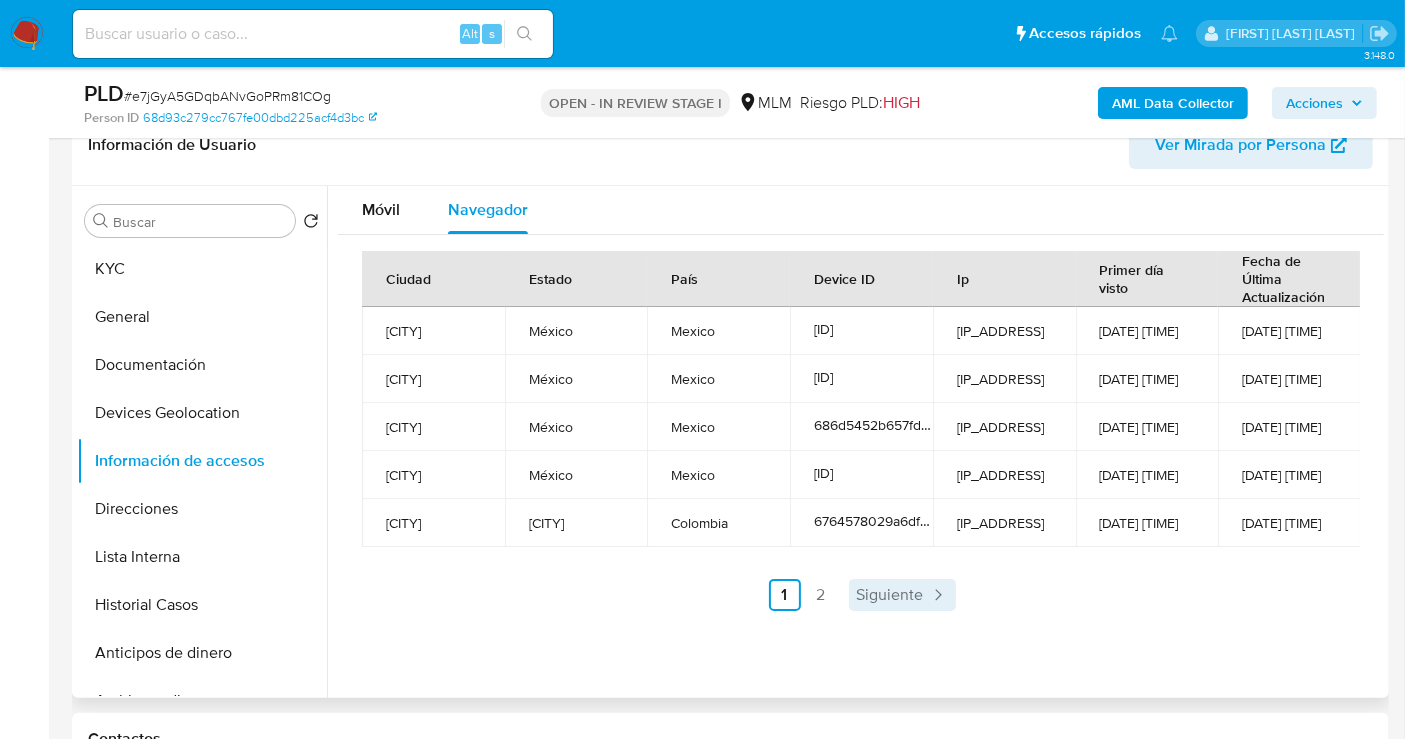 click on "Siguiente" at bounding box center (890, 595) 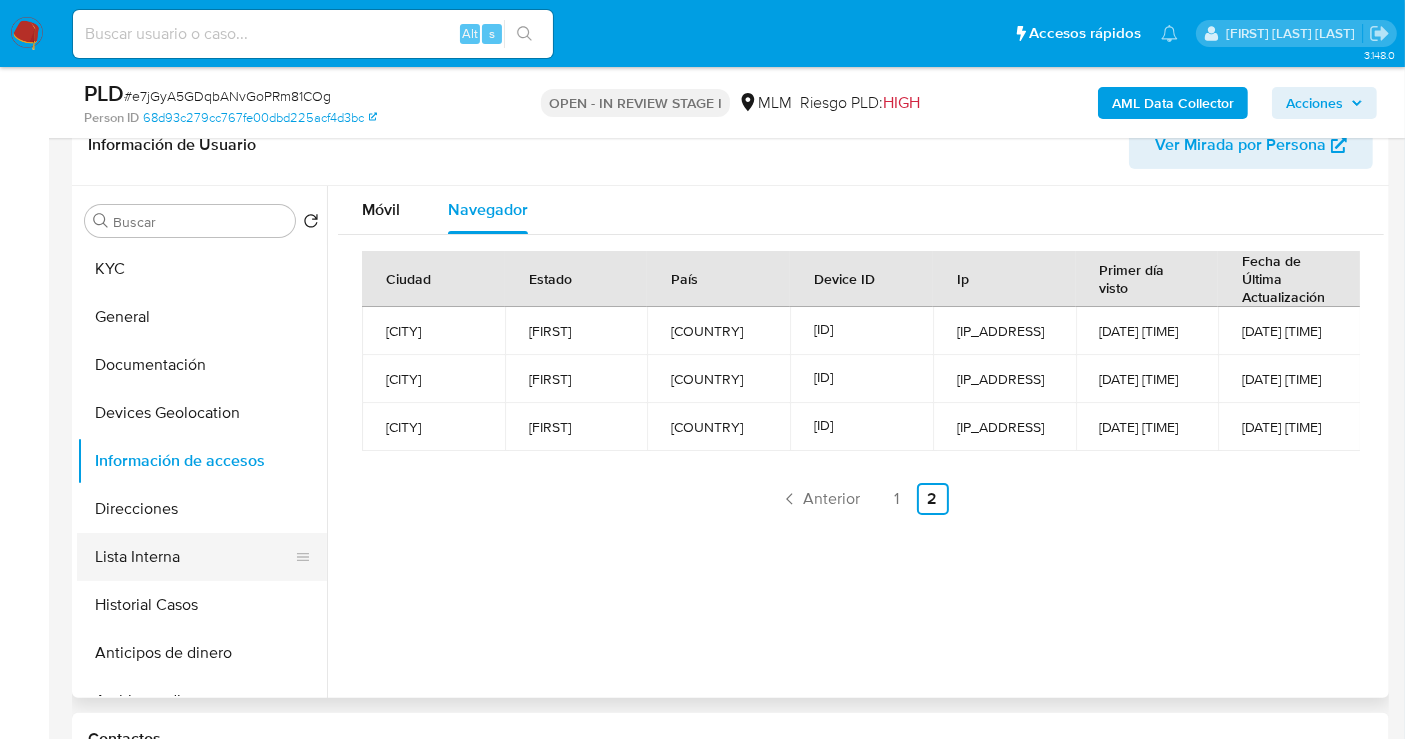 click on "Lista Interna" at bounding box center [194, 557] 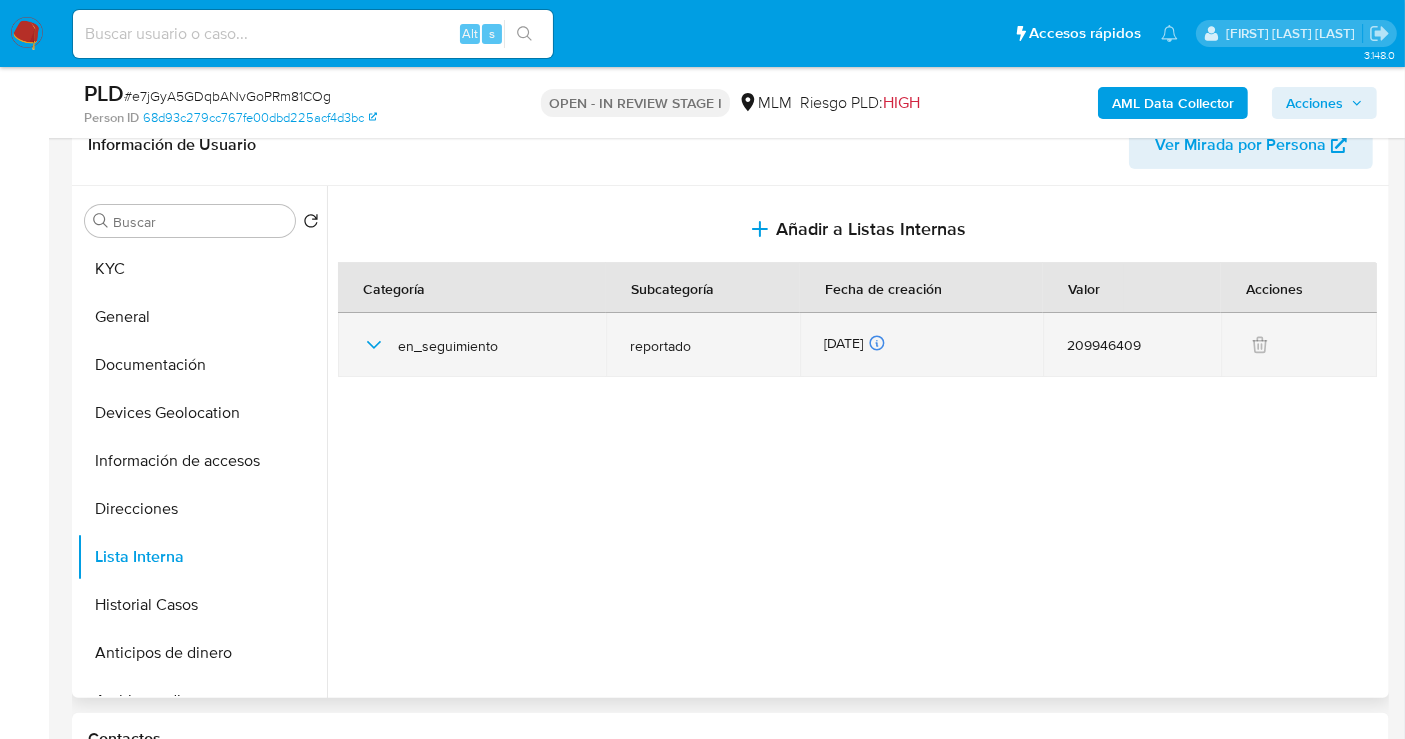 click 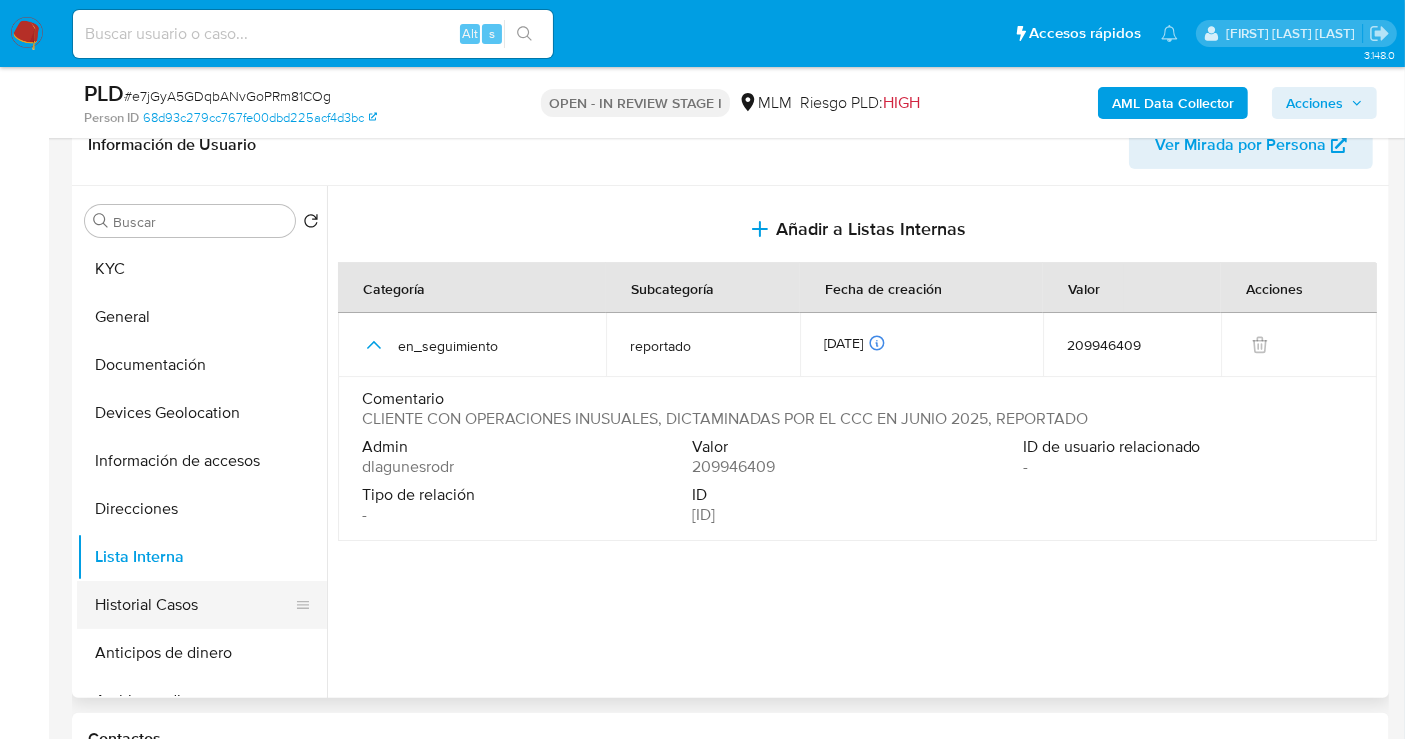 click on "Historial Casos" at bounding box center (194, 605) 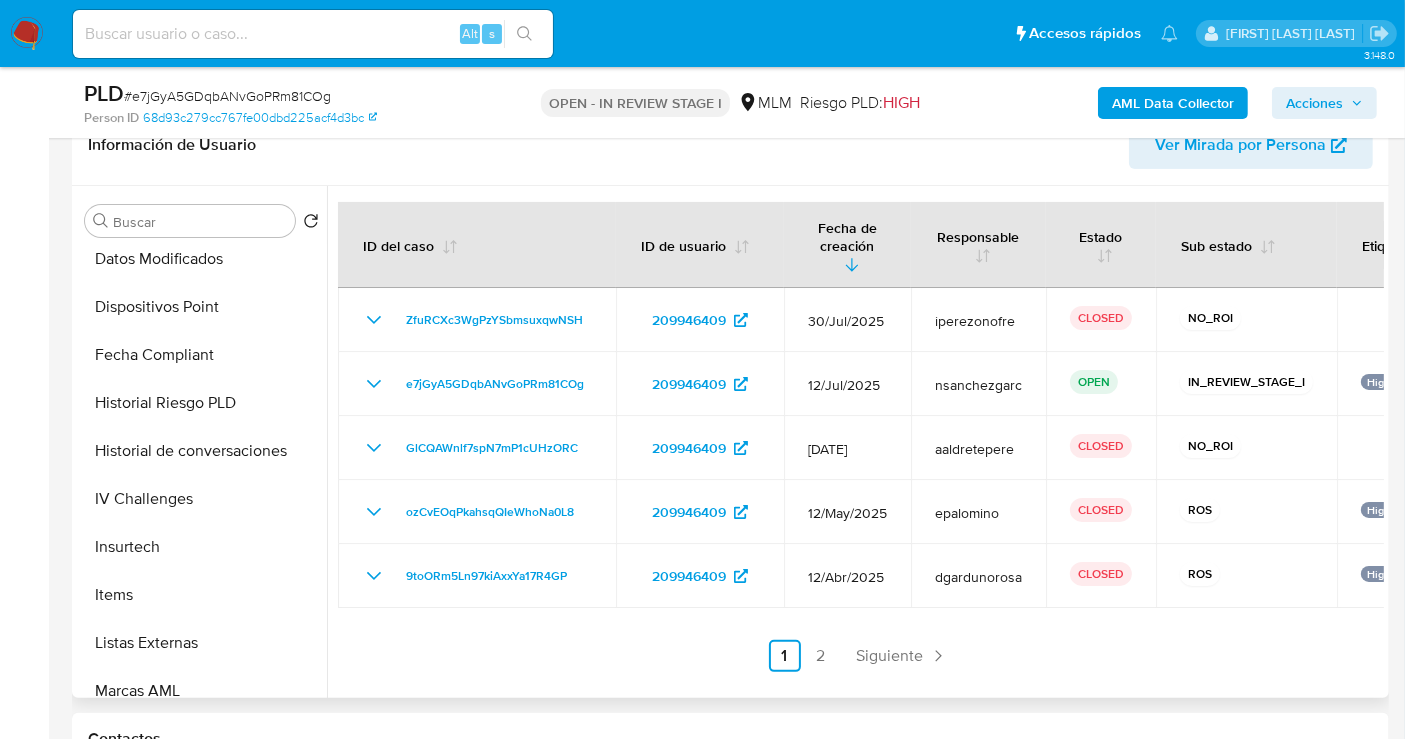 scroll, scrollTop: 777, scrollLeft: 0, axis: vertical 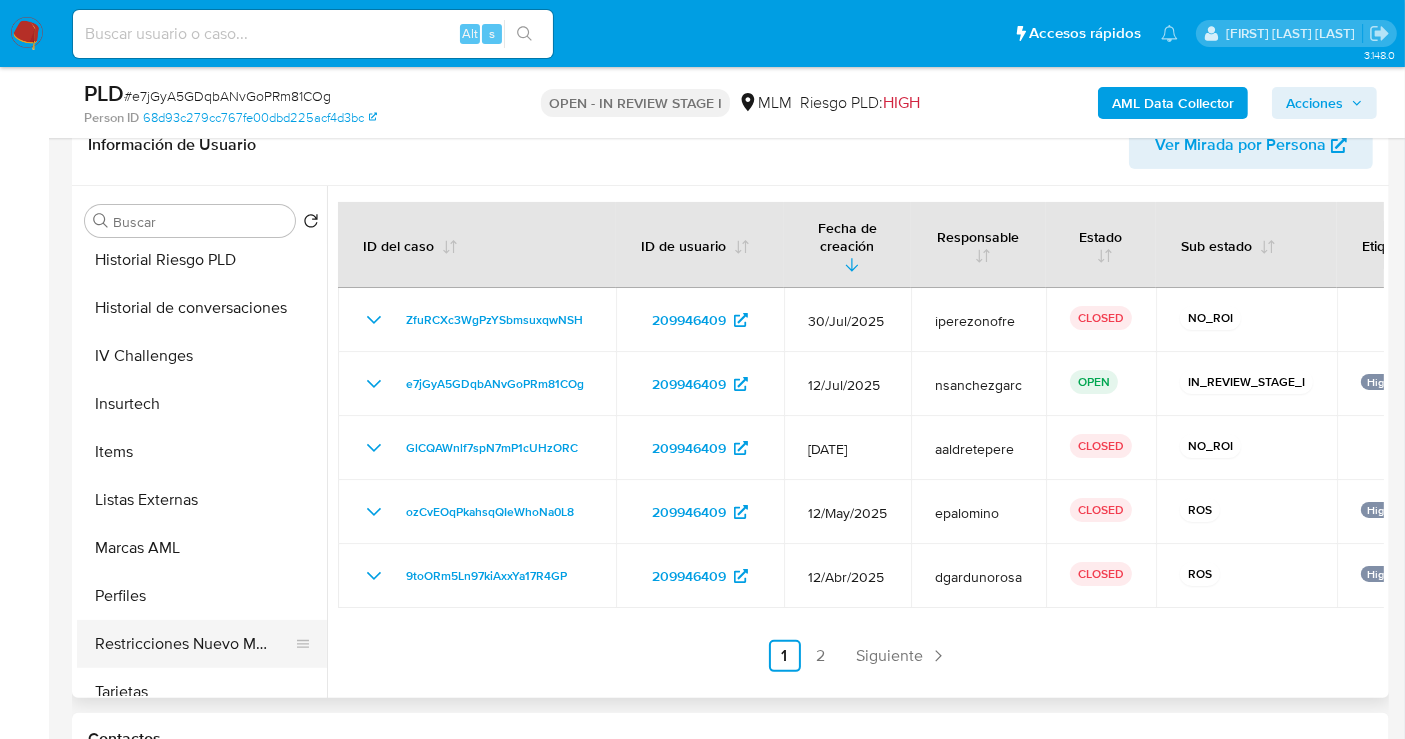 click on "Restricciones Nuevo Mundo" at bounding box center (194, 644) 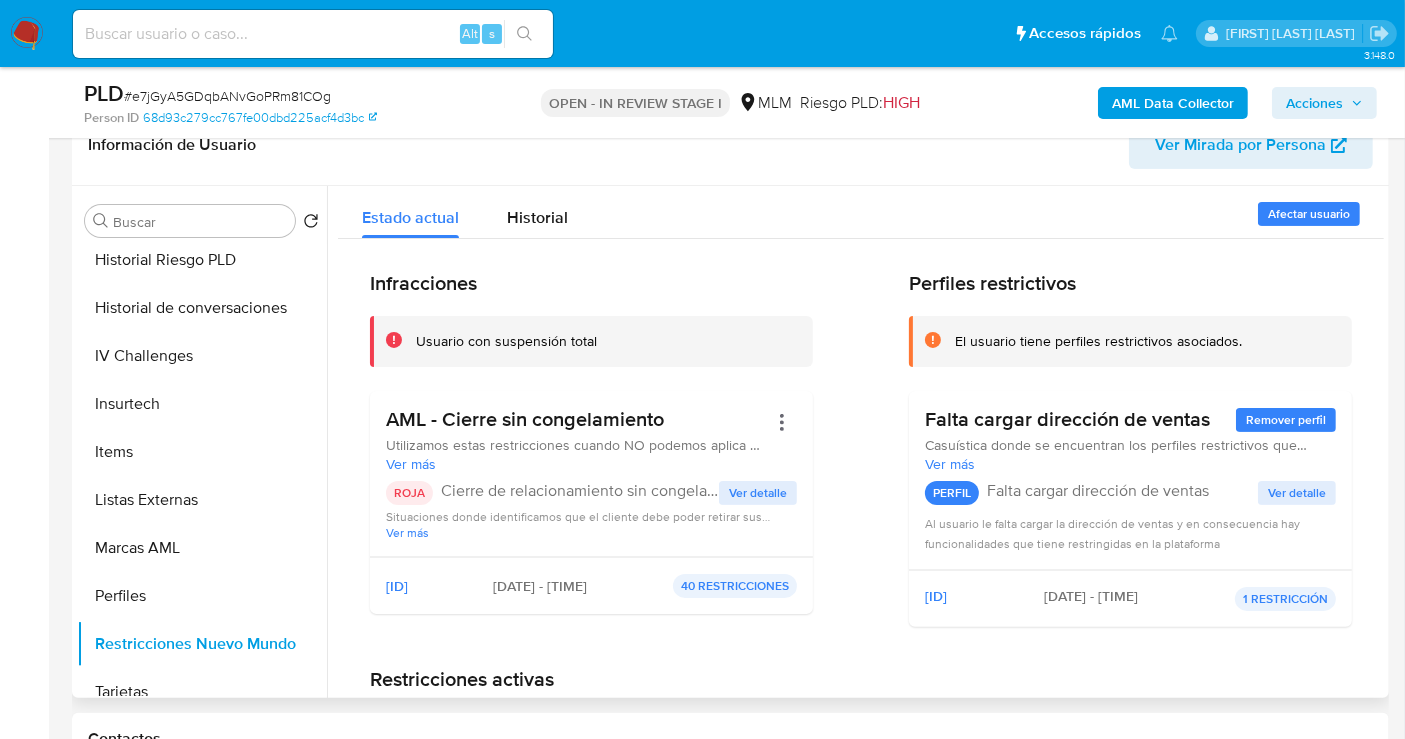 click on "Ver más" at bounding box center [576, 464] 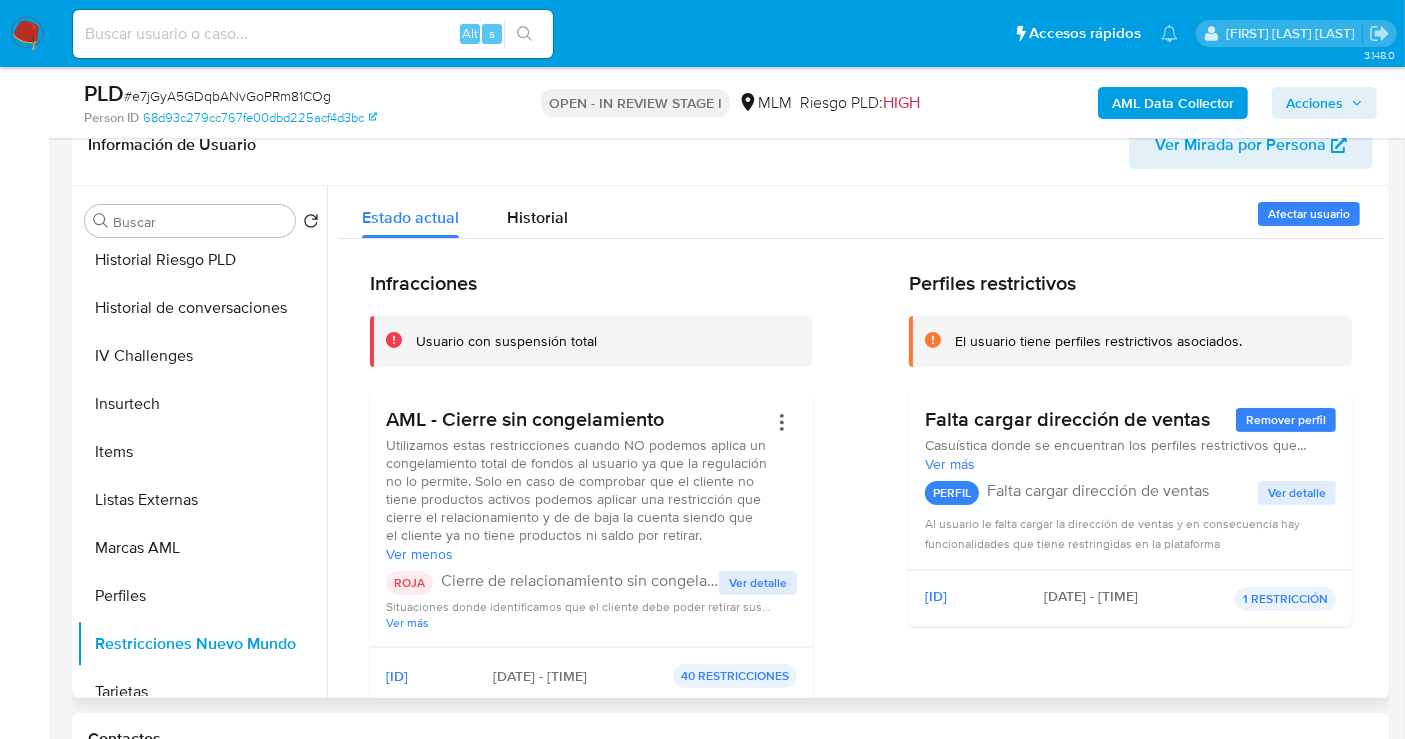 click on "Ver detalle" at bounding box center (758, 583) 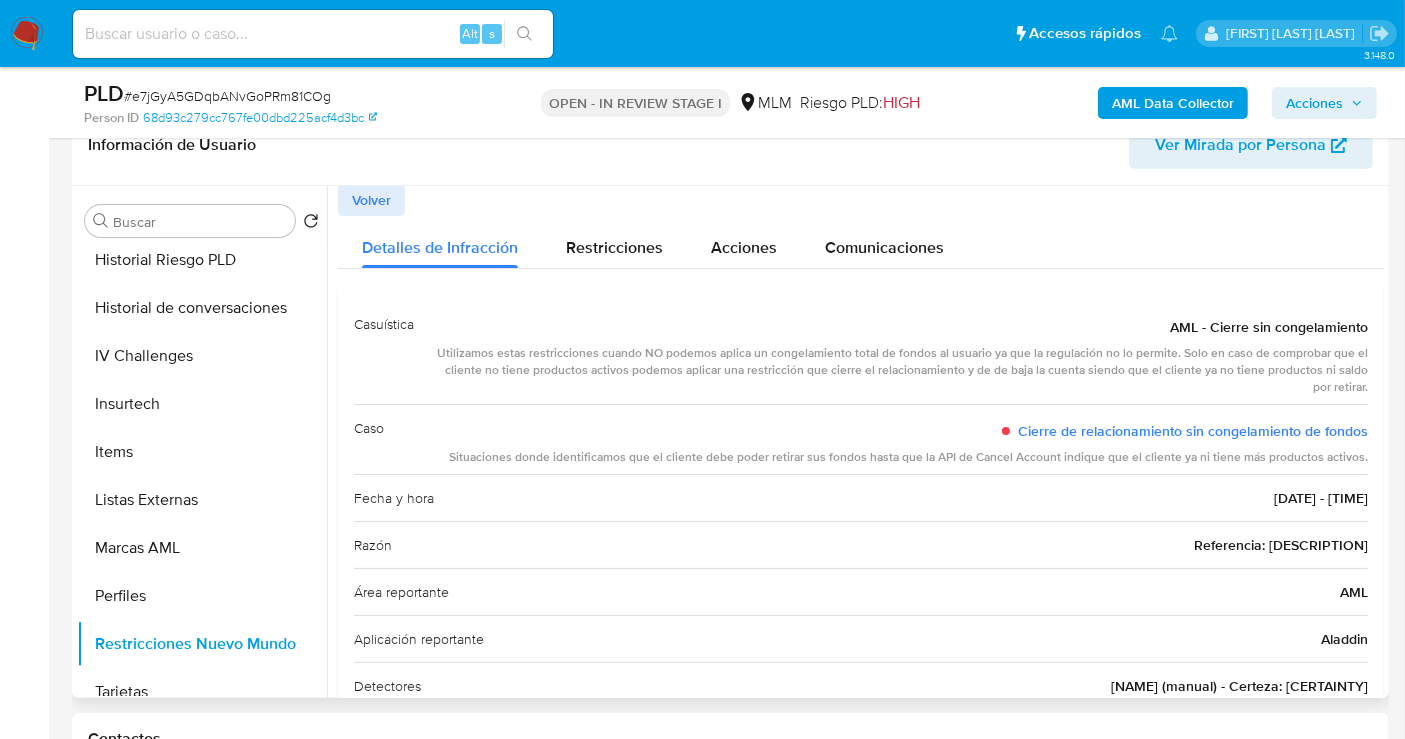 scroll, scrollTop: 0, scrollLeft: 0, axis: both 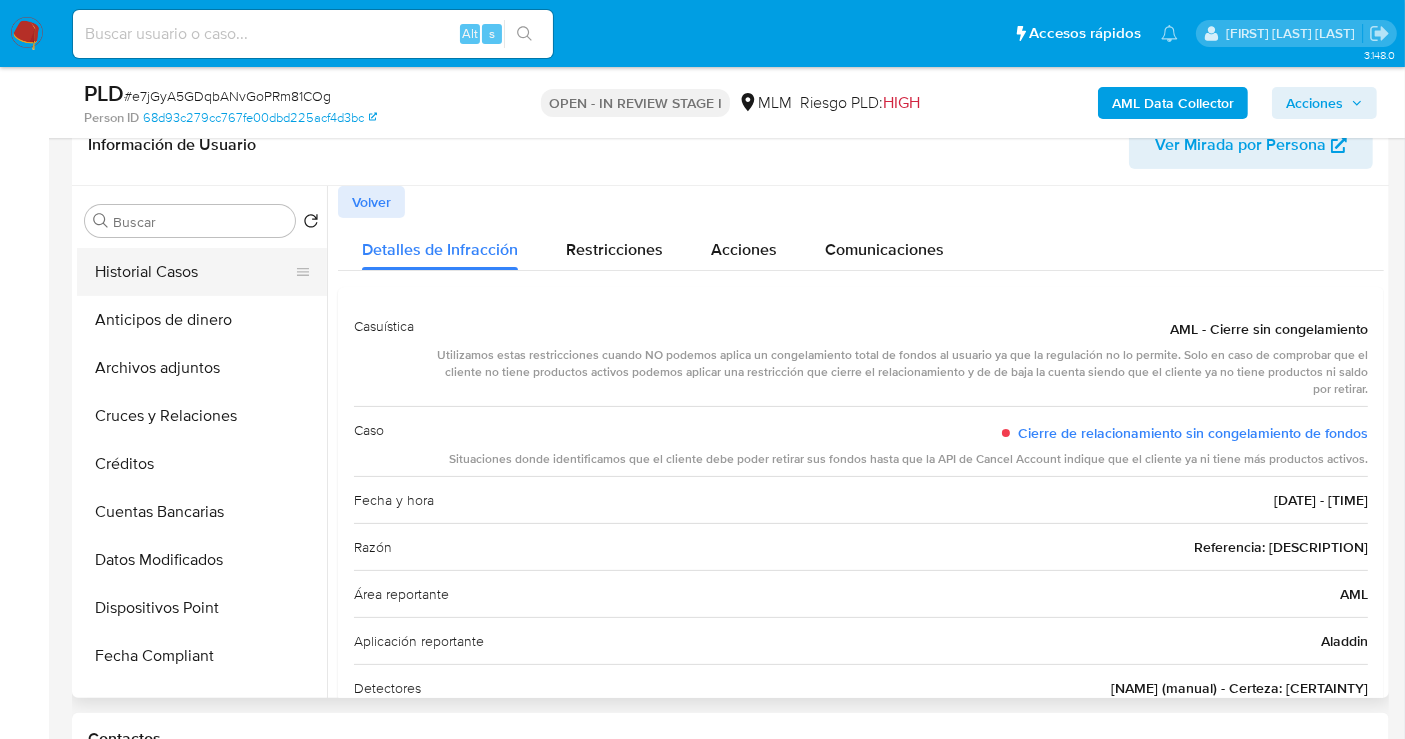 click on "Historial Casos" at bounding box center (194, 272) 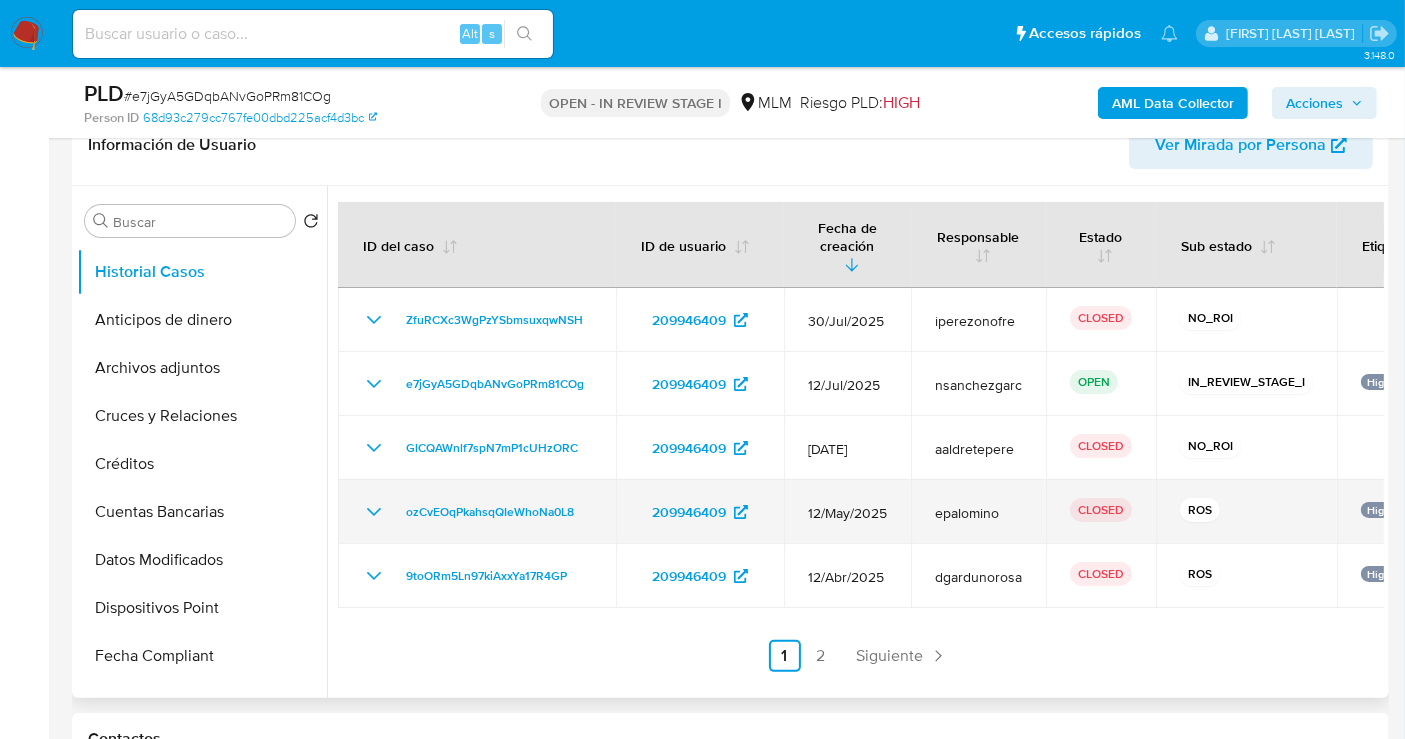 type 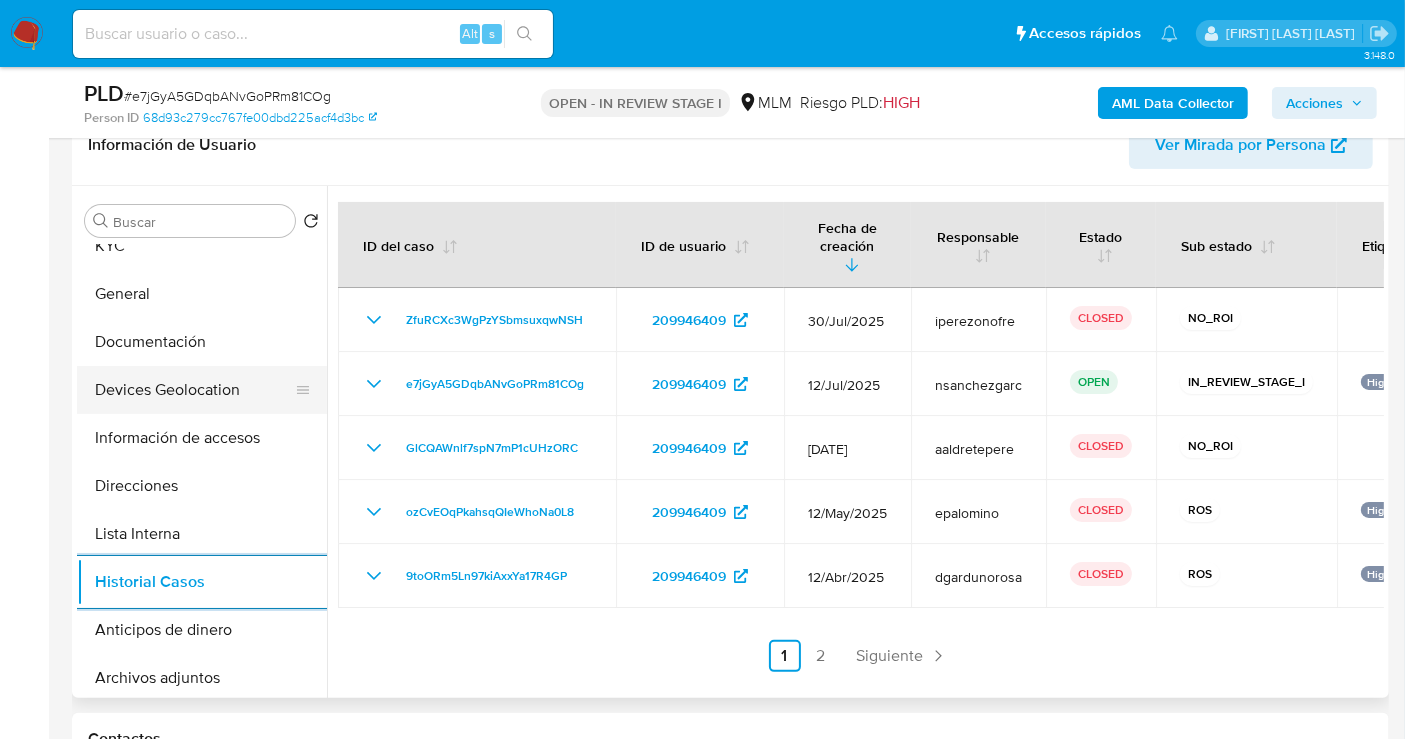 scroll, scrollTop: 0, scrollLeft: 0, axis: both 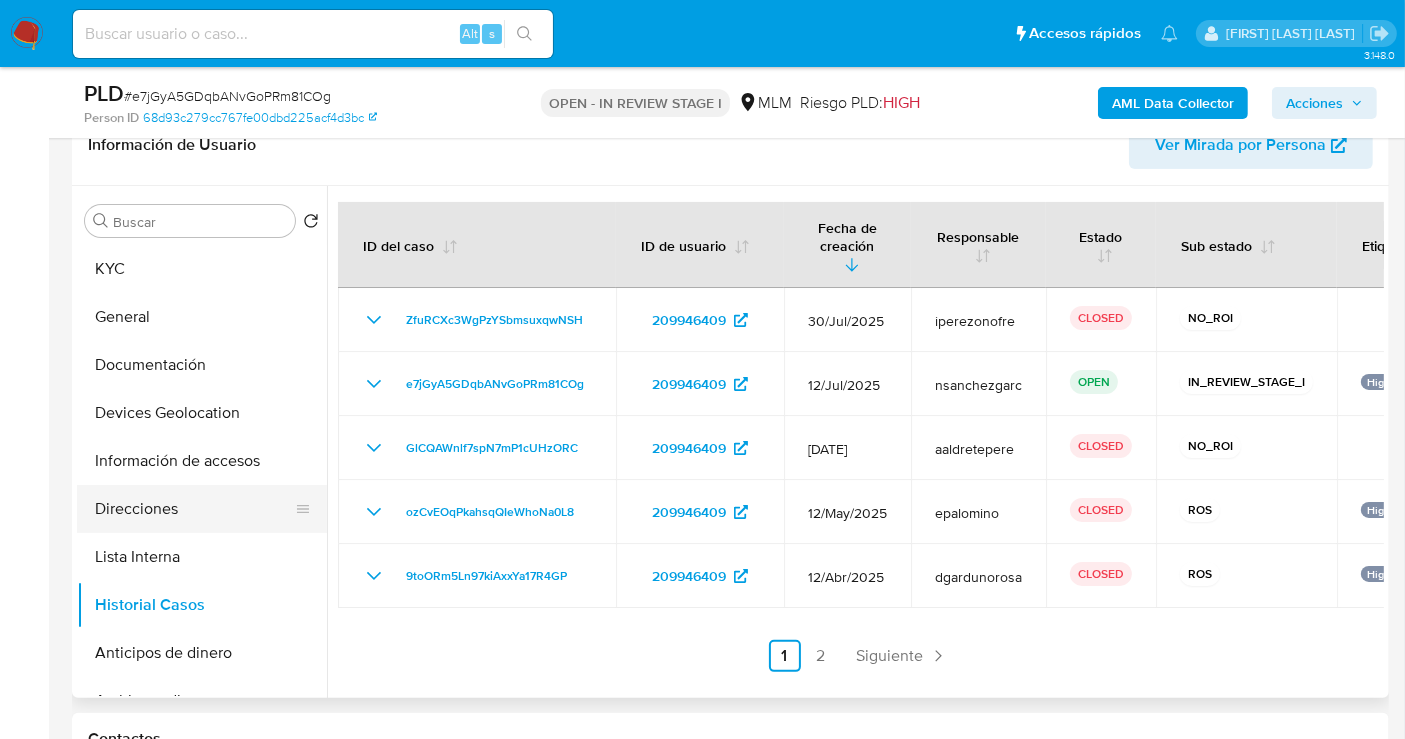 click on "Direcciones" at bounding box center [194, 509] 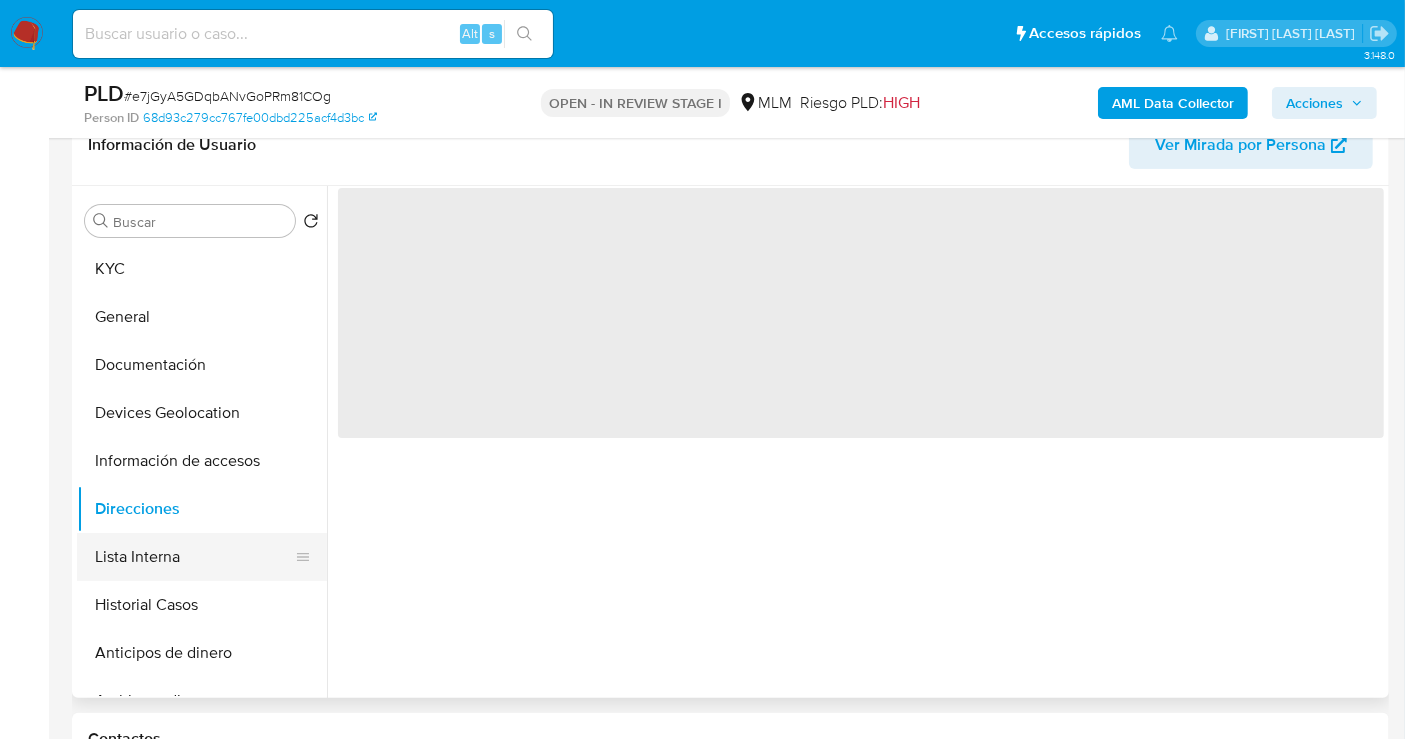 click on "Lista Interna" at bounding box center (194, 557) 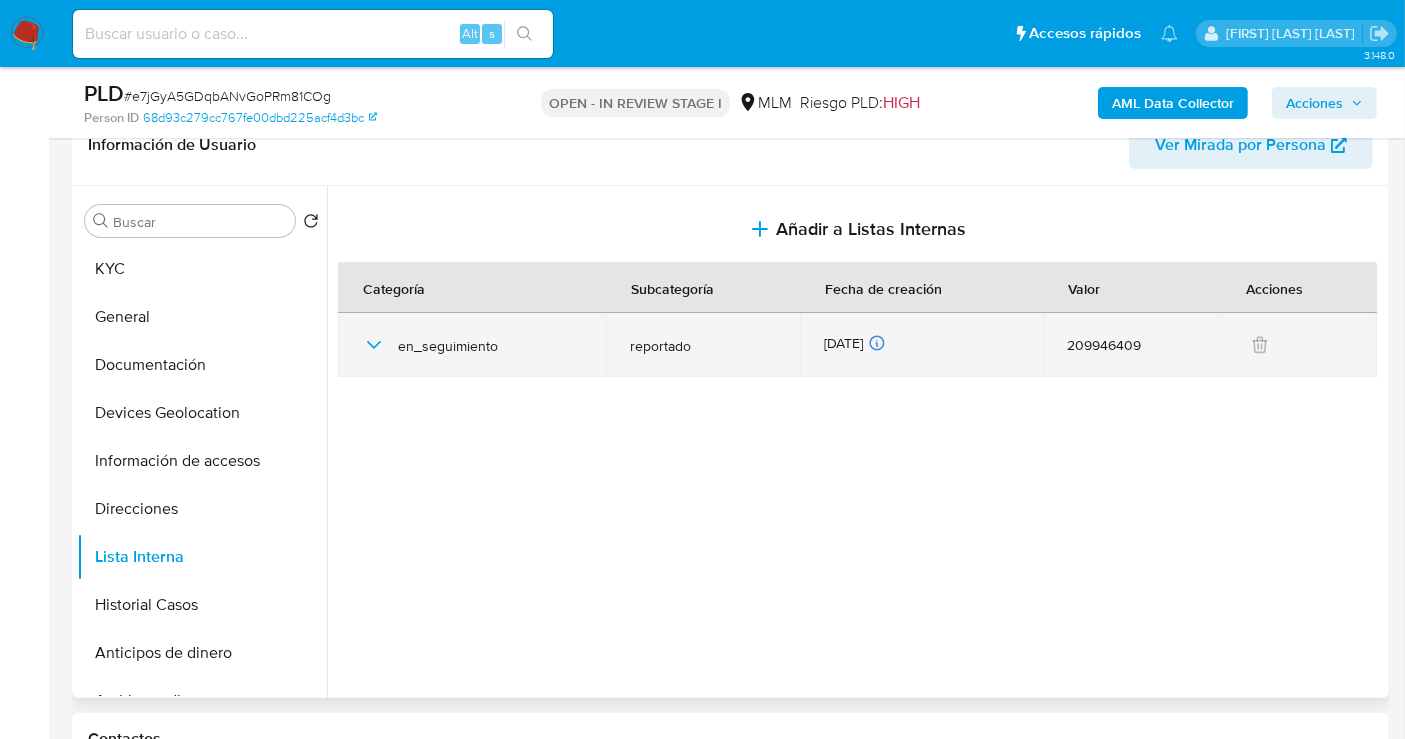 click 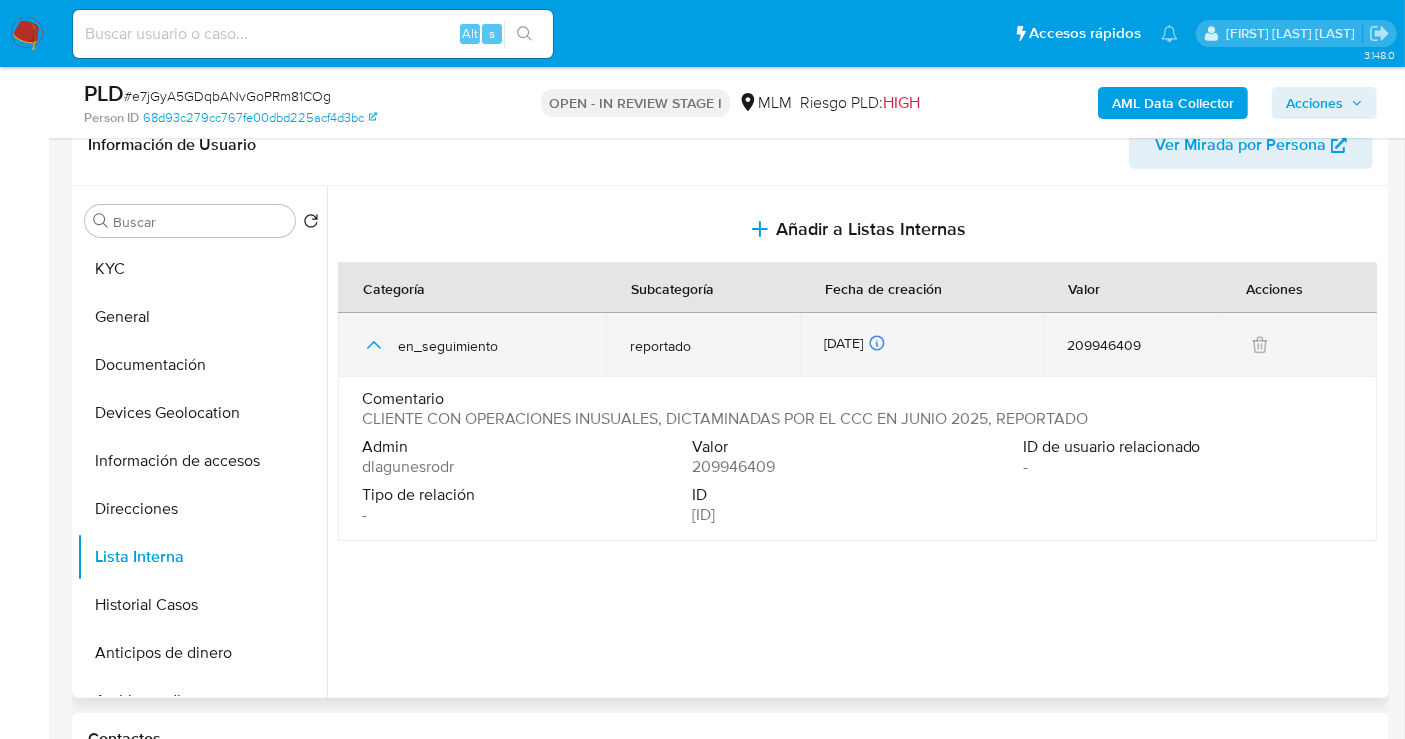 type 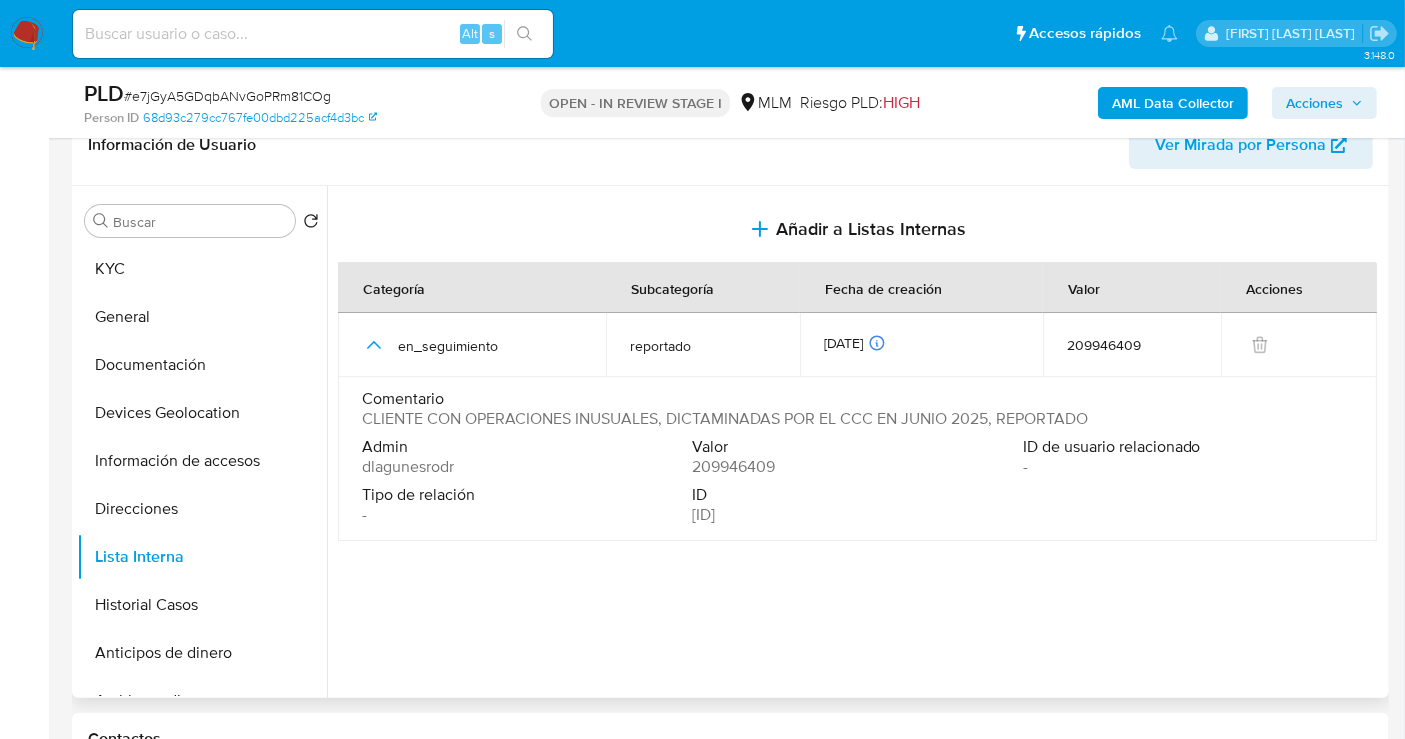 drag, startPoint x: 442, startPoint y: 418, endPoint x: 841, endPoint y: 413, distance: 399.03134 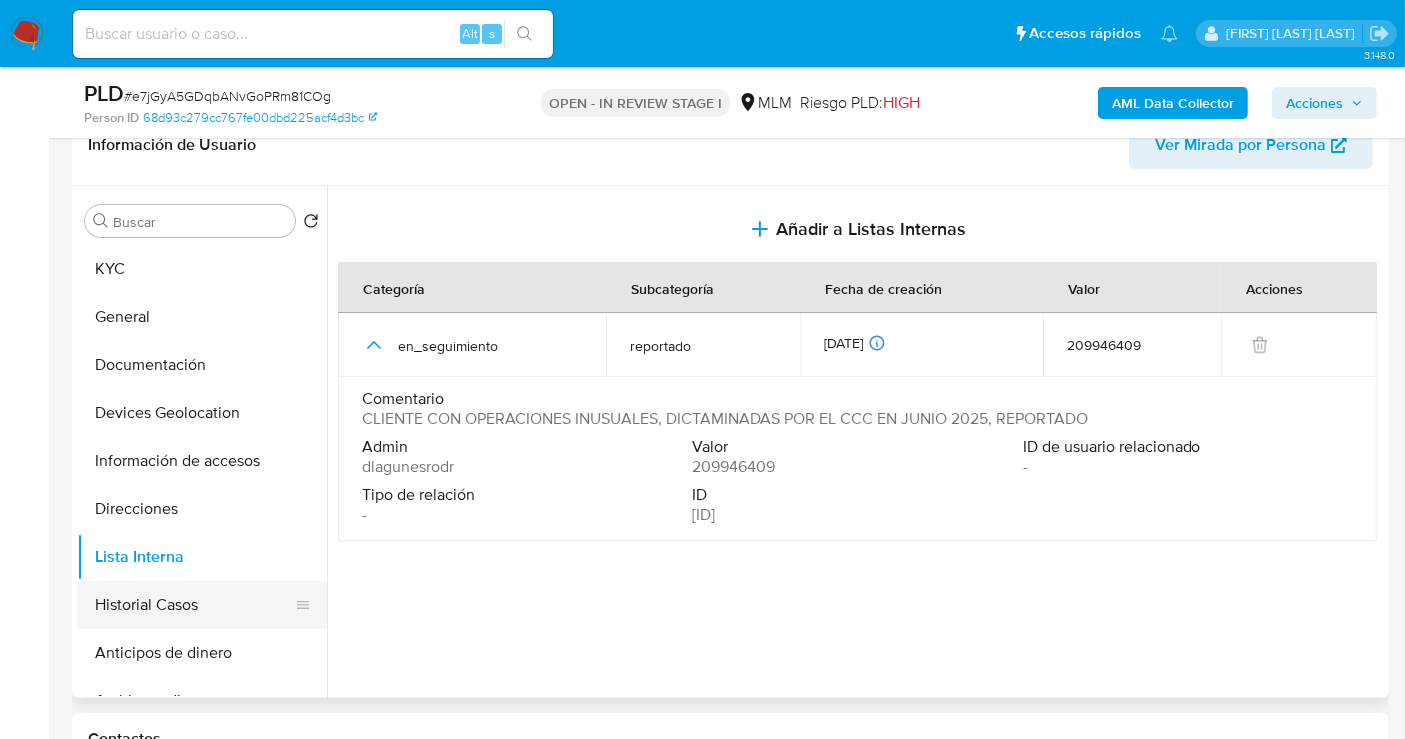 click on "Historial Casos" at bounding box center (194, 605) 